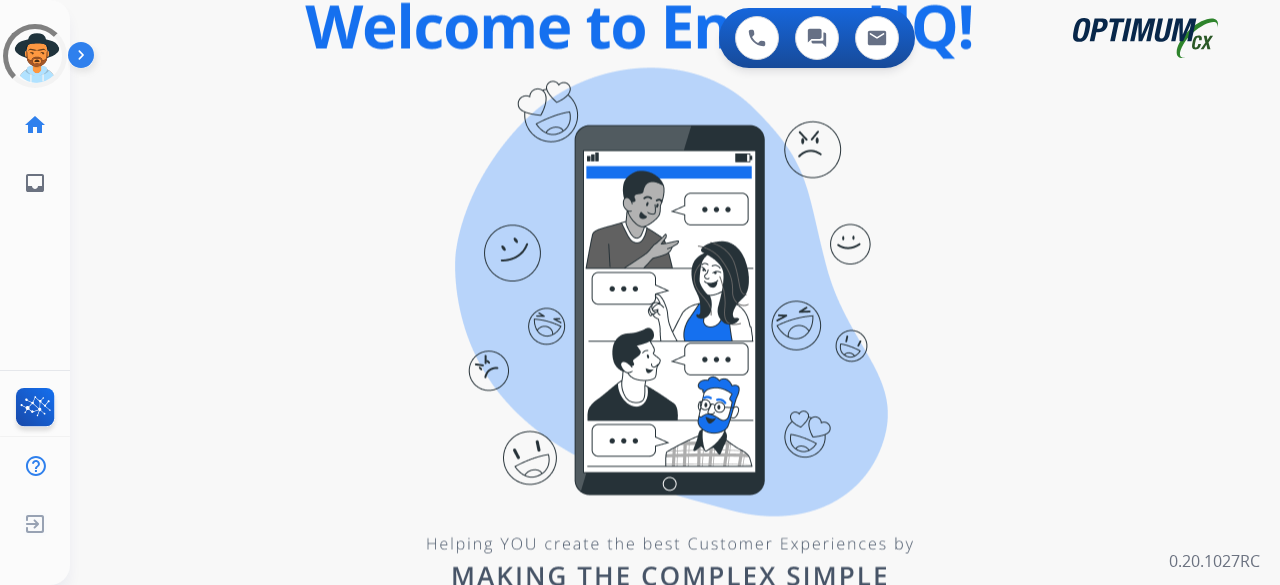 scroll, scrollTop: 0, scrollLeft: 0, axis: both 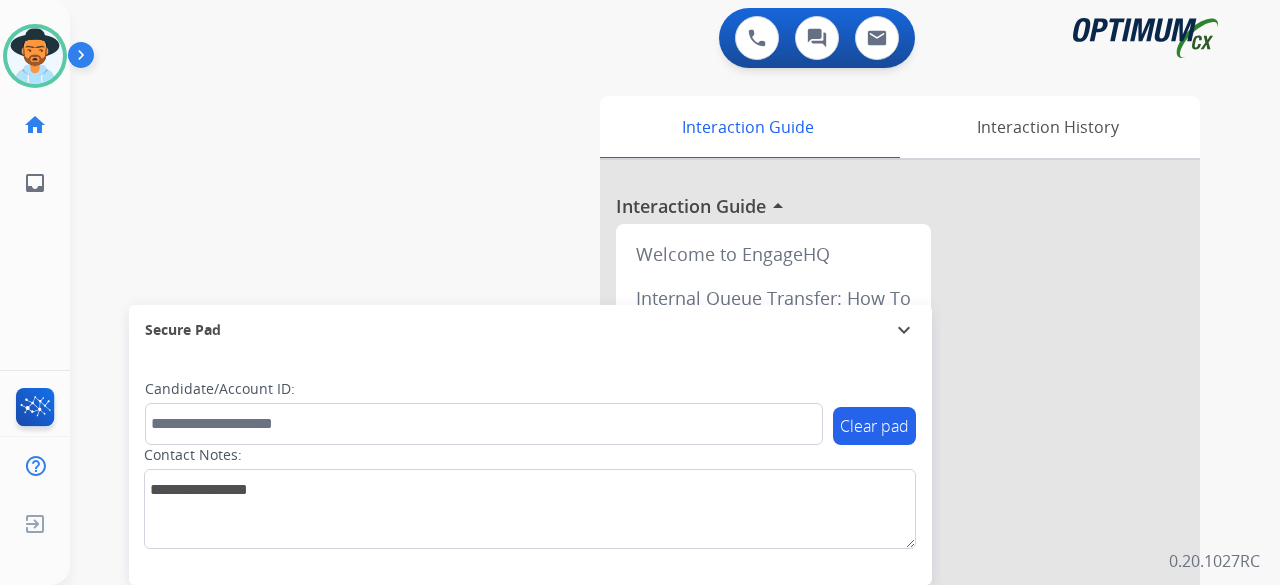 click on "swap_horiz Break voice bridge close_fullscreen Connect 3-Way Call merge_type Separate 3-Way Call  Interaction Guide   Interaction History  Interaction Guide arrow_drop_up  Welcome to EngageHQ   Internal Queue Transfer: How To  Secure Pad expand_more Clear pad Candidate/Account ID: Contact Notes:" at bounding box center [651, 489] 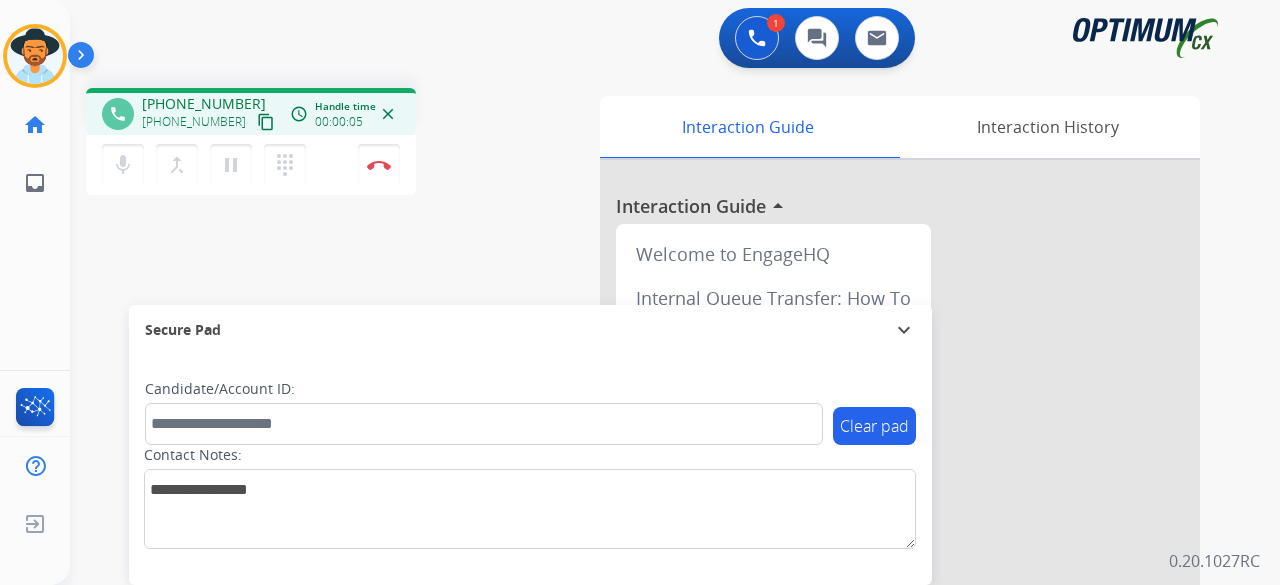 click on "content_copy" at bounding box center [266, 122] 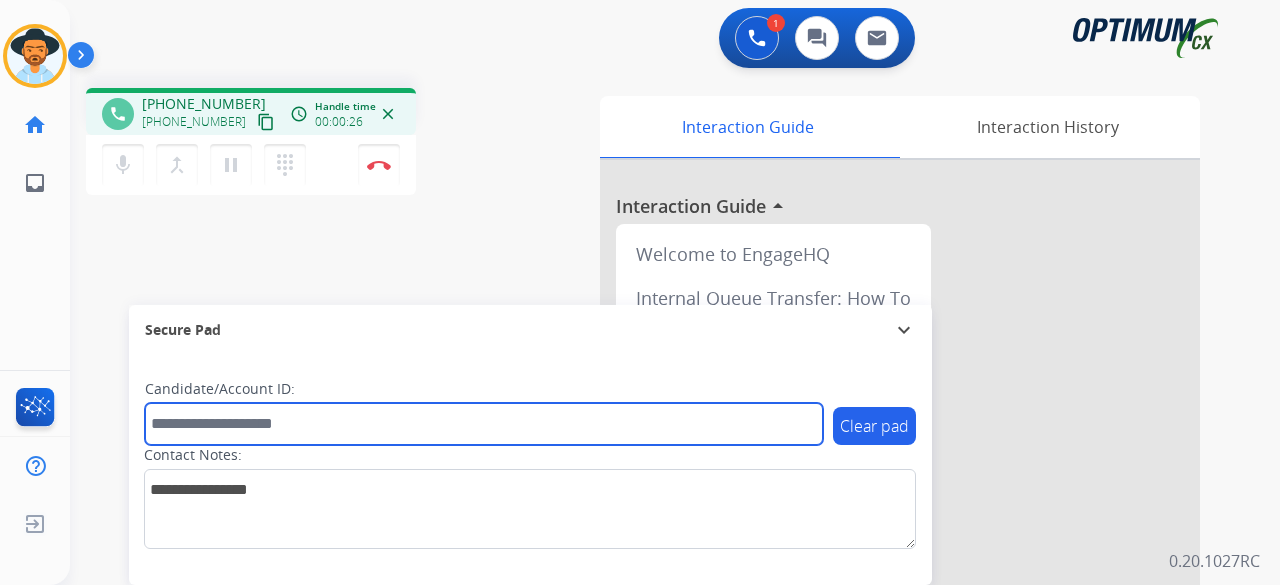 click at bounding box center [484, 424] 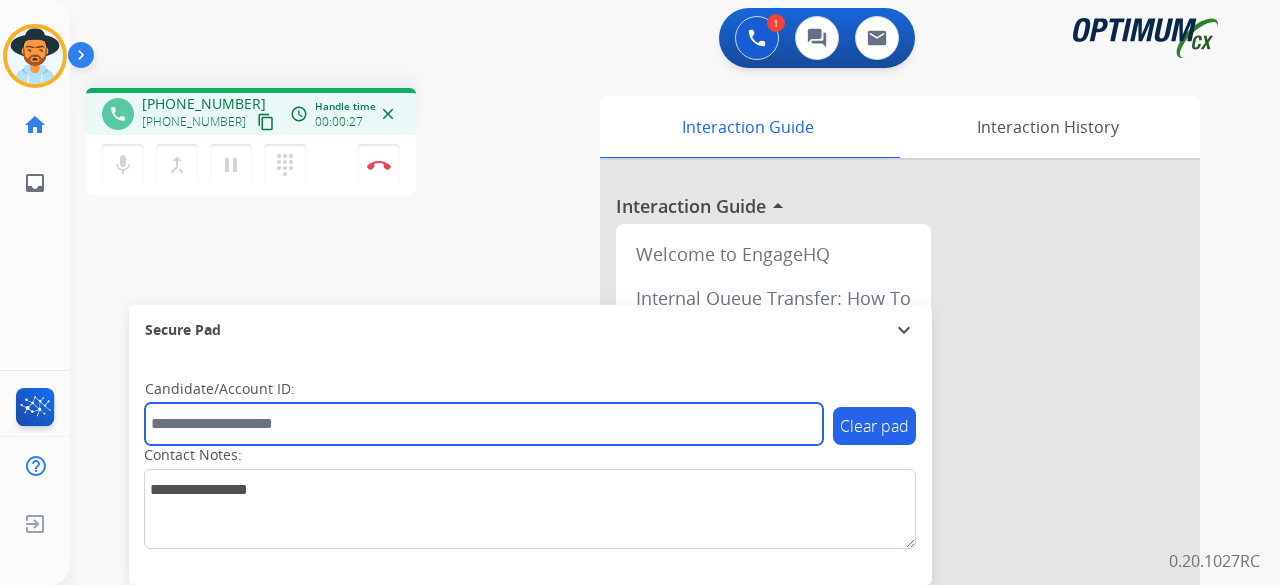 paste on "*******" 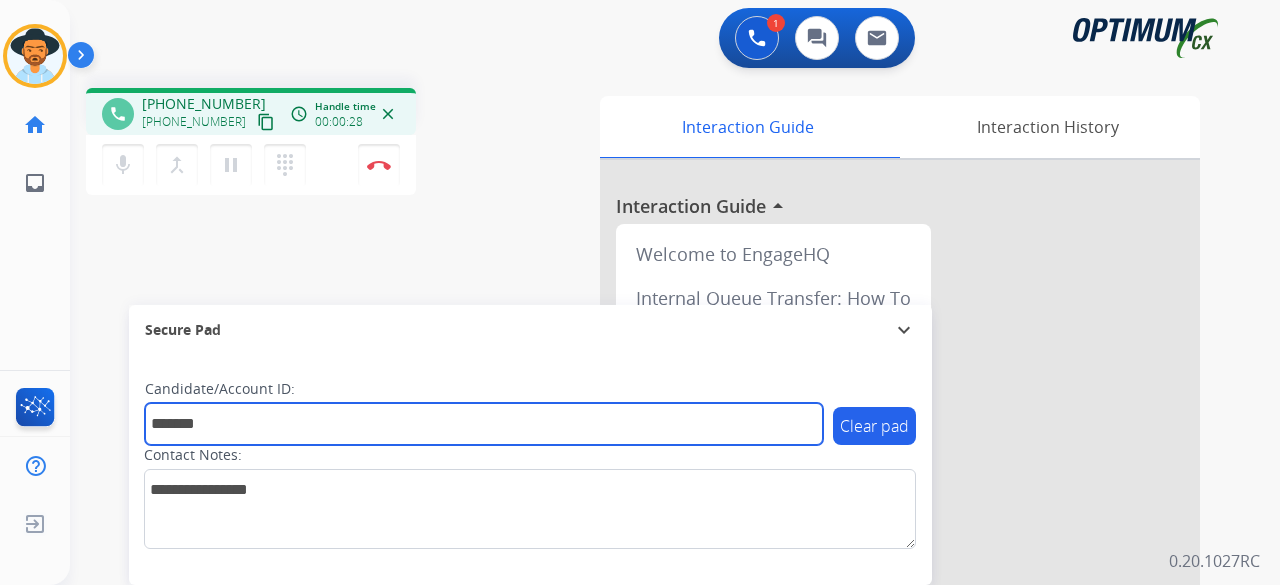 type on "*******" 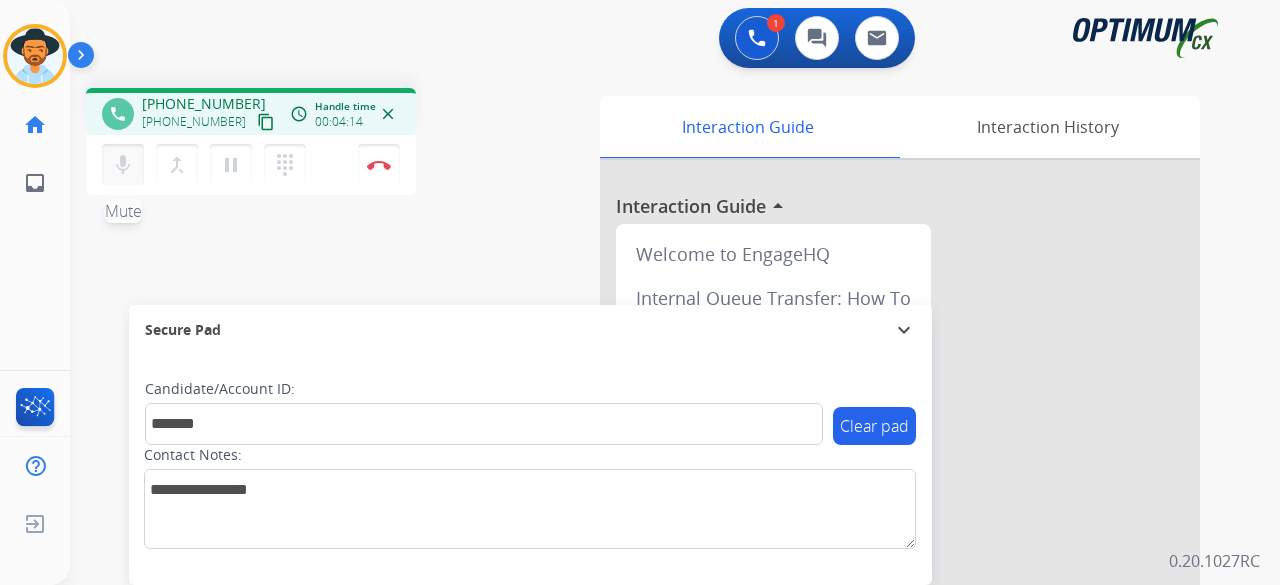 click on "mic" at bounding box center (123, 165) 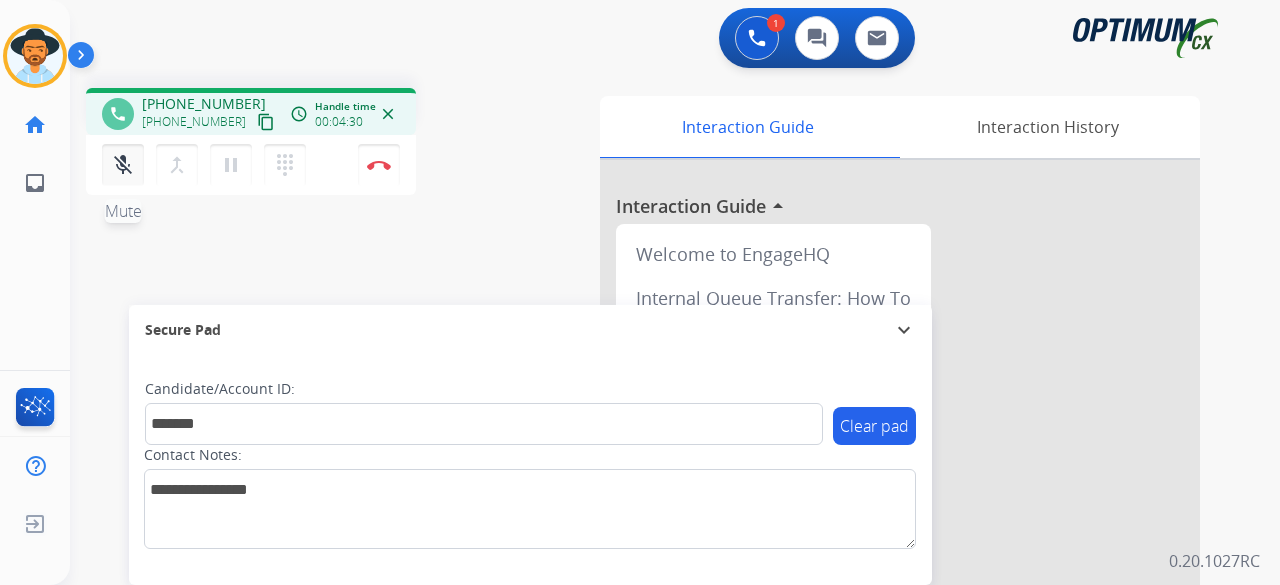 click on "mic_off" at bounding box center [123, 165] 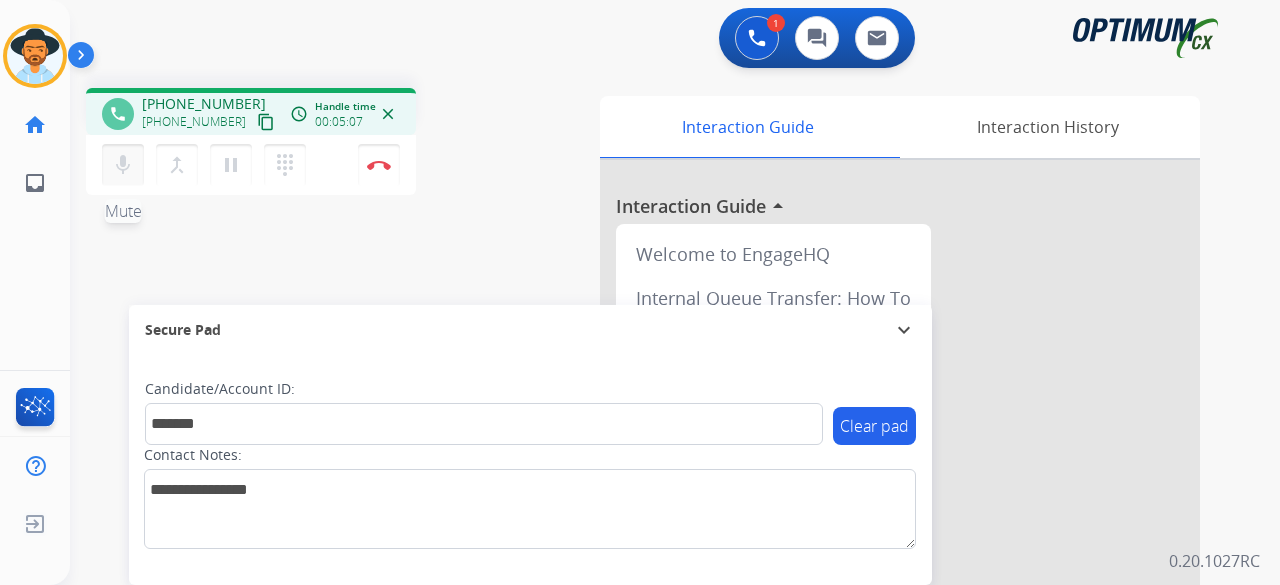 click on "mic Mute" at bounding box center (123, 165) 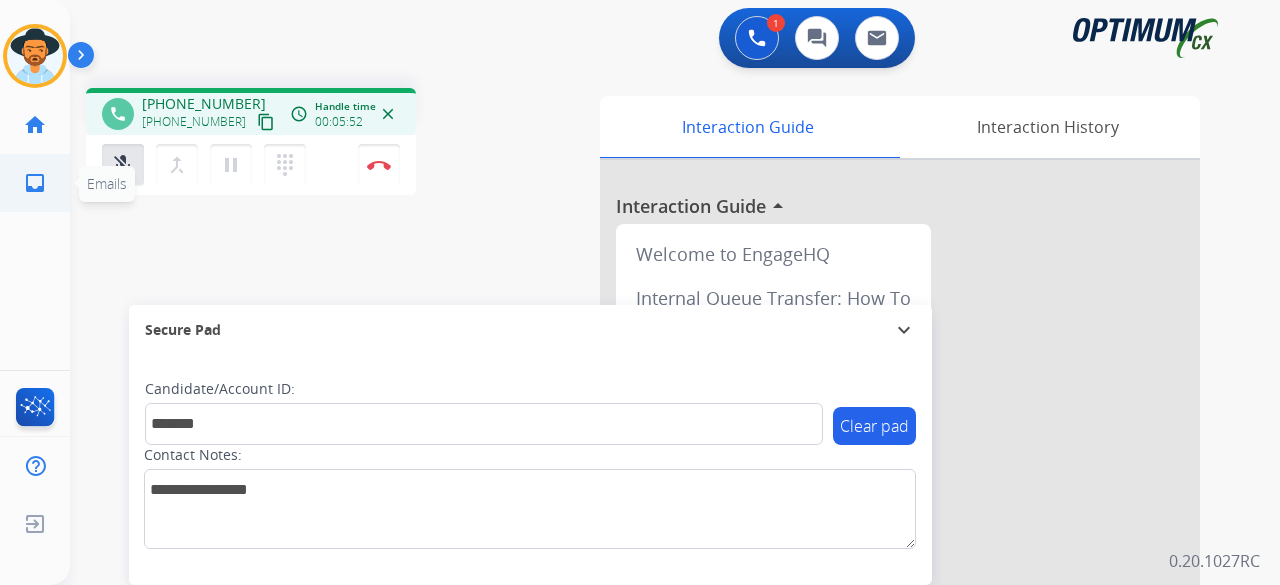 click on "Emails" 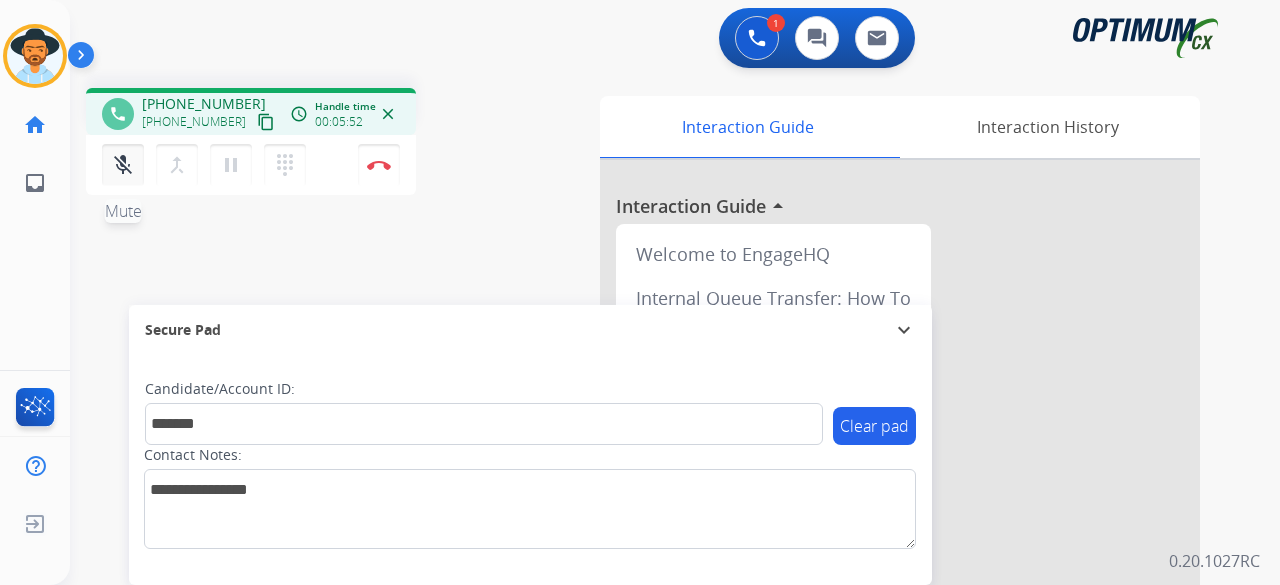 click on "mic_off" at bounding box center (123, 165) 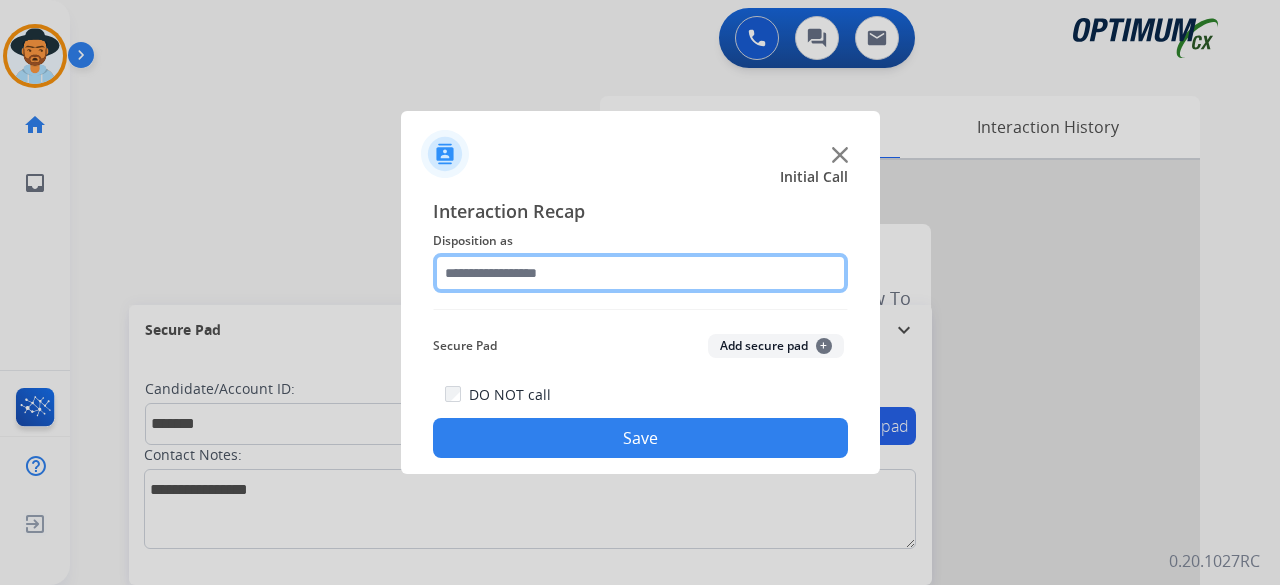 click 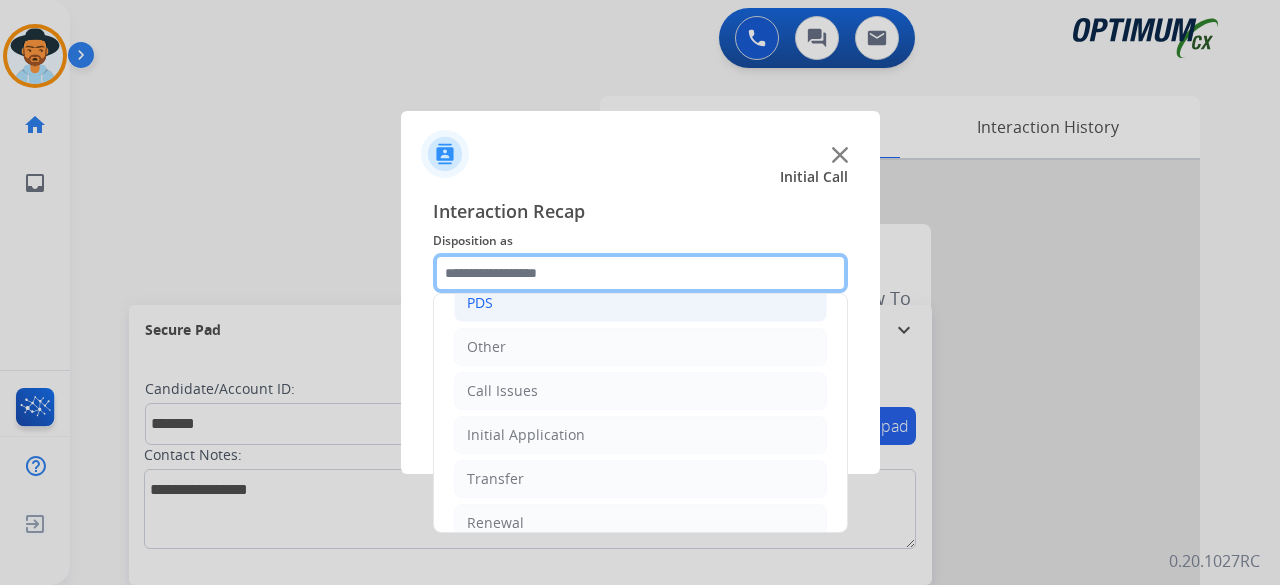 scroll, scrollTop: 130, scrollLeft: 0, axis: vertical 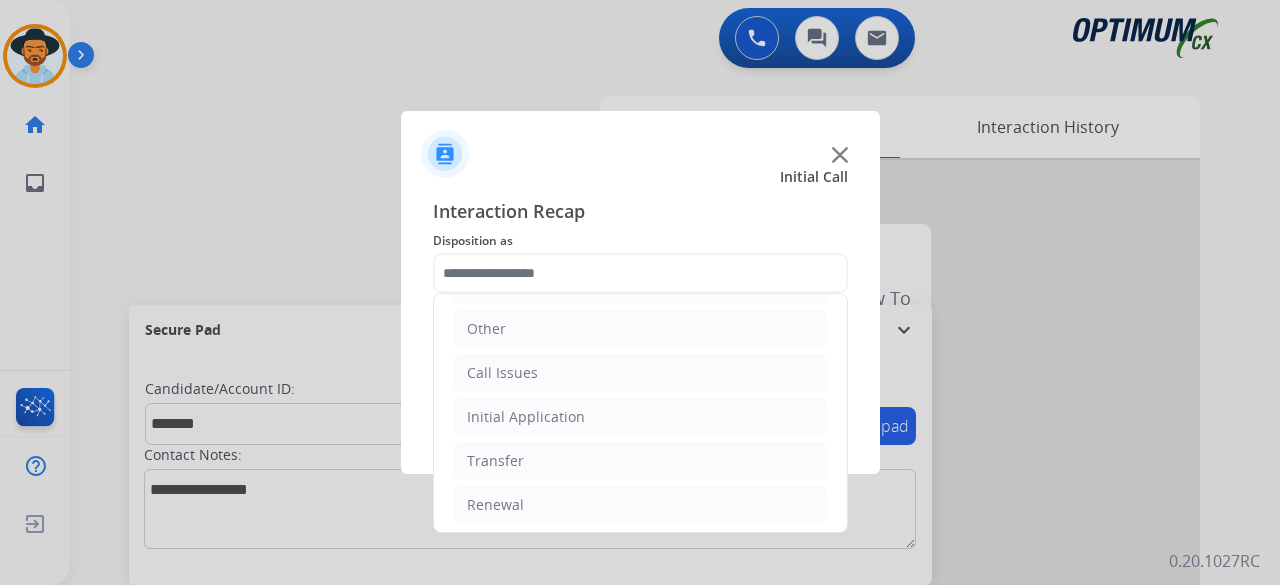 click on "Bookstore   Finance   PDS   Other   Call Issues   Initial Application   Transfer   Renewal" 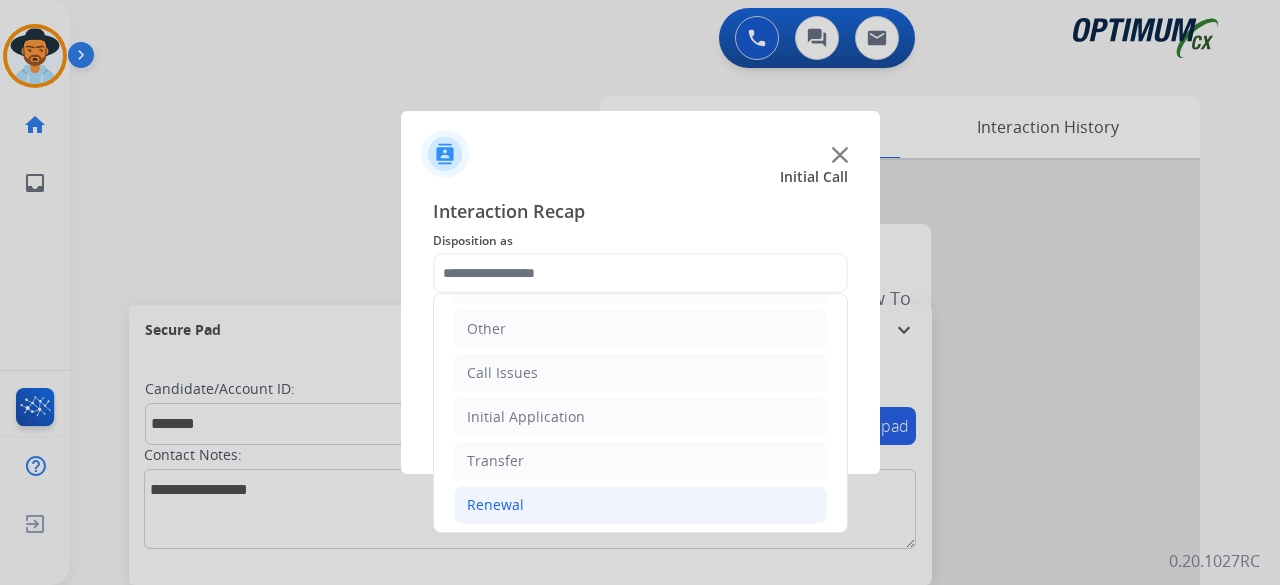 click on "Renewal" 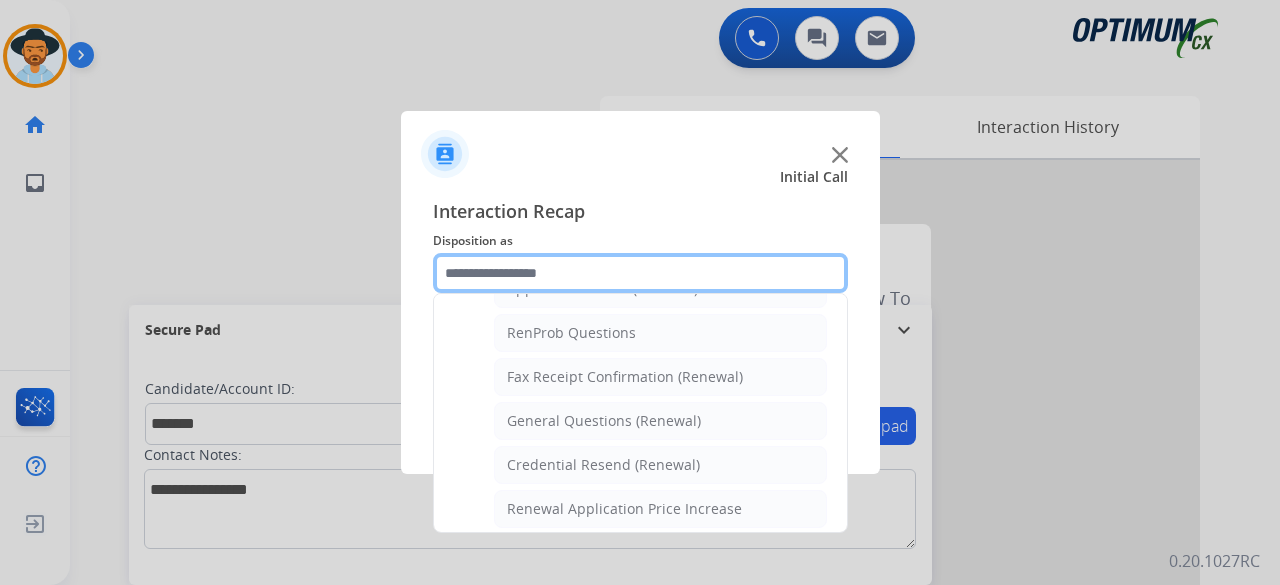 scroll, scrollTop: 557, scrollLeft: 0, axis: vertical 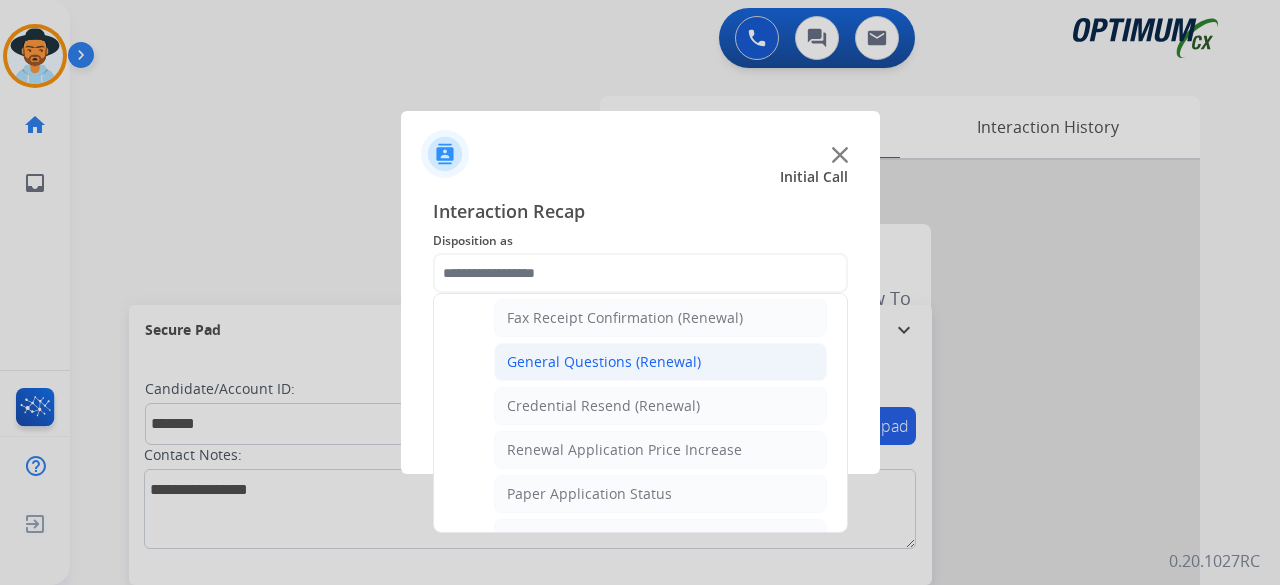 click on "General Questions (Renewal)" 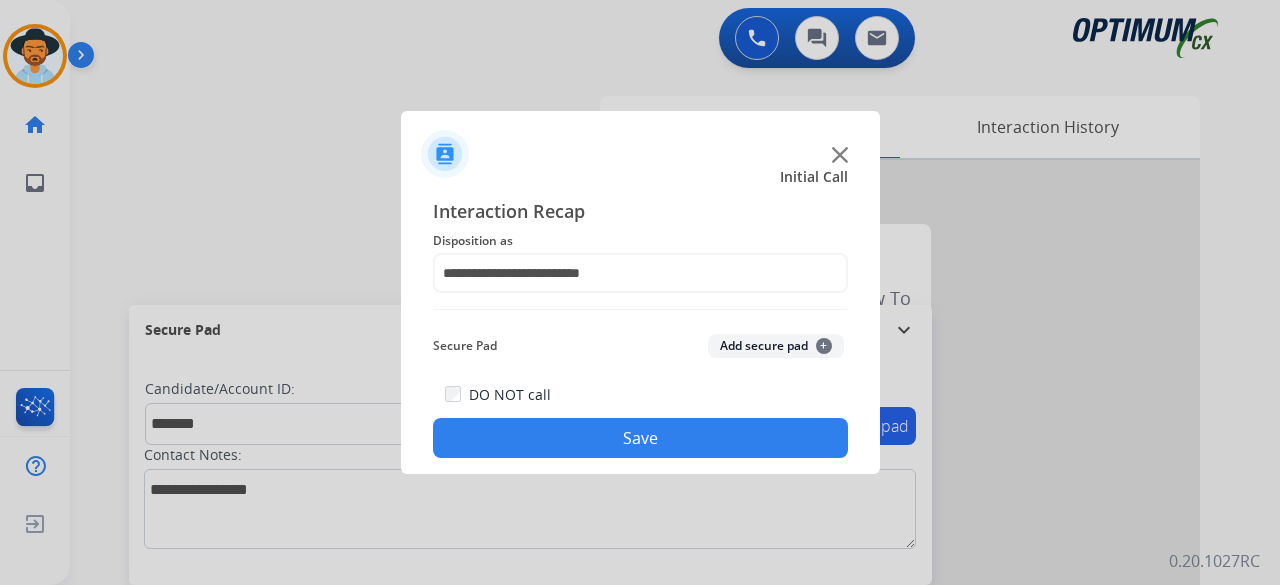 click on "Add secure pad  +" 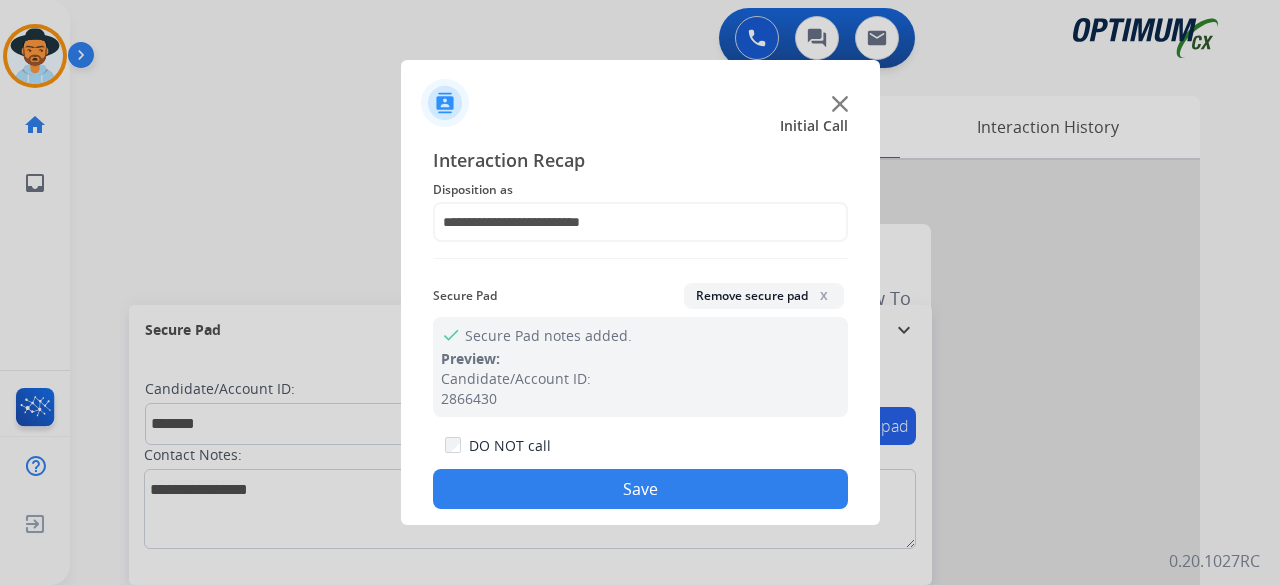 click on "Save" 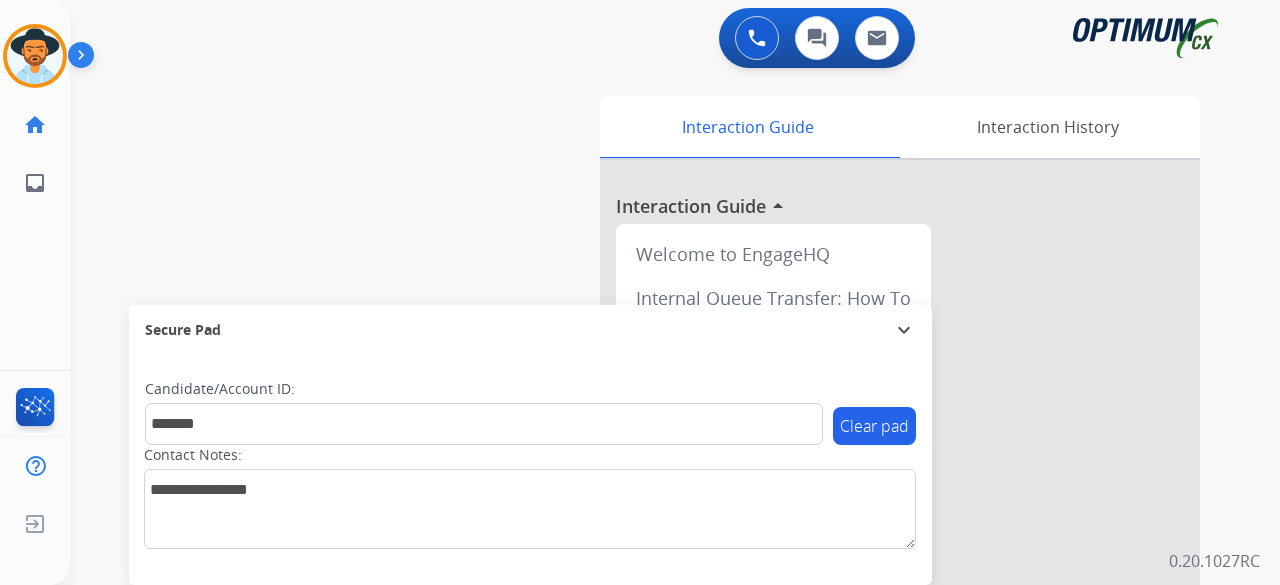 type 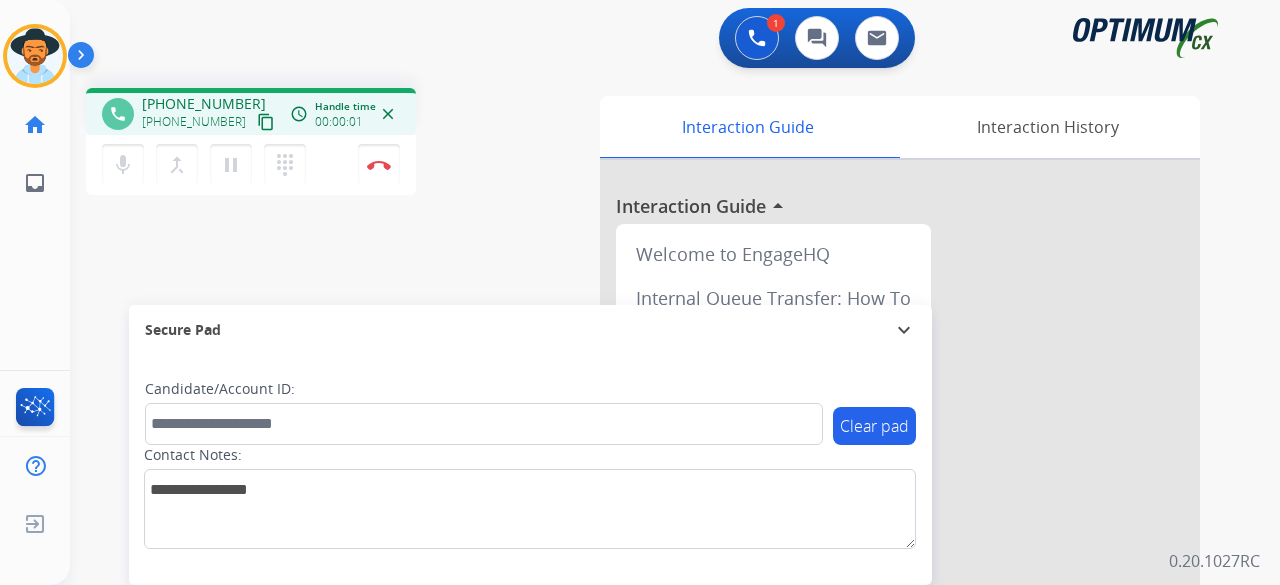 click on "content_copy" at bounding box center (266, 122) 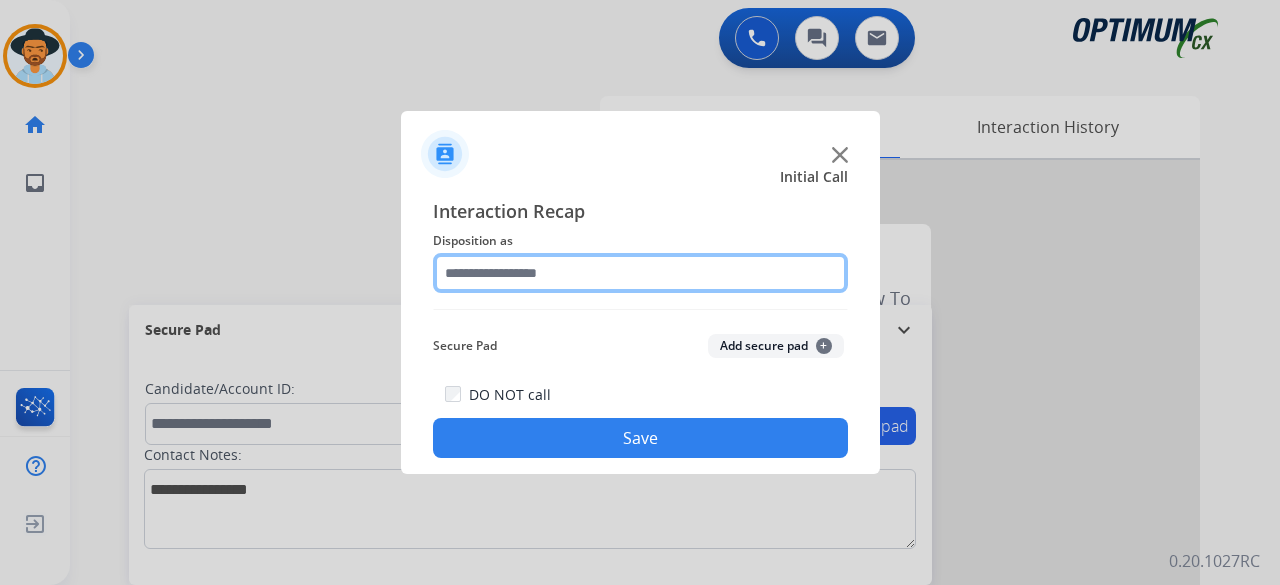 click 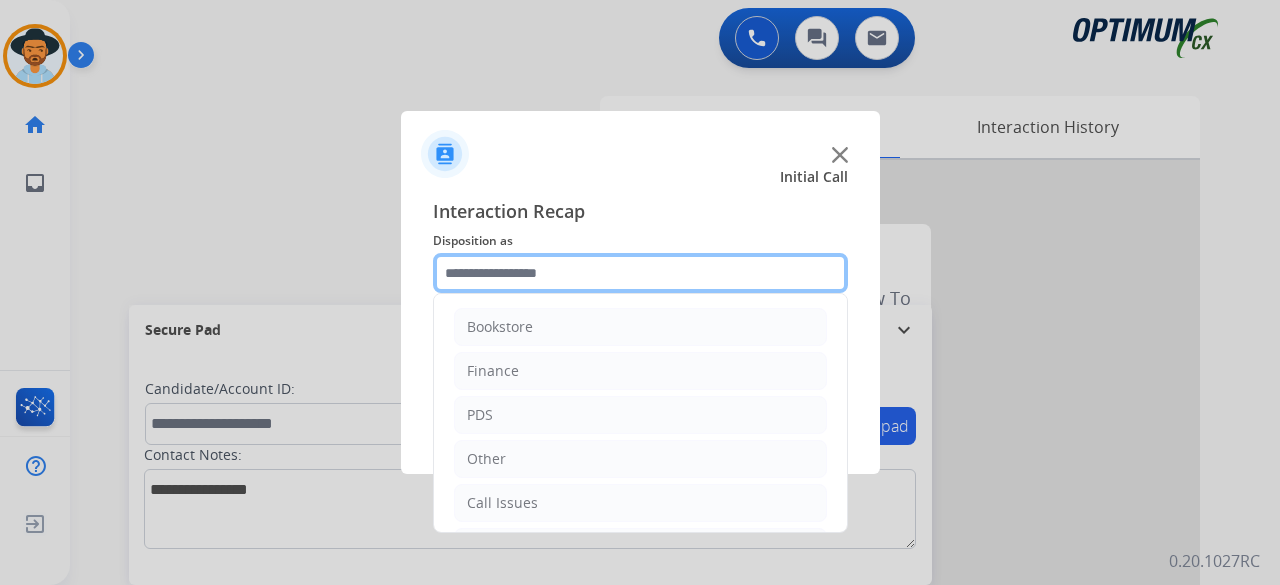 scroll, scrollTop: 130, scrollLeft: 0, axis: vertical 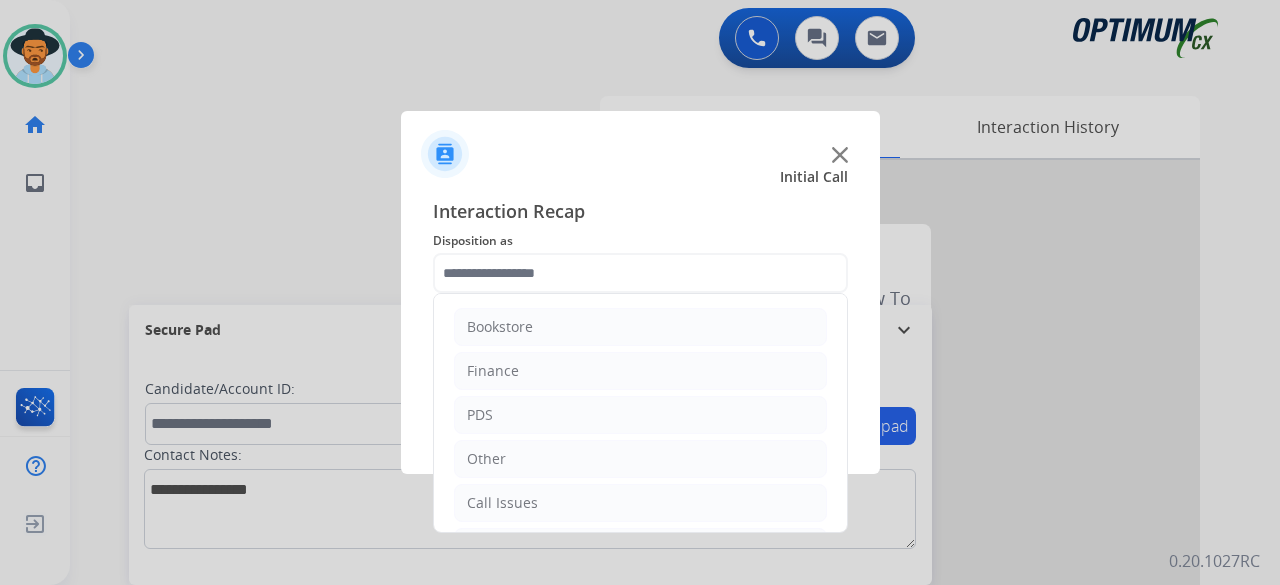 click 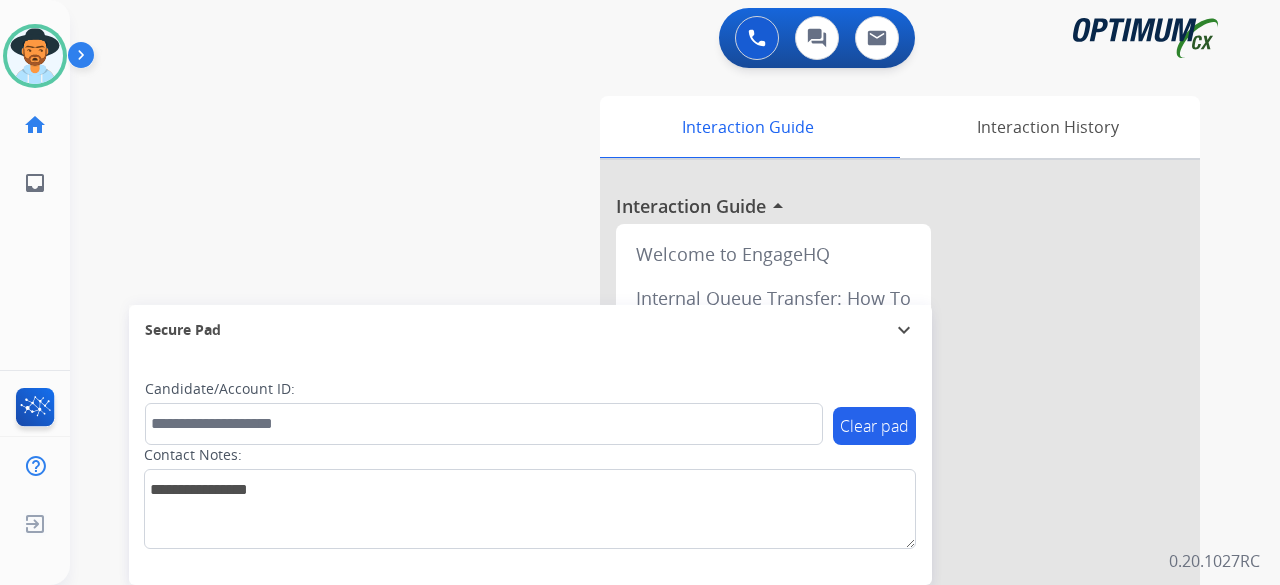 click on "swap_horiz Break voice bridge close_fullscreen Connect 3-Way Call merge_type Separate 3-Way Call  Interaction Guide   Interaction History  Interaction Guide arrow_drop_up  Welcome to EngageHQ   Internal Queue Transfer: How To  Secure Pad expand_more Clear pad Candidate/Account ID: Contact Notes:" at bounding box center (651, 489) 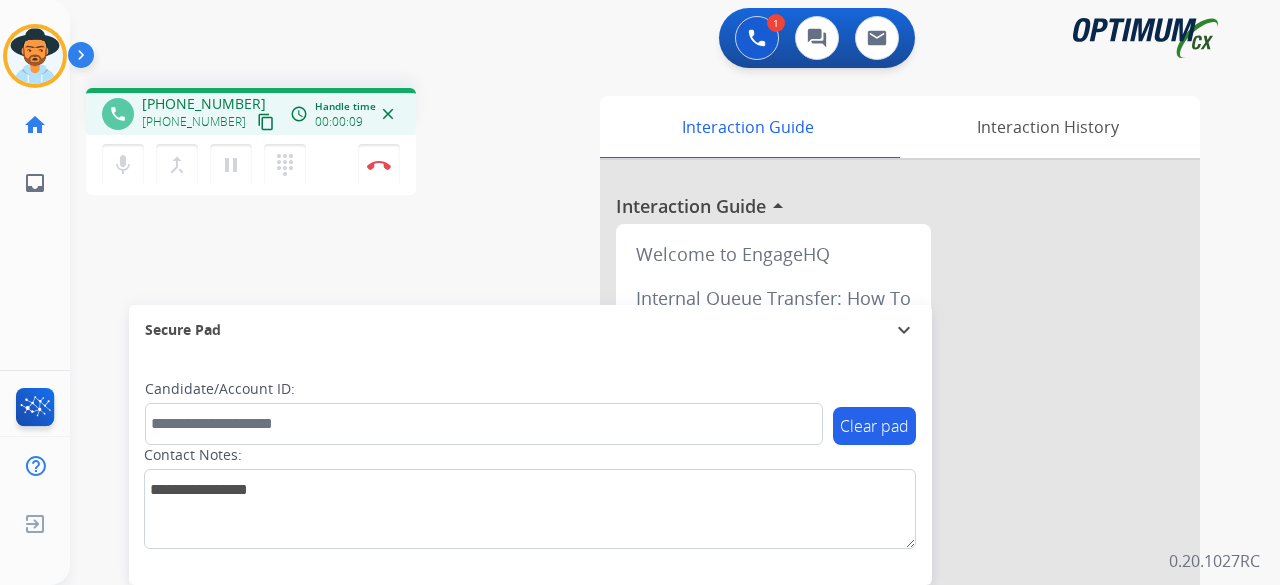 click on "content_copy" at bounding box center [266, 122] 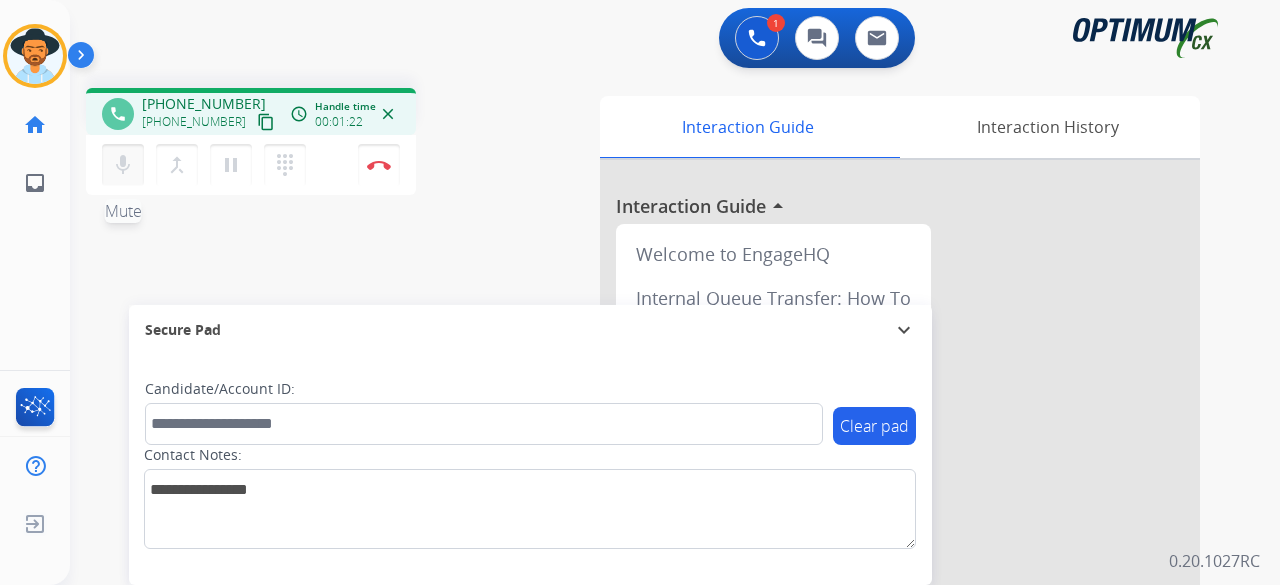 click on "mic" at bounding box center (123, 165) 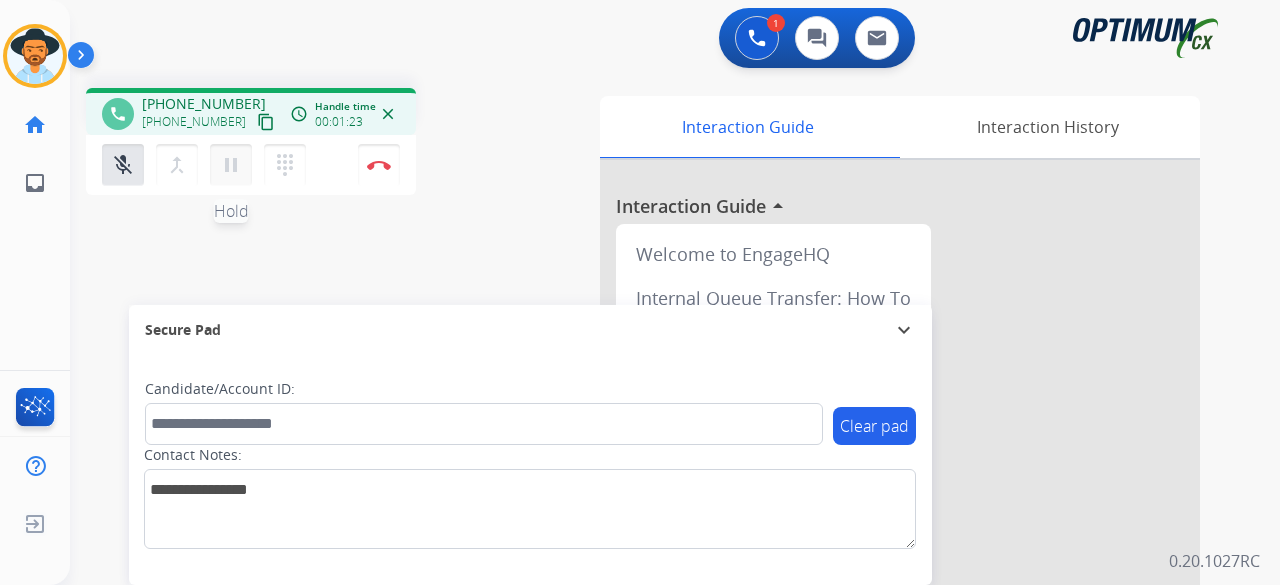 click on "pause" at bounding box center (231, 165) 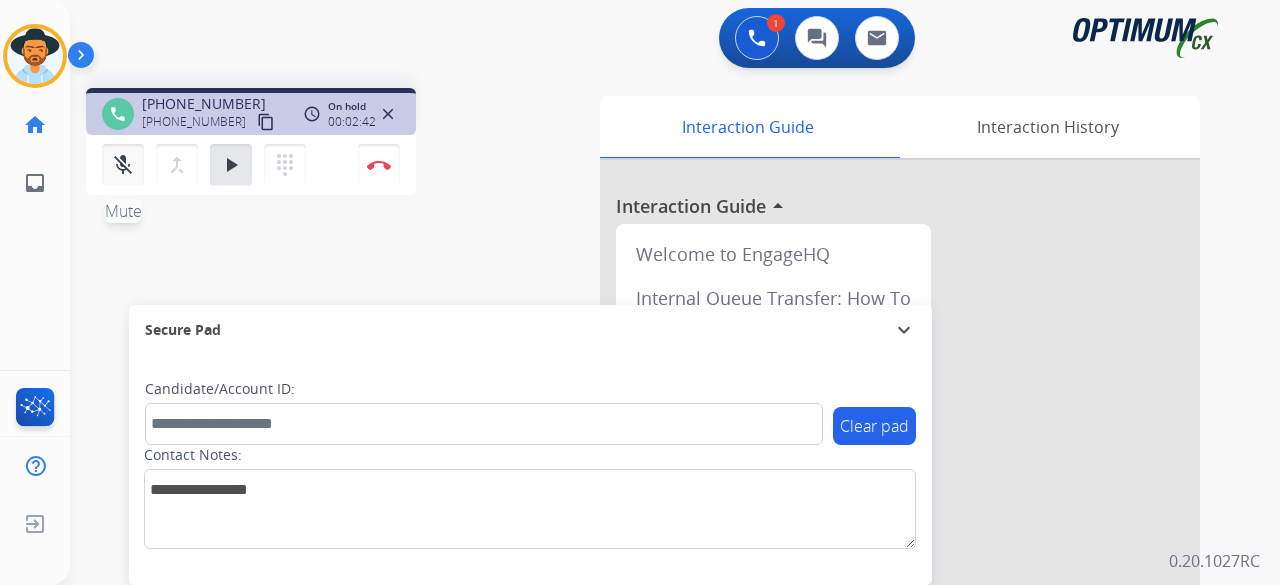 click on "mic_off" at bounding box center [123, 165] 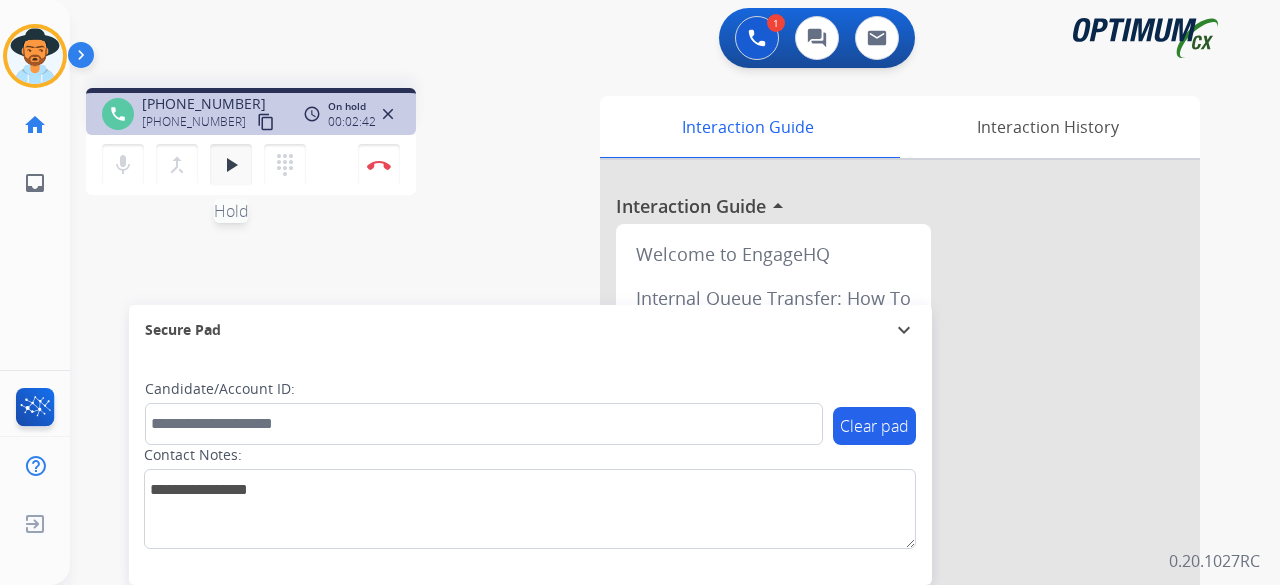 click on "play_arrow" at bounding box center (231, 165) 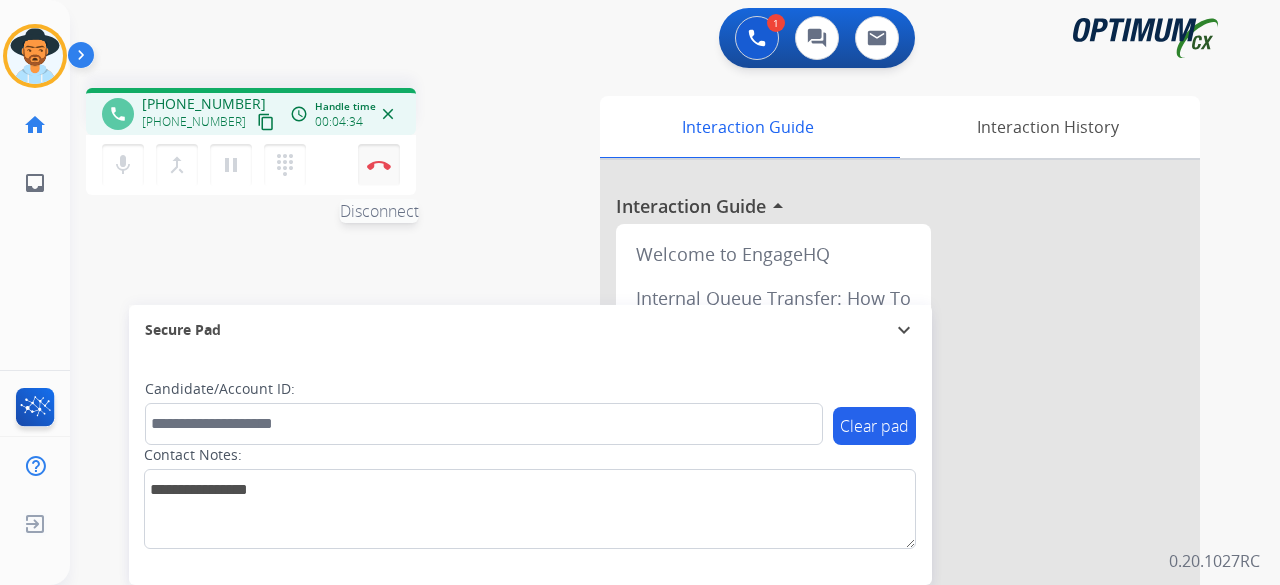 click on "Disconnect" at bounding box center [379, 165] 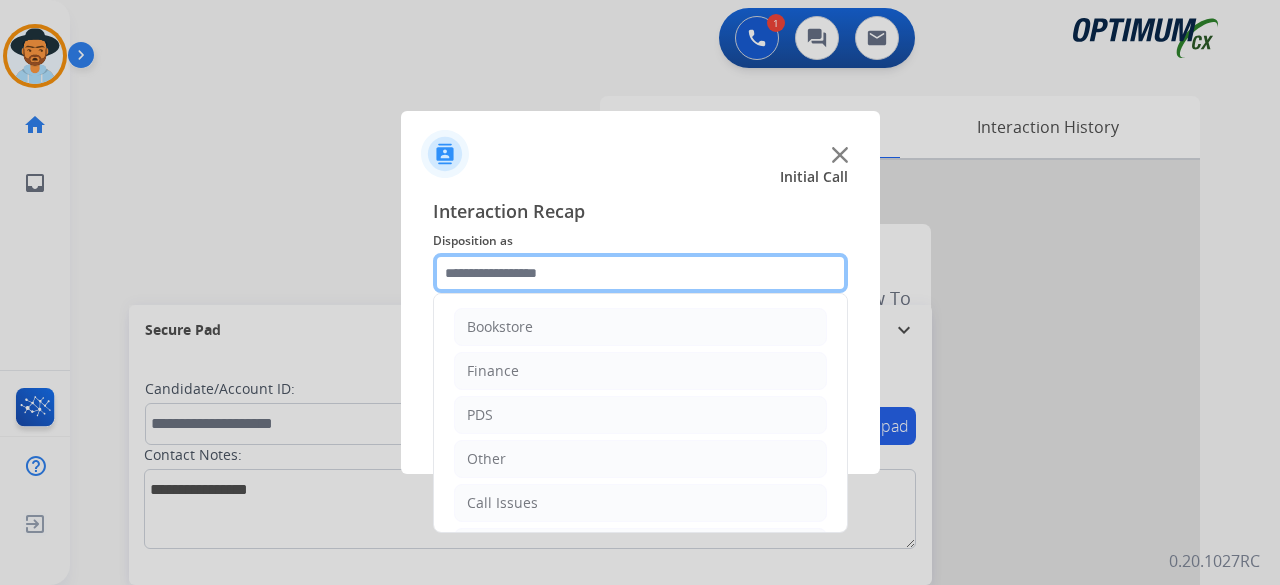 click 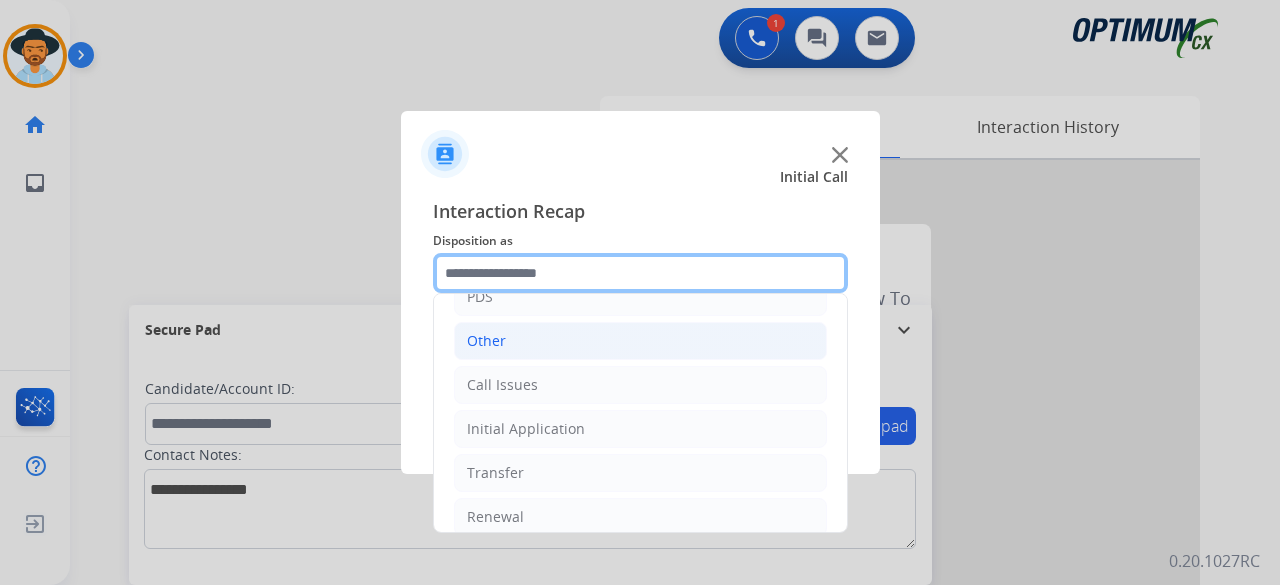 scroll, scrollTop: 130, scrollLeft: 0, axis: vertical 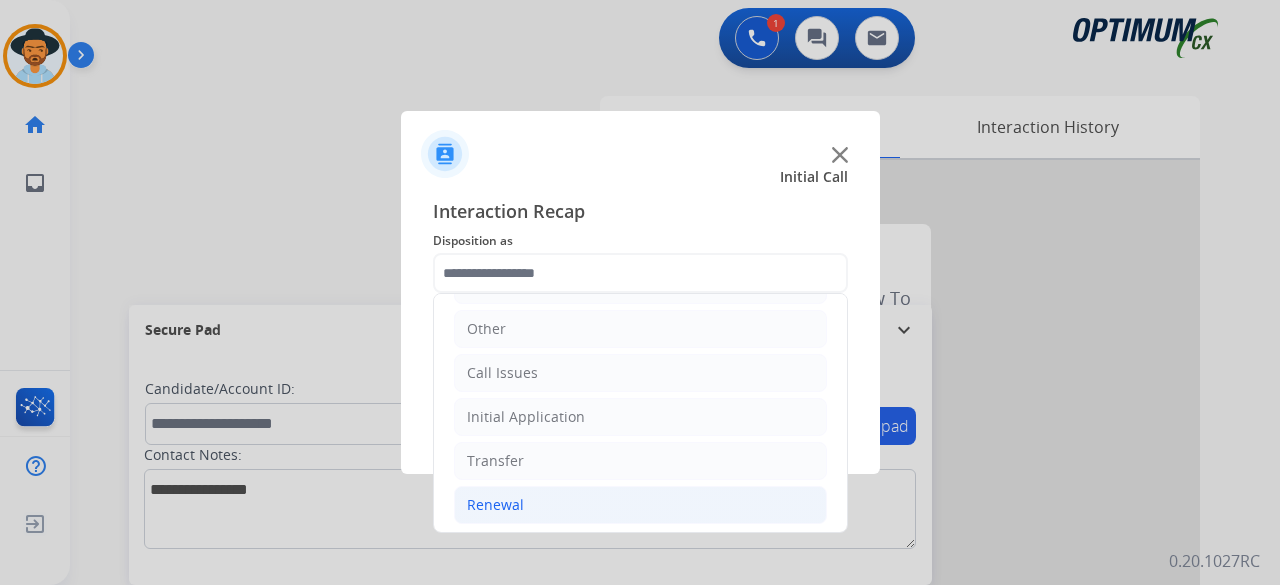 click on "Renewal" 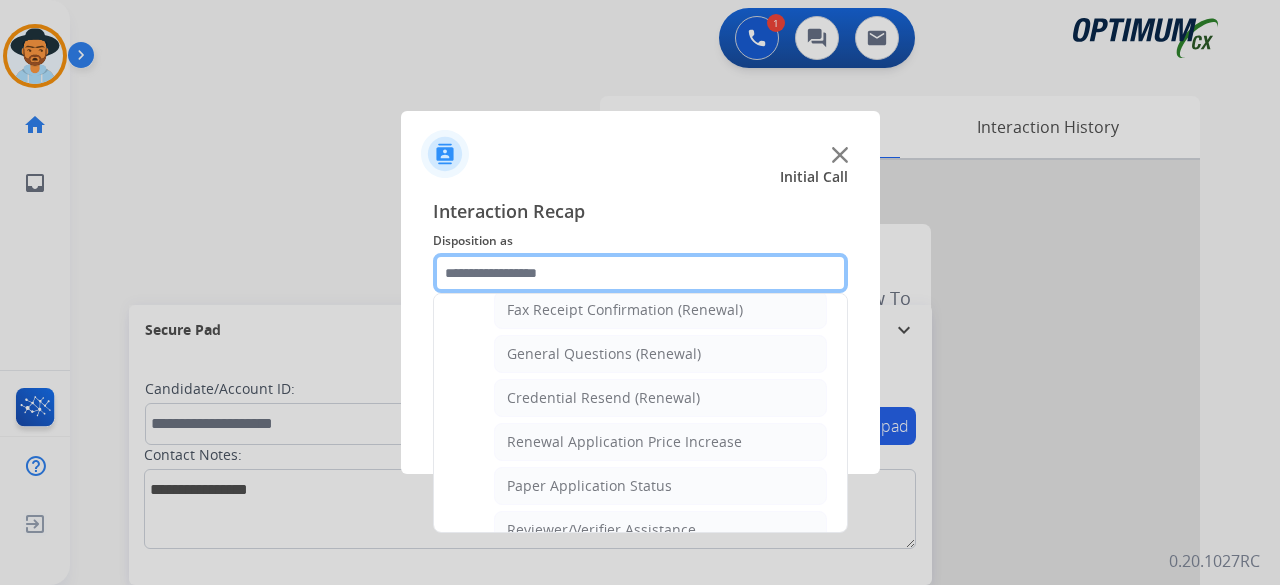 scroll, scrollTop: 600, scrollLeft: 0, axis: vertical 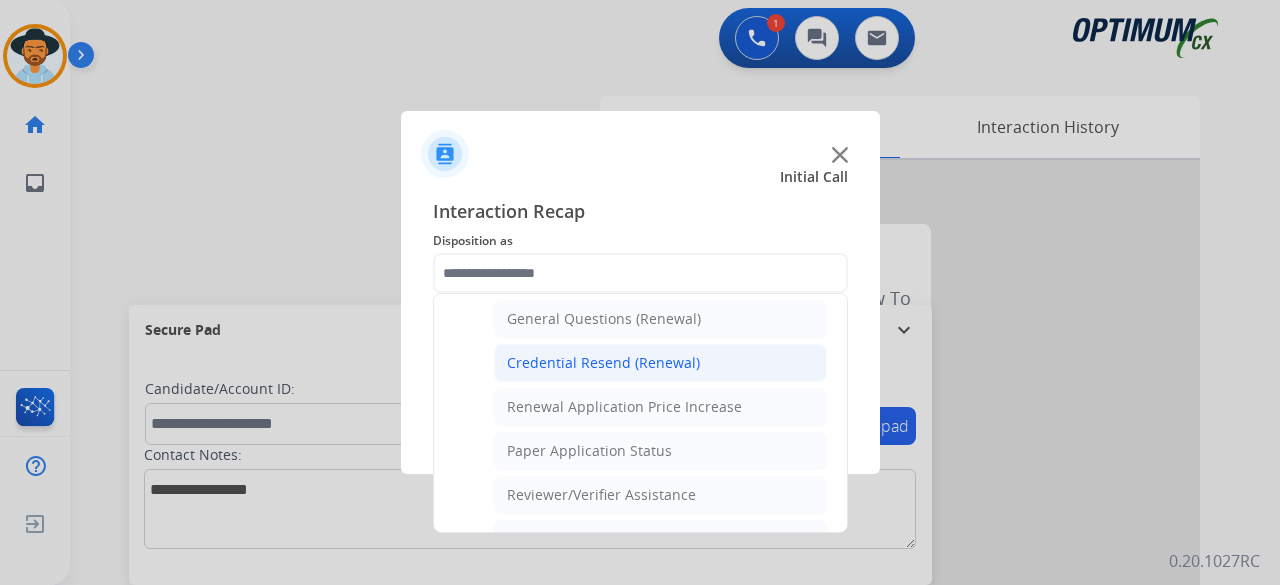 click on "Credential Resend (Renewal)" 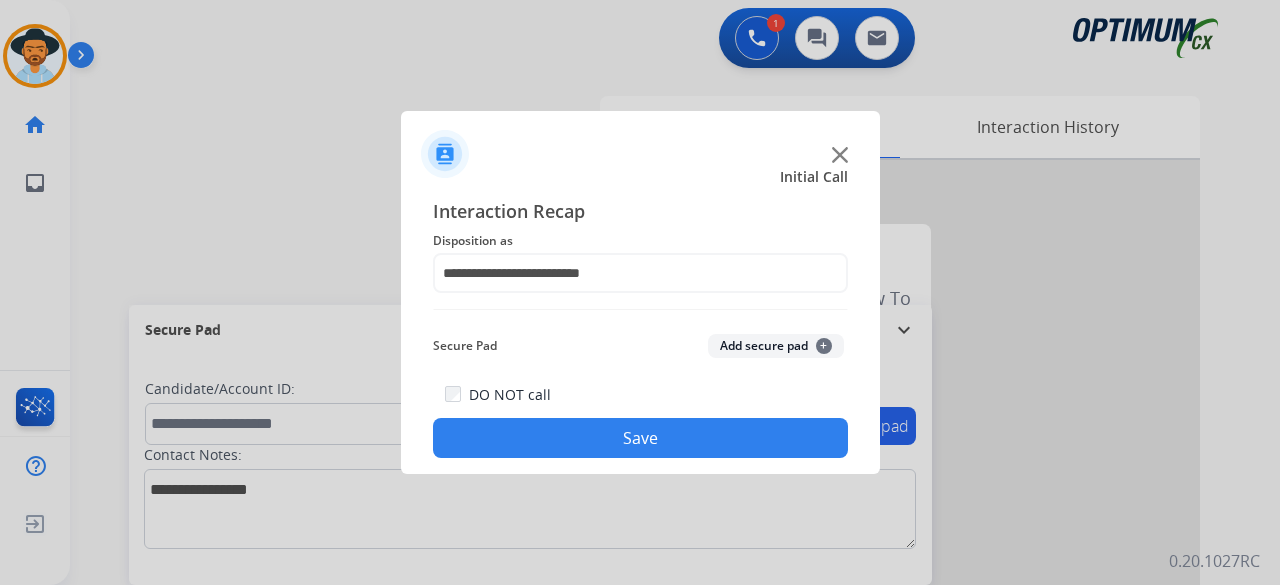 click on "Add secure pad  +" 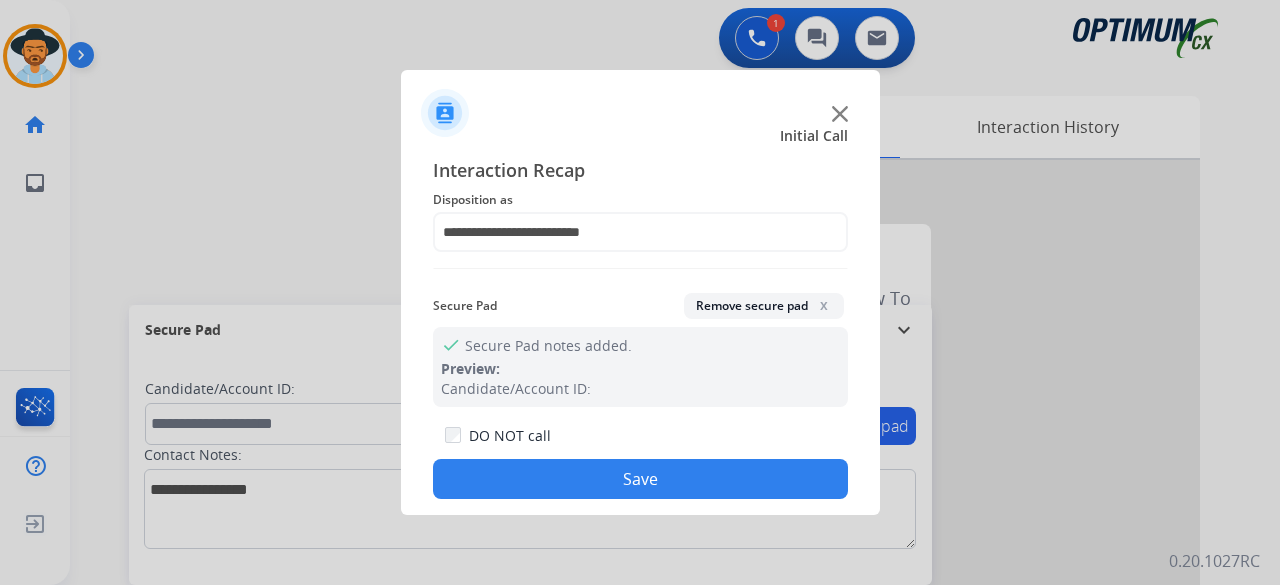 click on "Save" 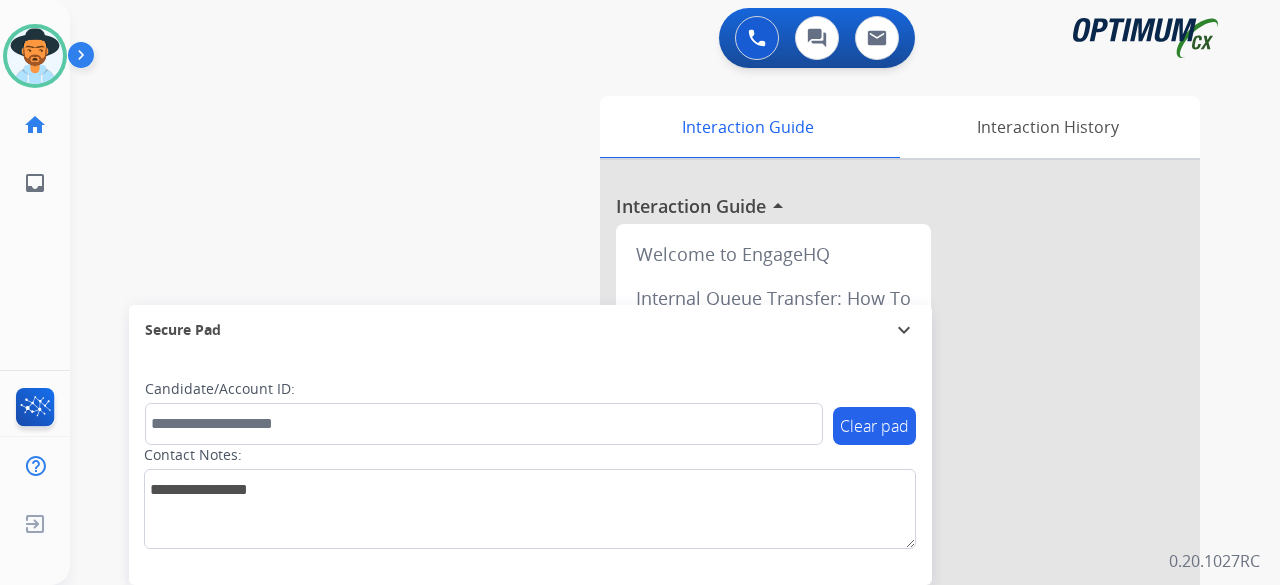 click on "swap_horiz Break voice bridge close_fullscreen Connect 3-Way Call merge_type Separate 3-Way Call  Interaction Guide   Interaction History  Interaction Guide arrow_drop_up  Welcome to EngageHQ   Internal Queue Transfer: How To  Secure Pad expand_more Clear pad Candidate/Account ID: Contact Notes:" at bounding box center (651, 489) 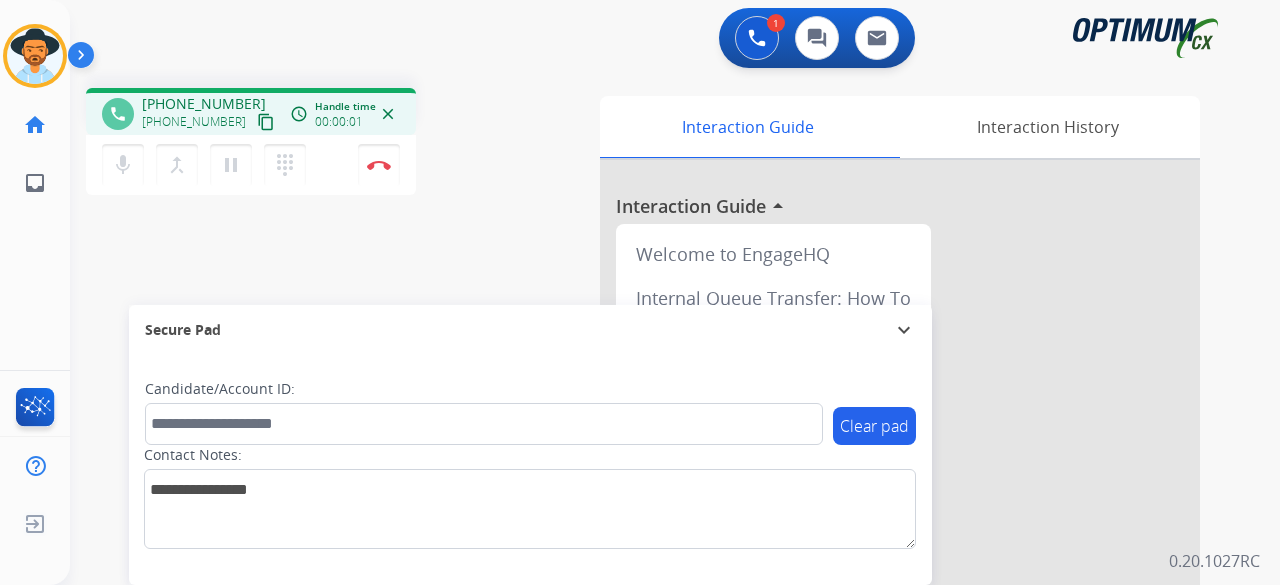click on "content_copy" at bounding box center (266, 122) 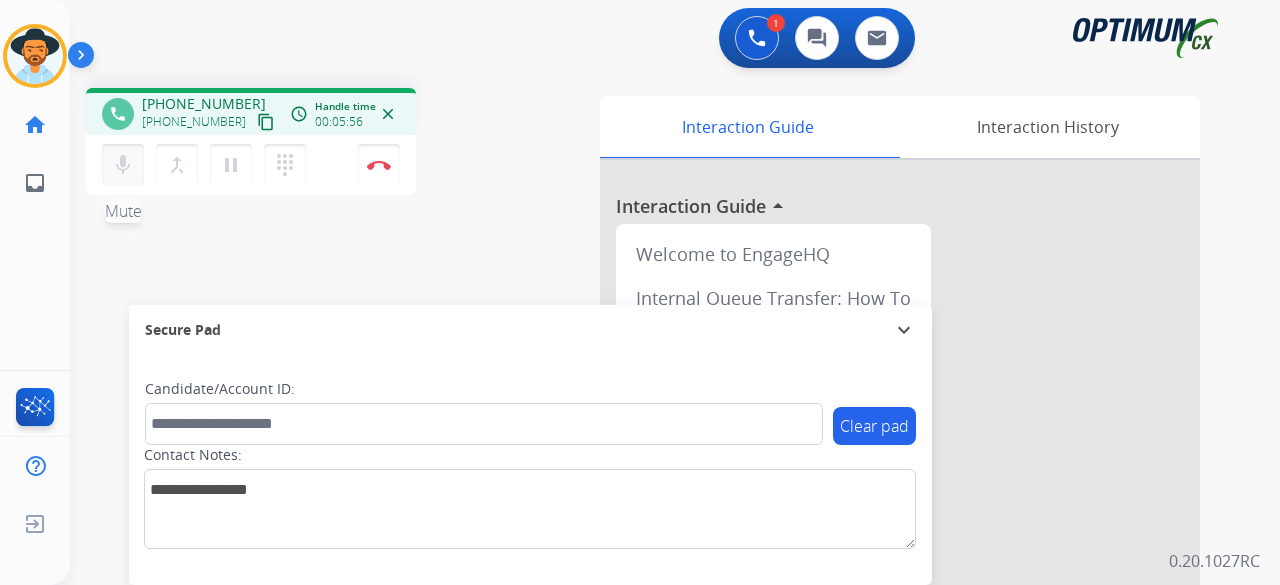 click on "mic" at bounding box center [123, 165] 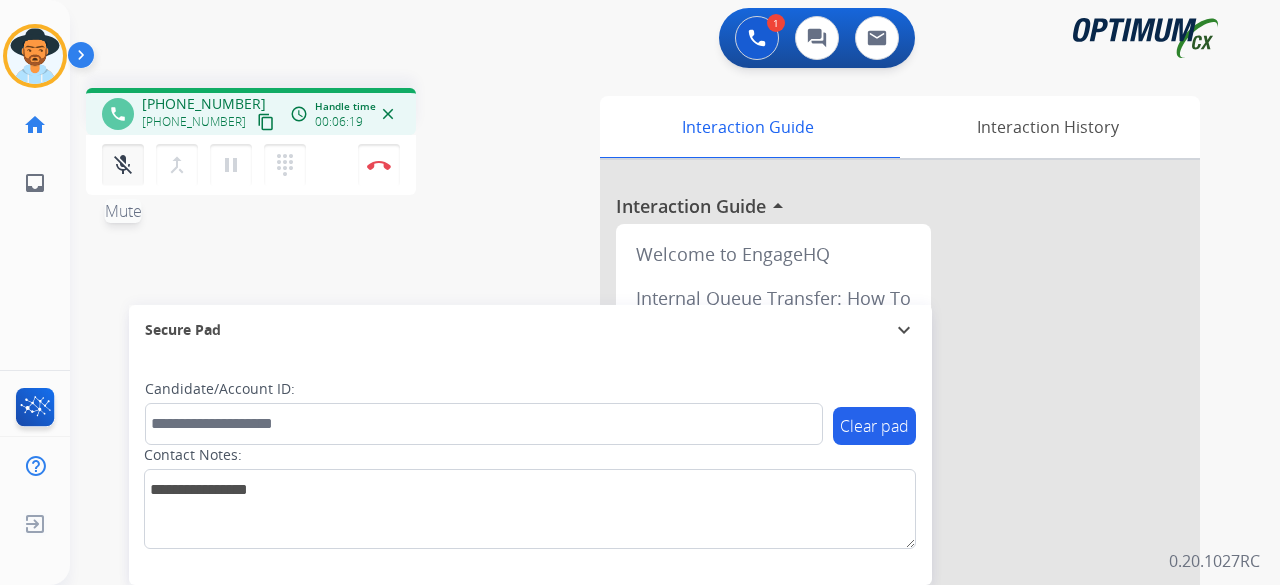 click on "mic_off" at bounding box center (123, 165) 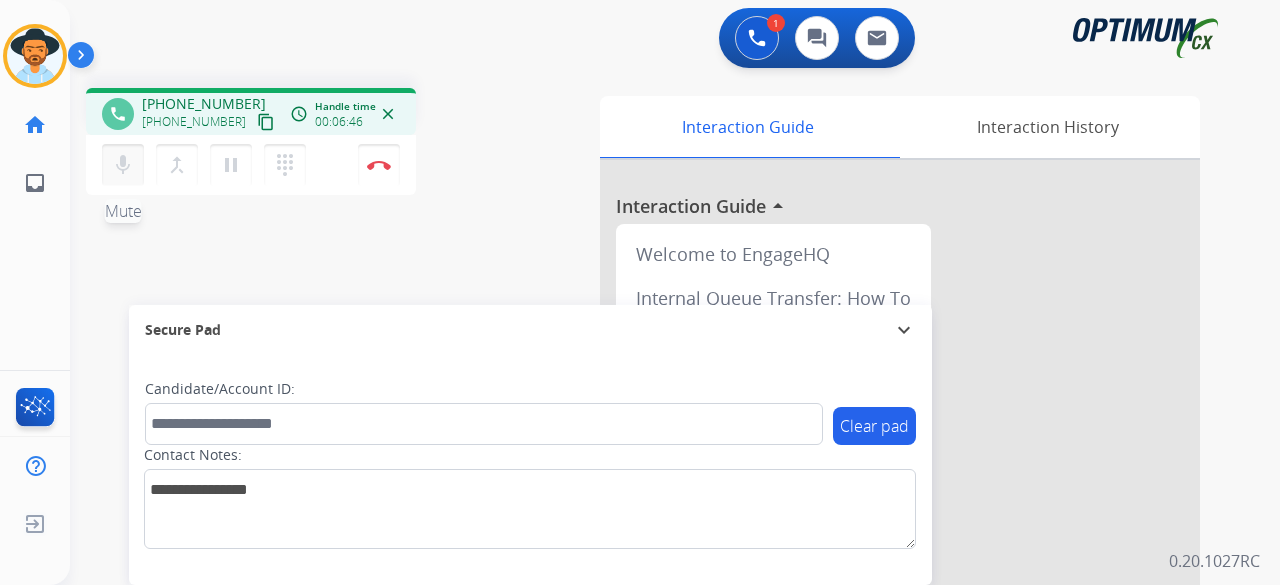 click on "mic Mute" at bounding box center (123, 165) 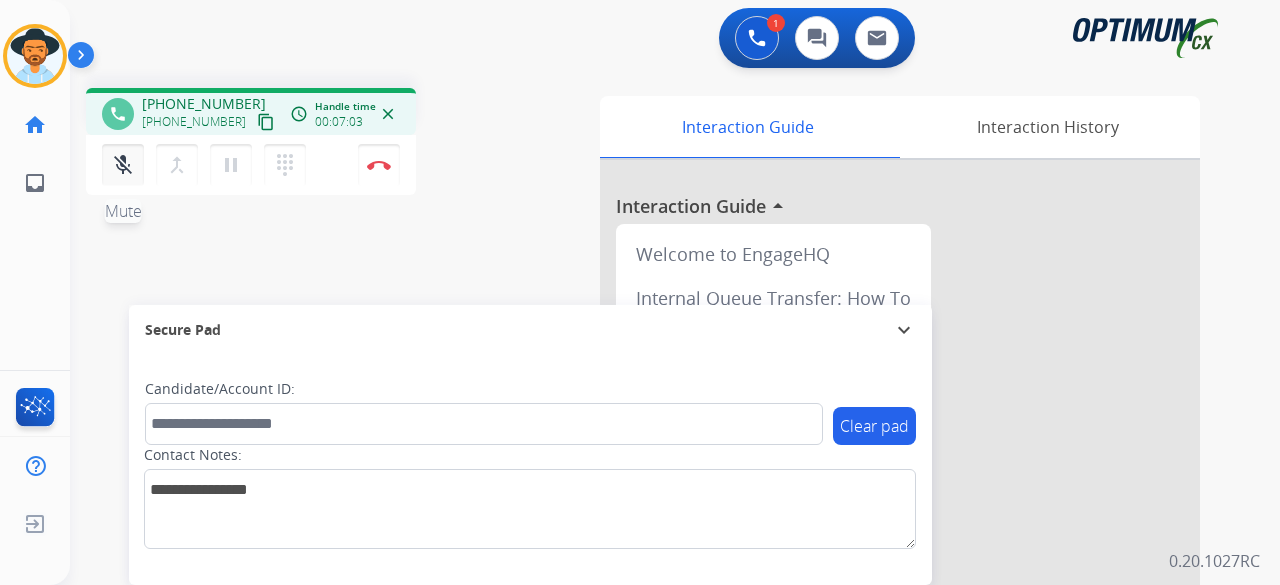 click on "mic_off" at bounding box center (123, 165) 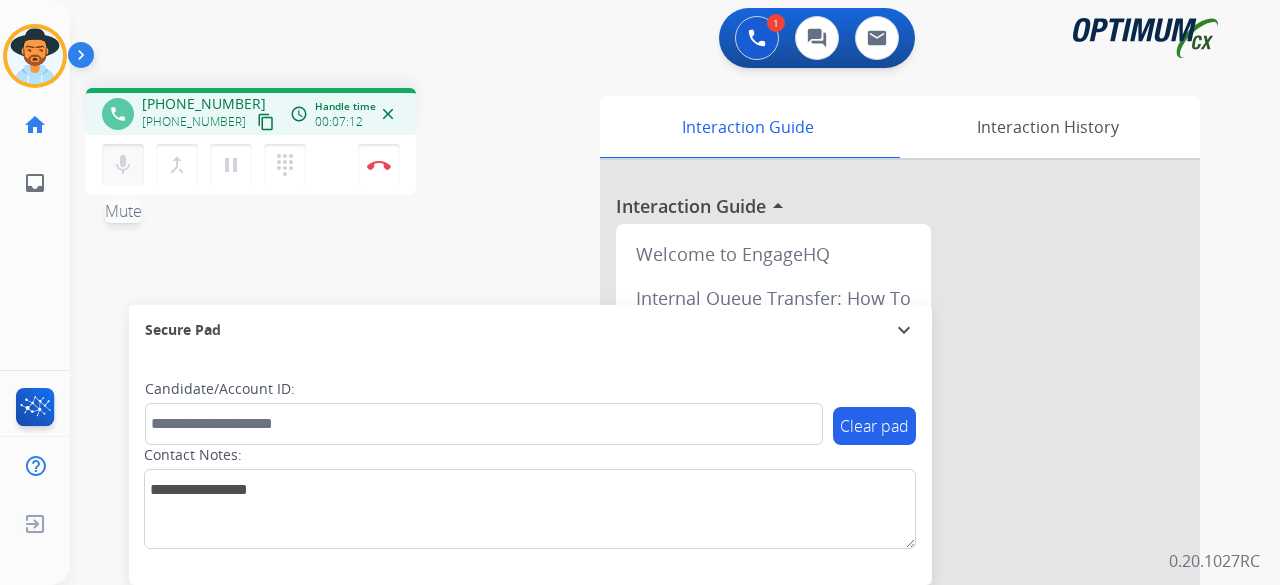 click on "mic" at bounding box center [123, 165] 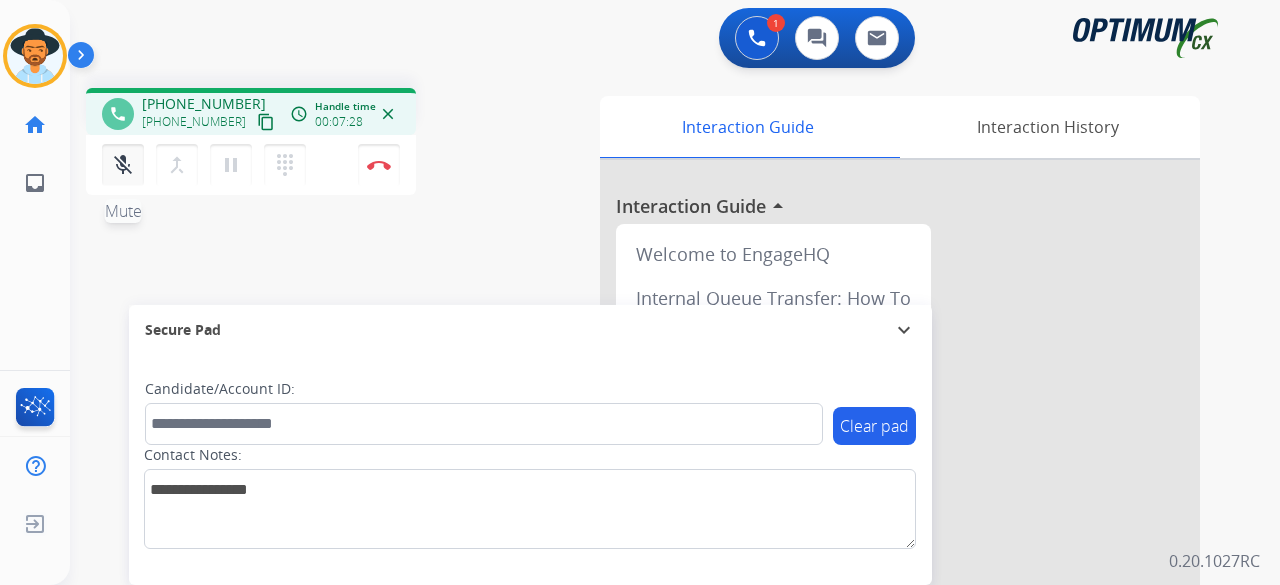 click on "mic_off" at bounding box center [123, 165] 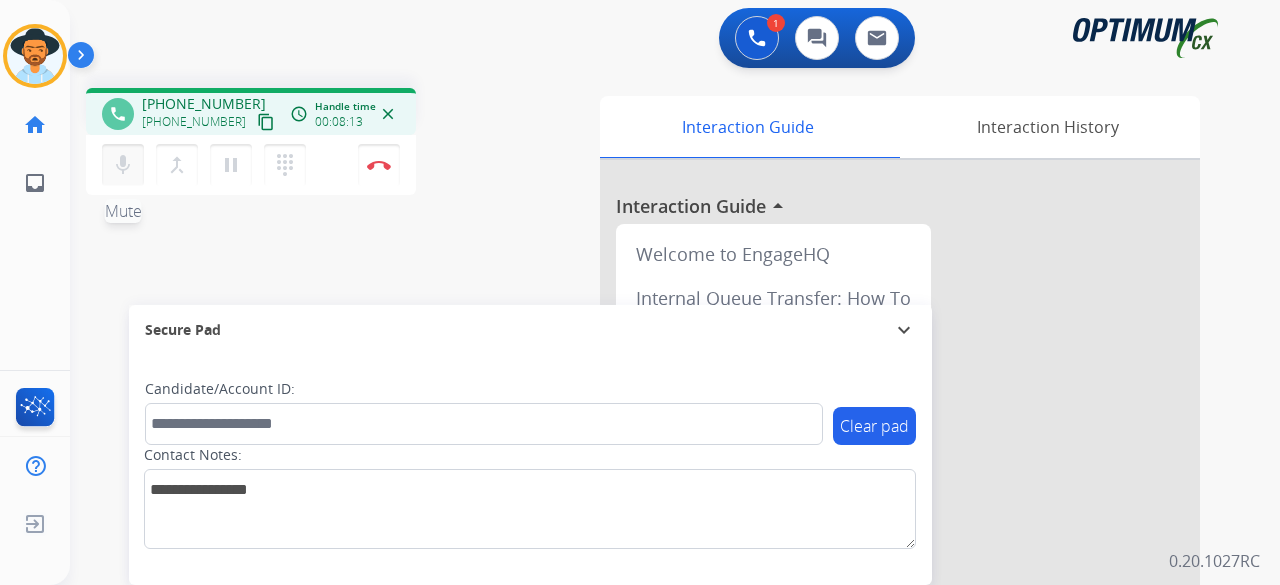 click on "mic" at bounding box center [123, 165] 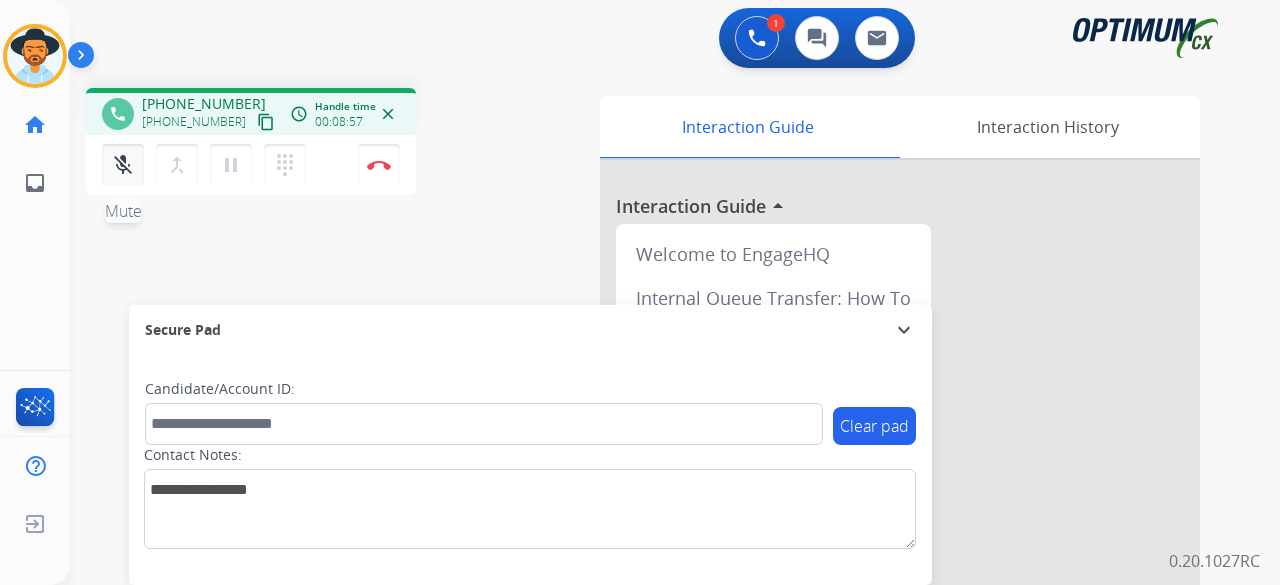 click on "mic_off" at bounding box center [123, 165] 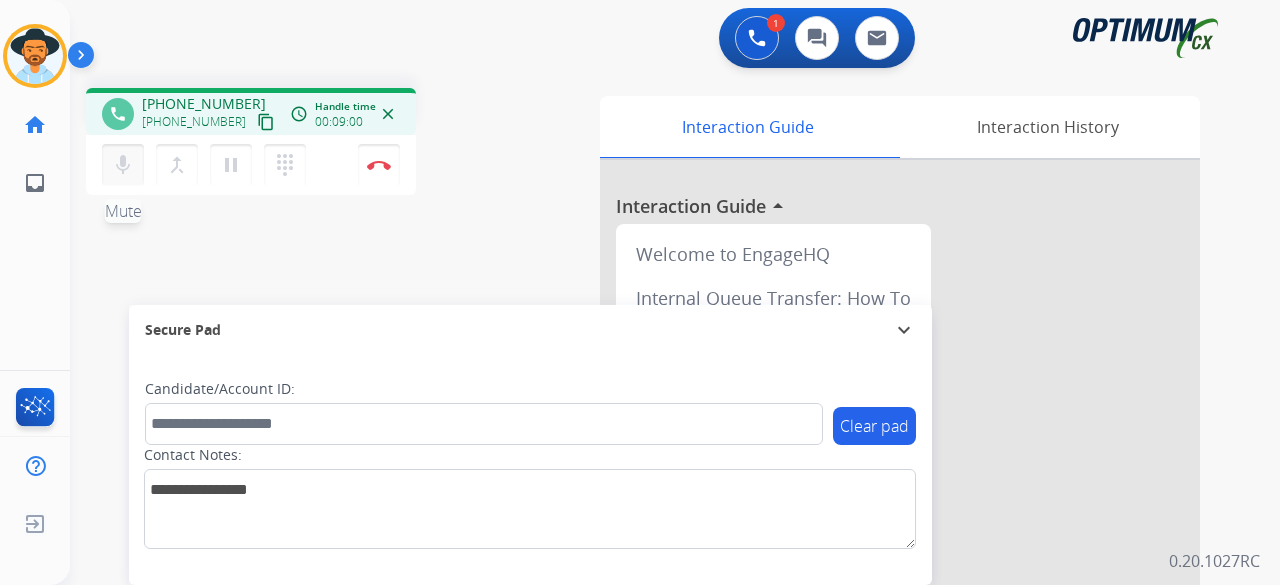 click on "mic Mute" at bounding box center [123, 165] 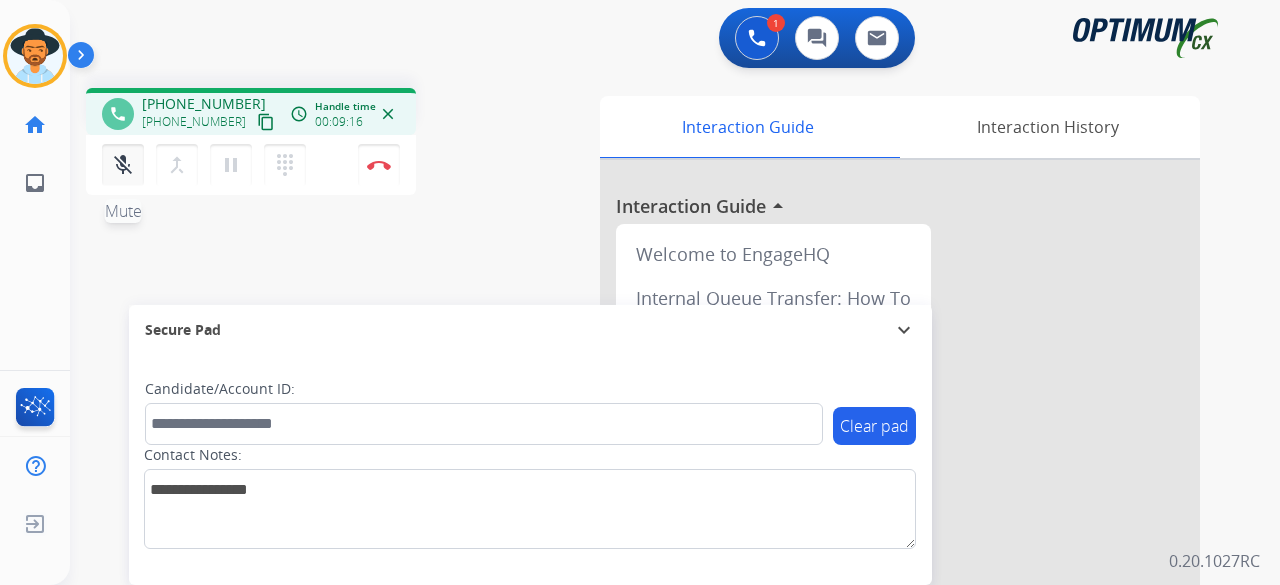 click on "mic_off" at bounding box center (123, 165) 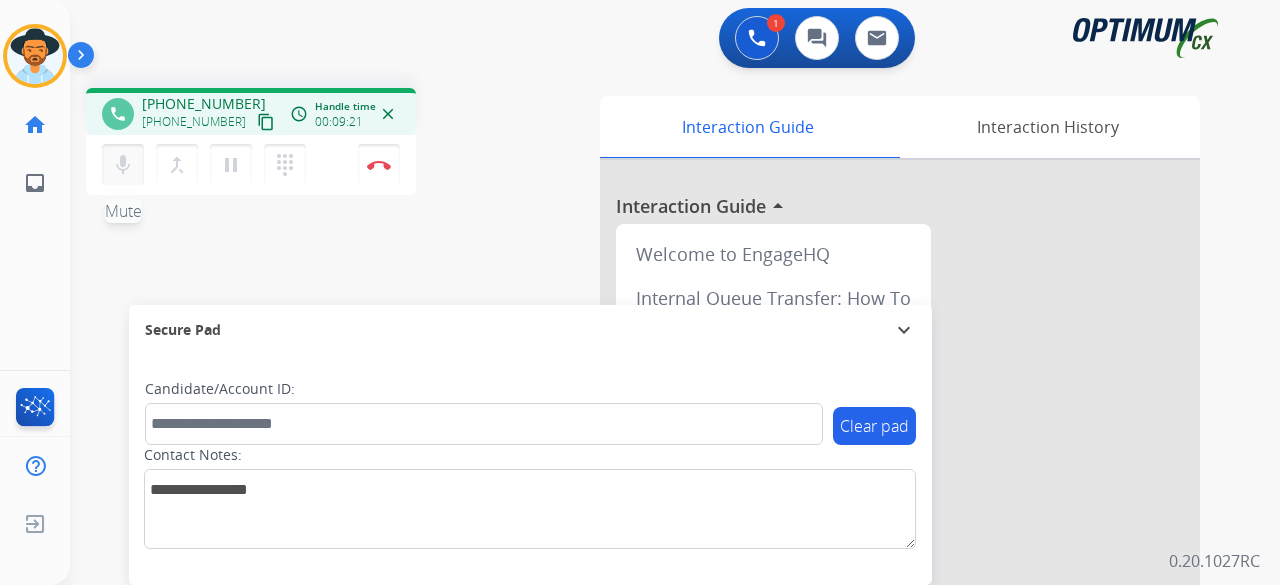 click on "mic" at bounding box center [123, 165] 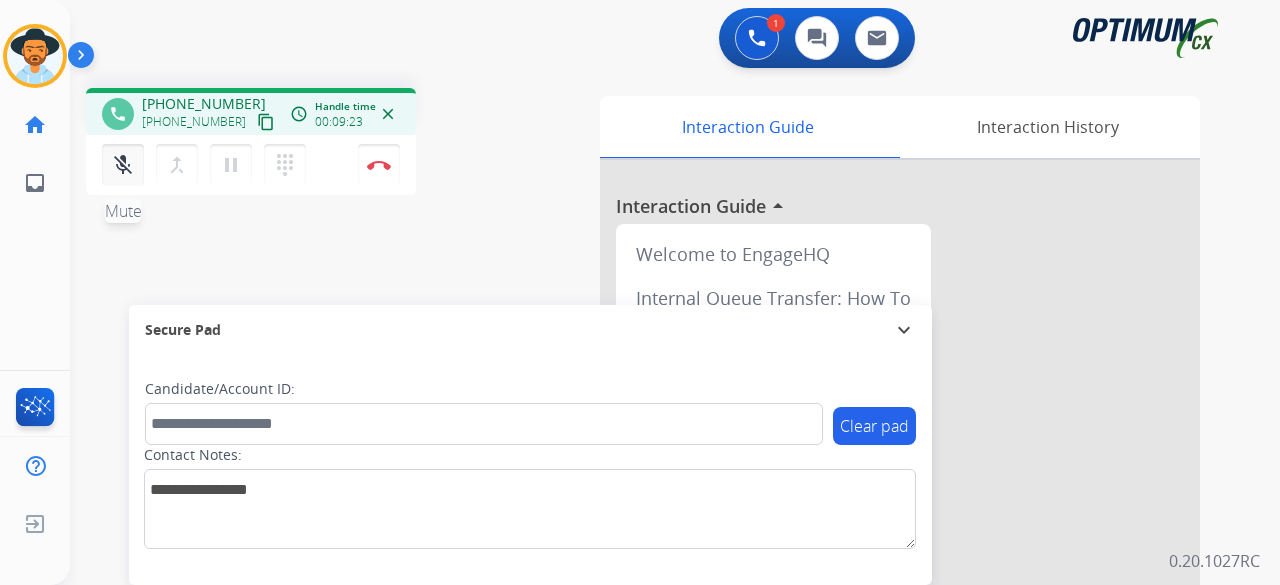 click on "mic_off" at bounding box center (123, 165) 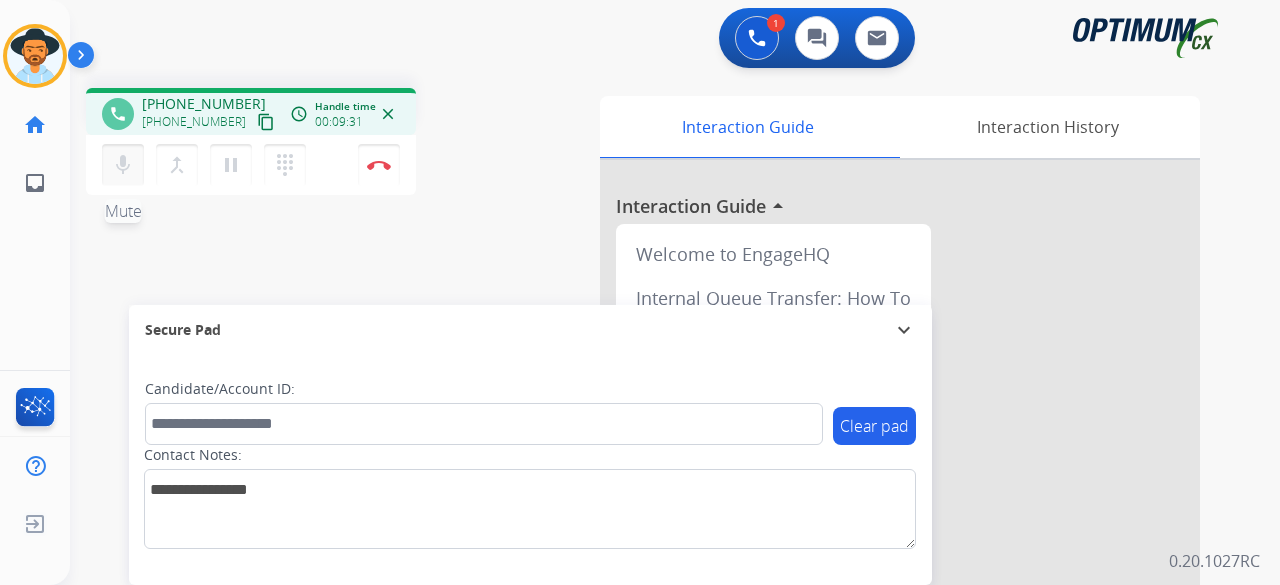 click on "mic" at bounding box center [123, 165] 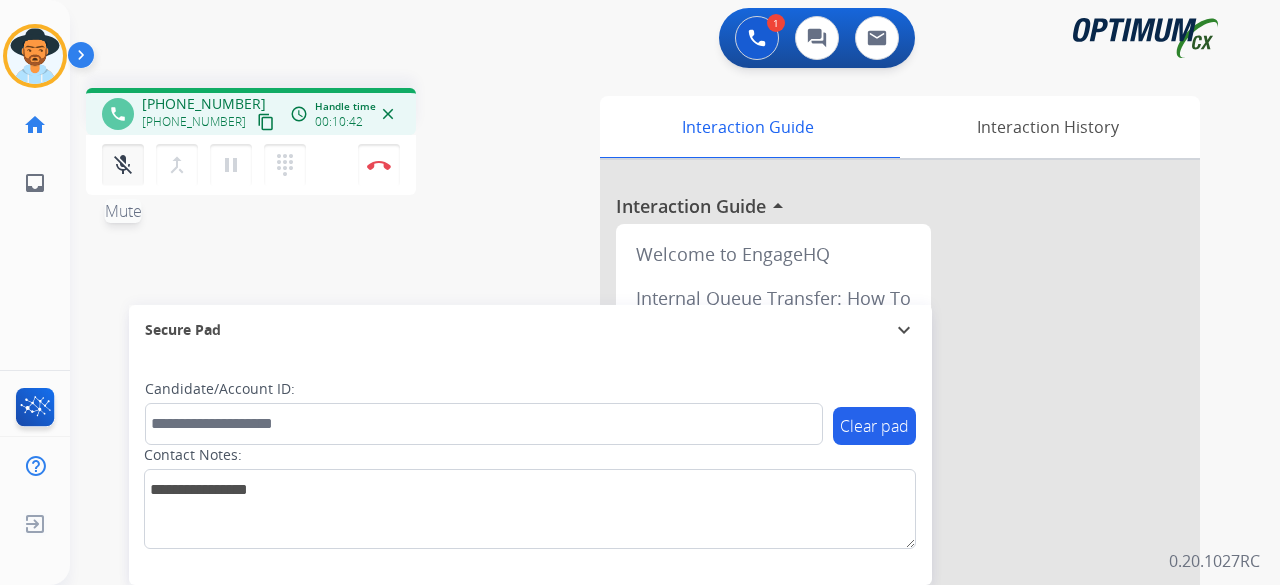 click on "mic_off" at bounding box center (123, 165) 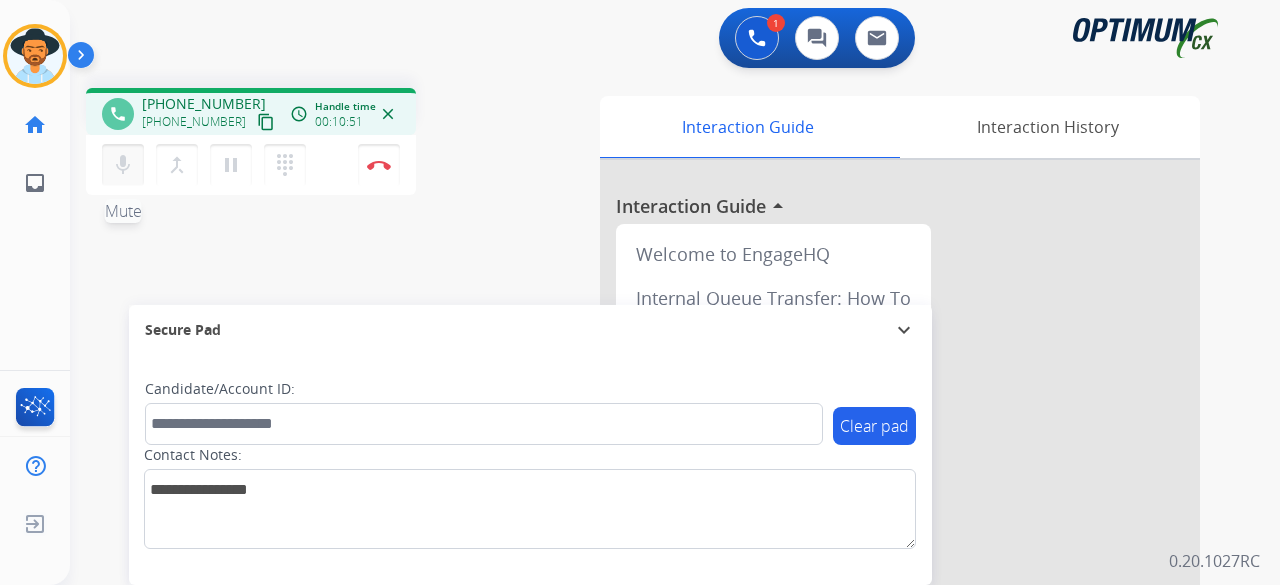 click on "mic" at bounding box center (123, 165) 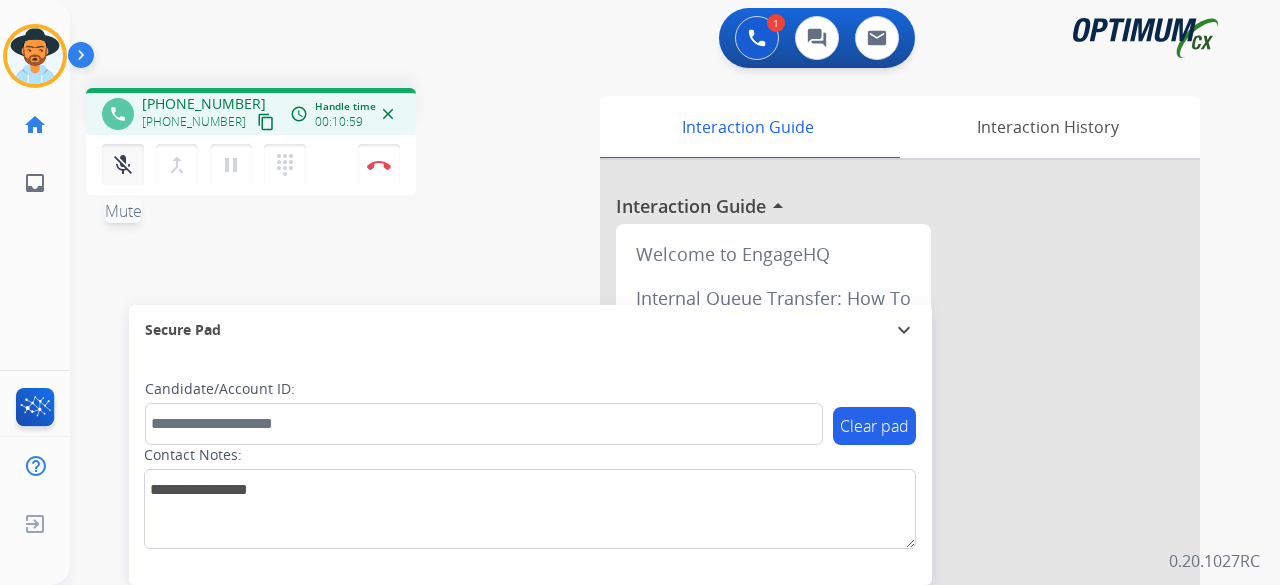 click on "mic_off Mute" at bounding box center [123, 165] 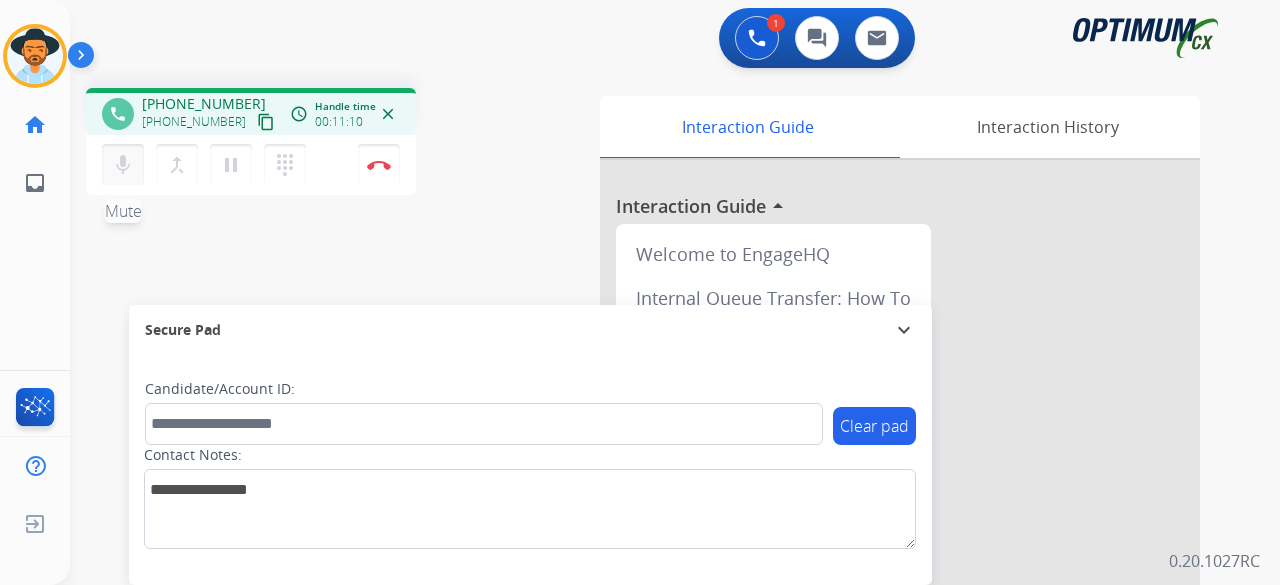 click on "mic" at bounding box center [123, 165] 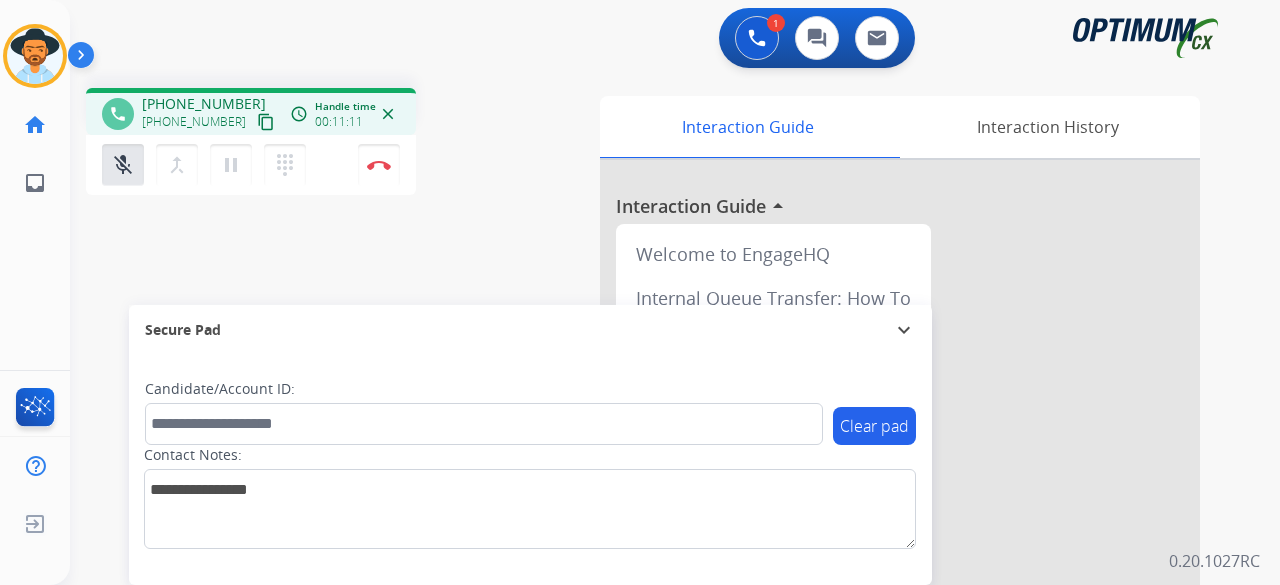 click on "phone [PHONE_NUMBER] [PHONE_NUMBER] content_copy access_time Call metrics Queue   00:11 Hold   00:00 Talk   11:12 Total   11:22 Handle time 00:11:11 close mic_off Mute merge_type Bridge pause Hold dialpad Dialpad Disconnect swap_horiz Break voice bridge close_fullscreen Connect 3-Way Call merge_type Separate 3-Way Call  Interaction Guide   Interaction History  Interaction Guide arrow_drop_up  Welcome to EngageHQ   Internal Queue Transfer: How To  Secure Pad expand_more Clear pad Candidate/Account ID: Contact Notes:" at bounding box center (651, 489) 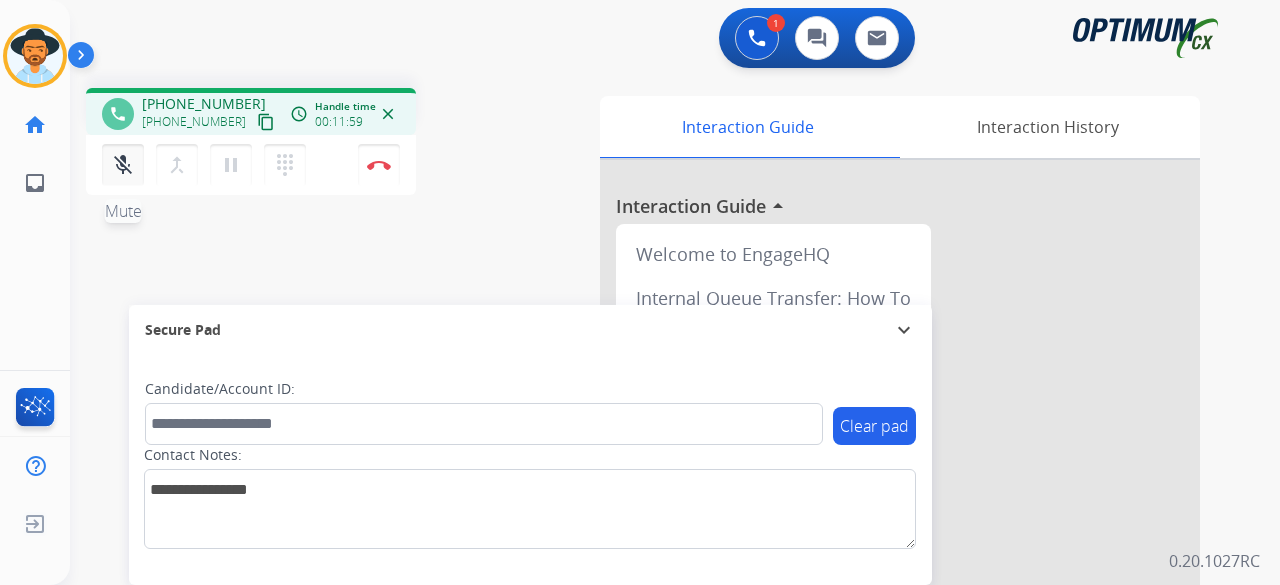 click on "mic_off" at bounding box center (123, 165) 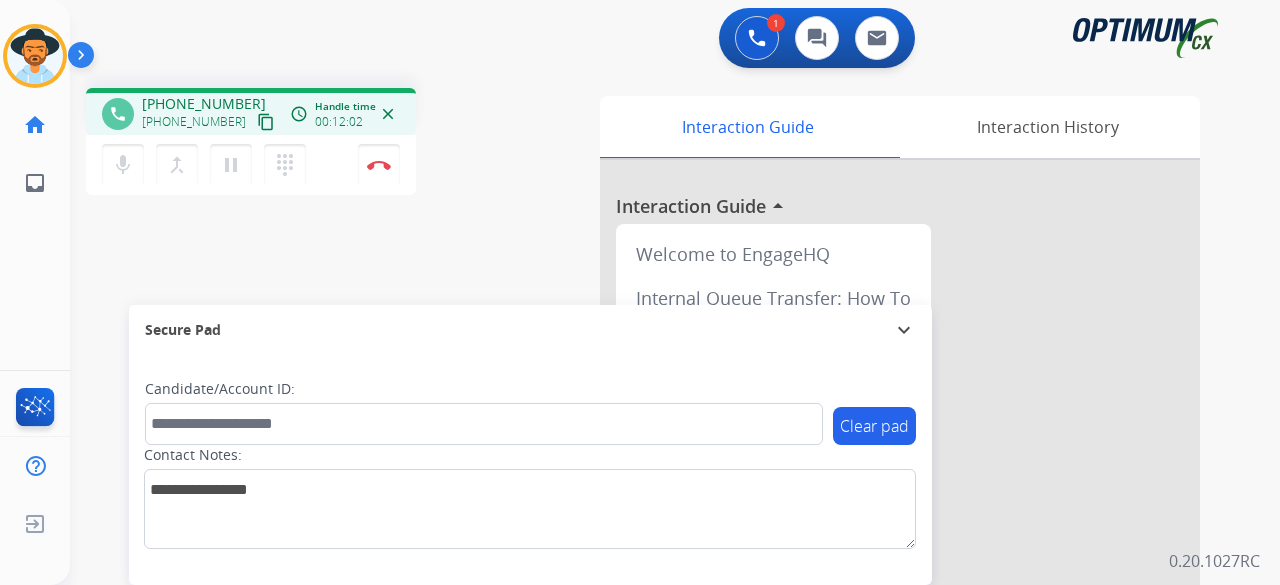 click on "phone [PHONE_NUMBER] [PHONE_NUMBER] content_copy access_time Call metrics Queue   00:11 Hold   00:00 Talk   12:03 Total   12:13 Handle time 00:12:02 close mic Mute merge_type Bridge pause Hold dialpad Dialpad Disconnect swap_horiz Break voice bridge close_fullscreen Connect 3-Way Call merge_type Separate 3-Way Call  Interaction Guide   Interaction History  Interaction Guide arrow_drop_up  Welcome to EngageHQ   Internal Queue Transfer: How To  Secure Pad expand_more Clear pad Candidate/Account ID: Contact Notes:" at bounding box center [651, 489] 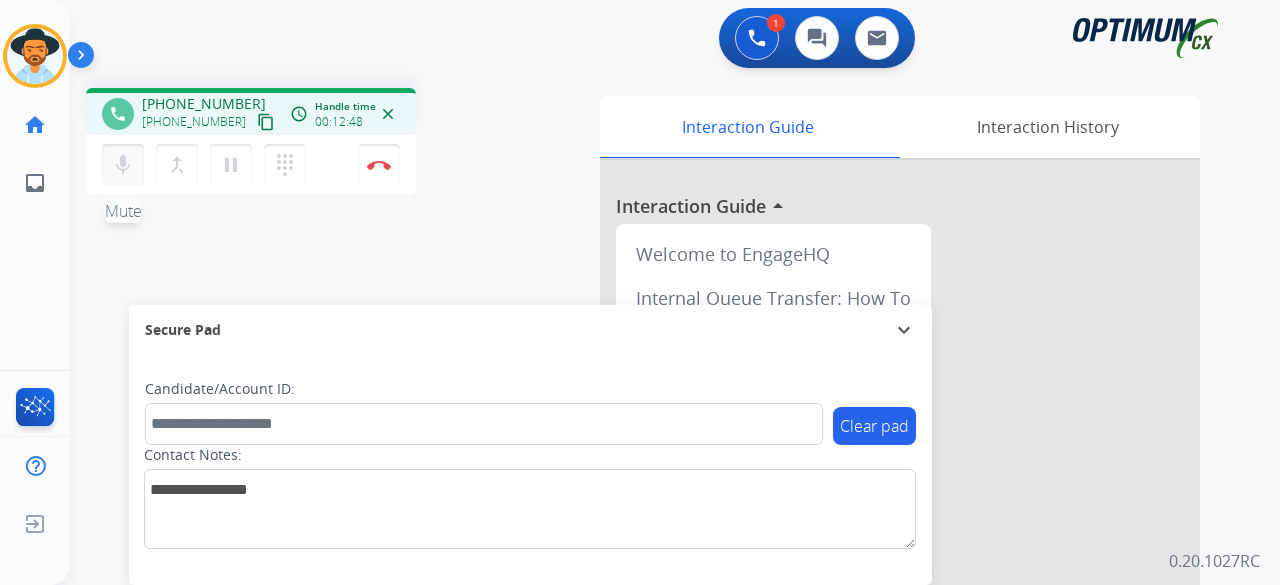click on "mic" at bounding box center (123, 165) 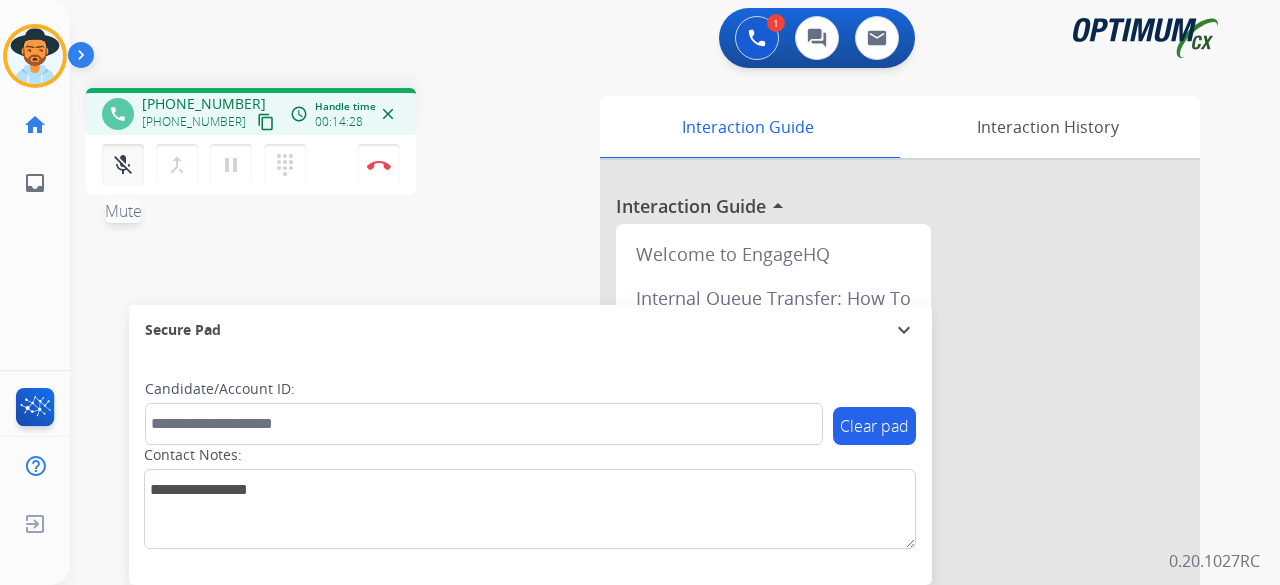 click on "mic_off" at bounding box center (123, 165) 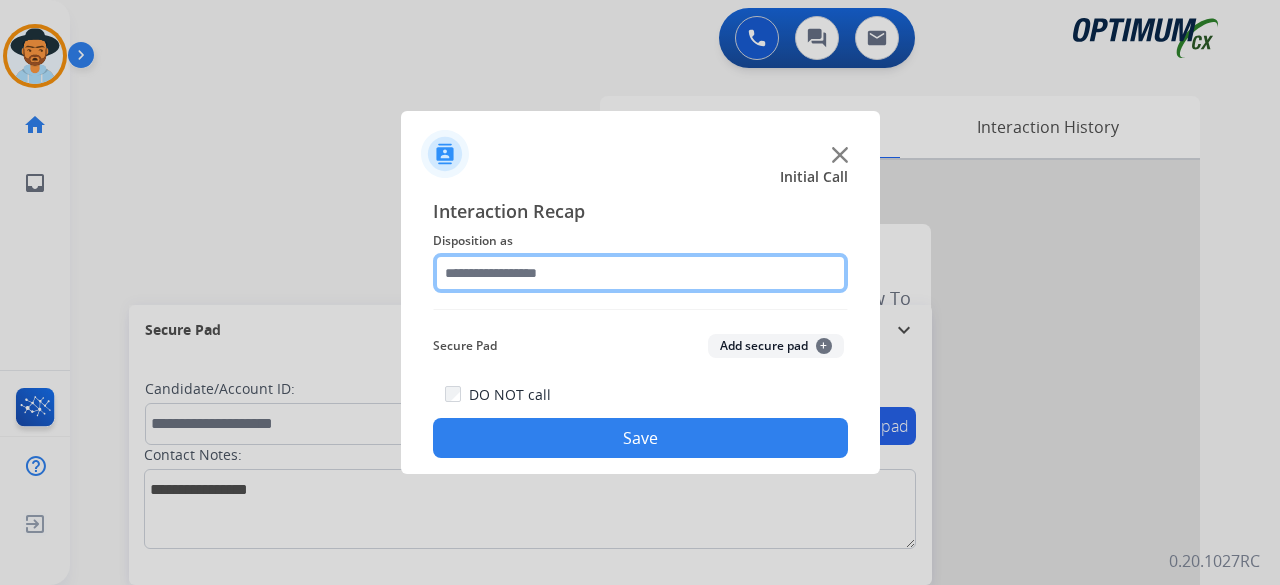 click 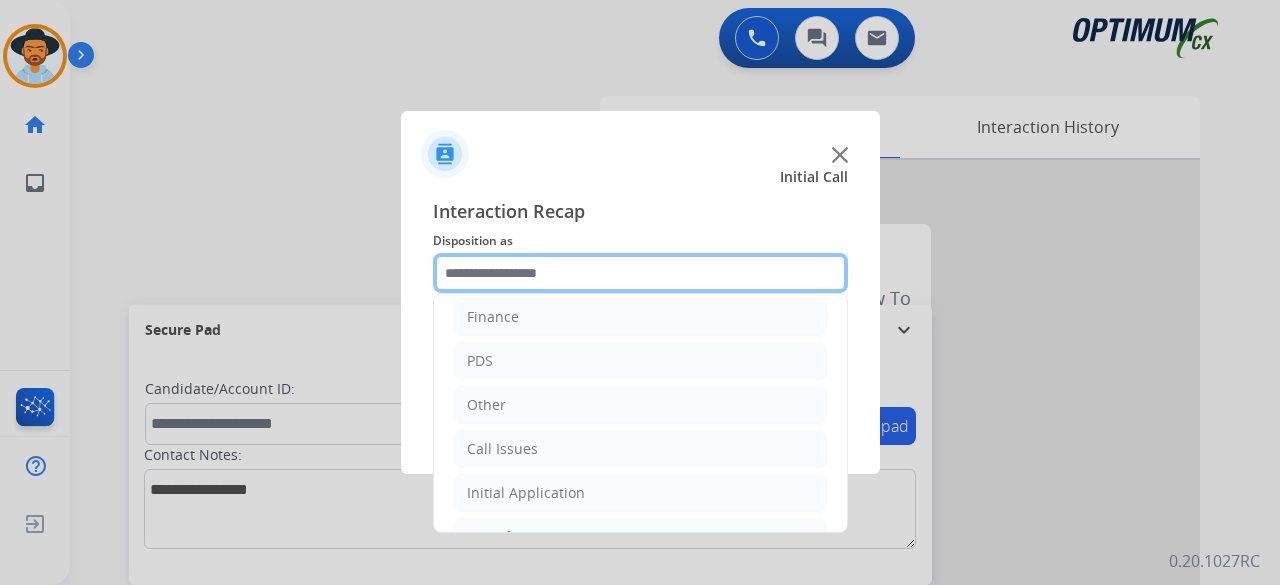scroll, scrollTop: 130, scrollLeft: 0, axis: vertical 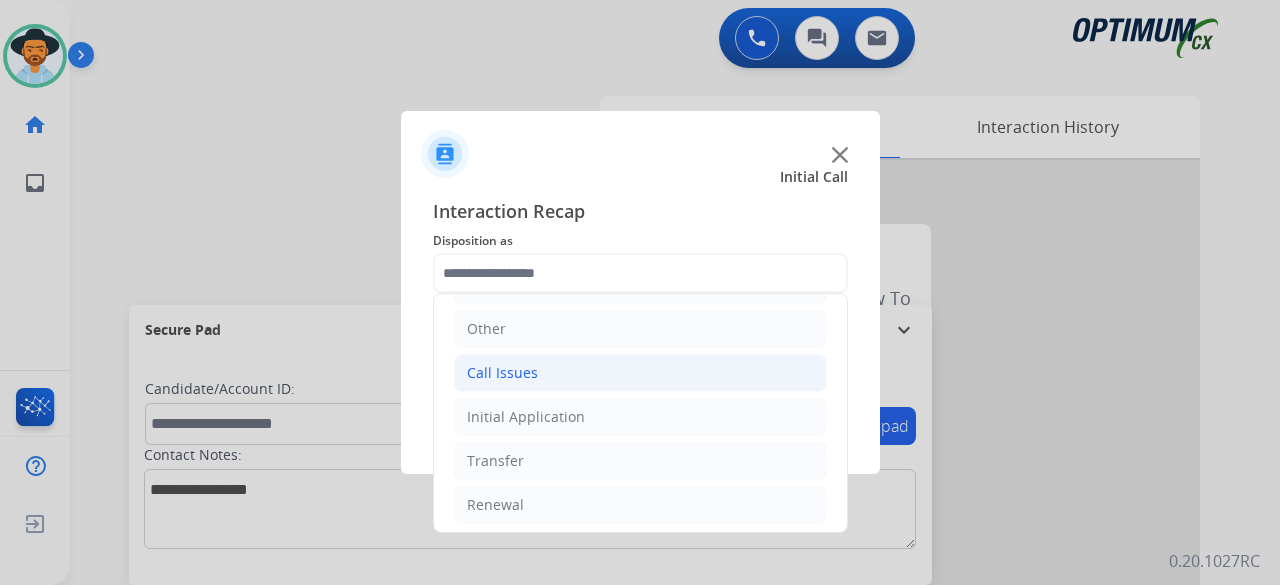 click on "Call Issues" 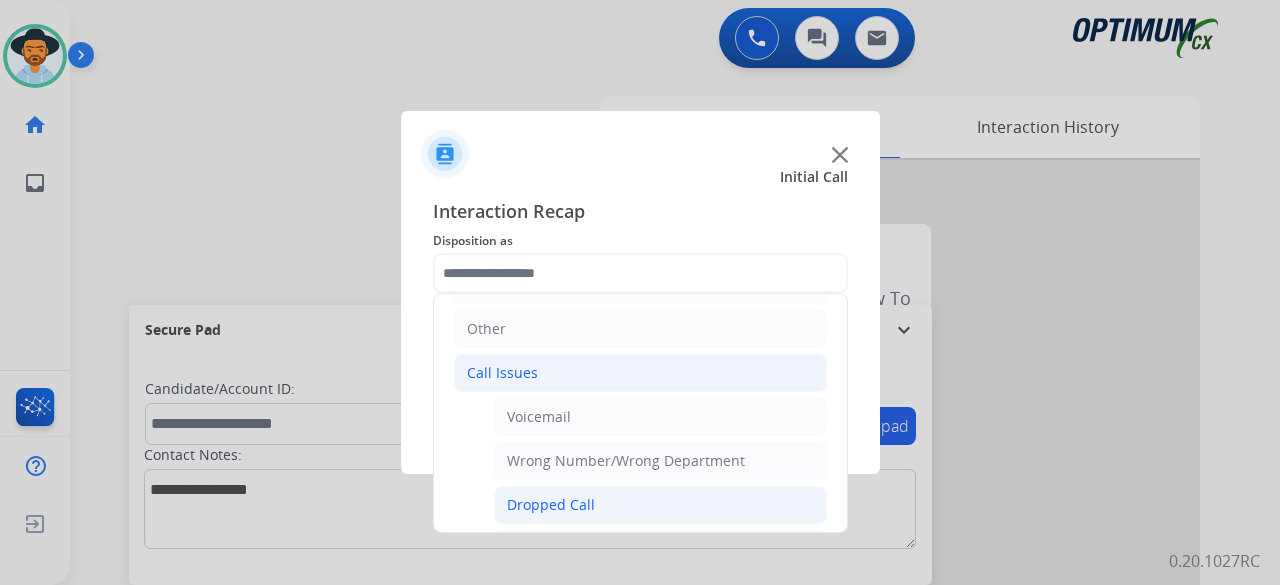 click on "Dropped Call" 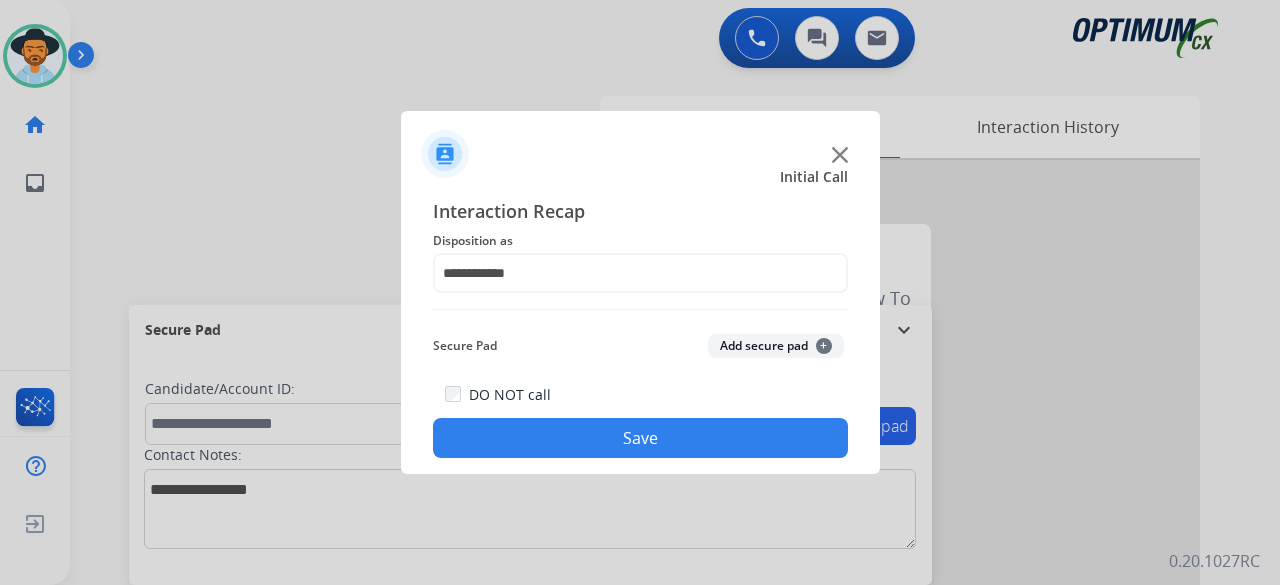 click on "Add secure pad  +" 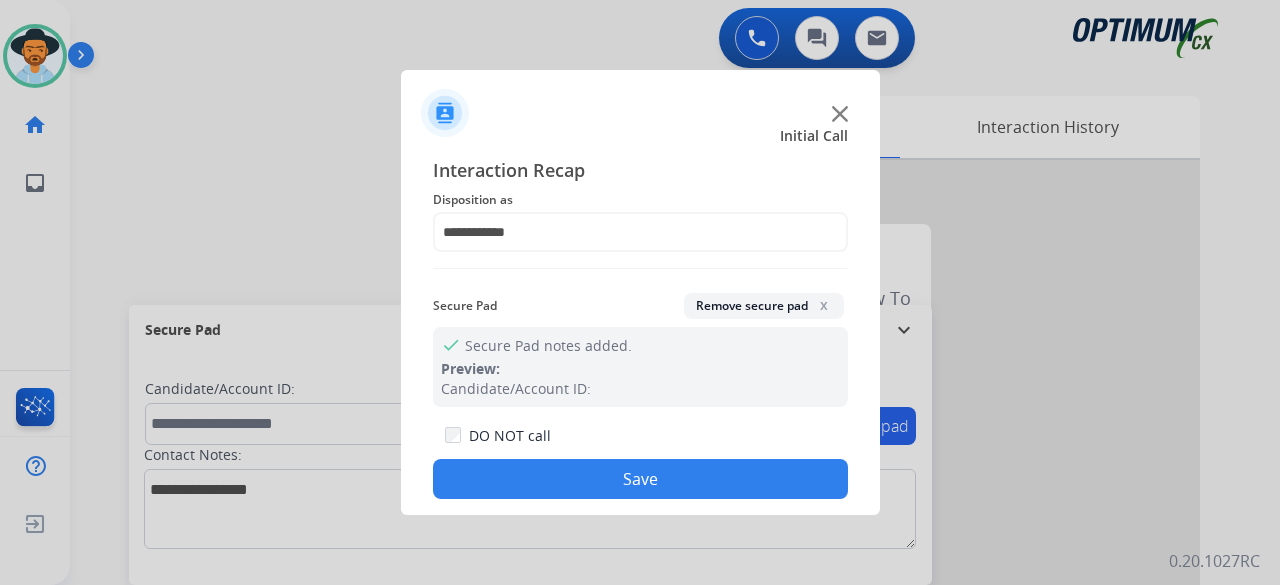 click on "Save" 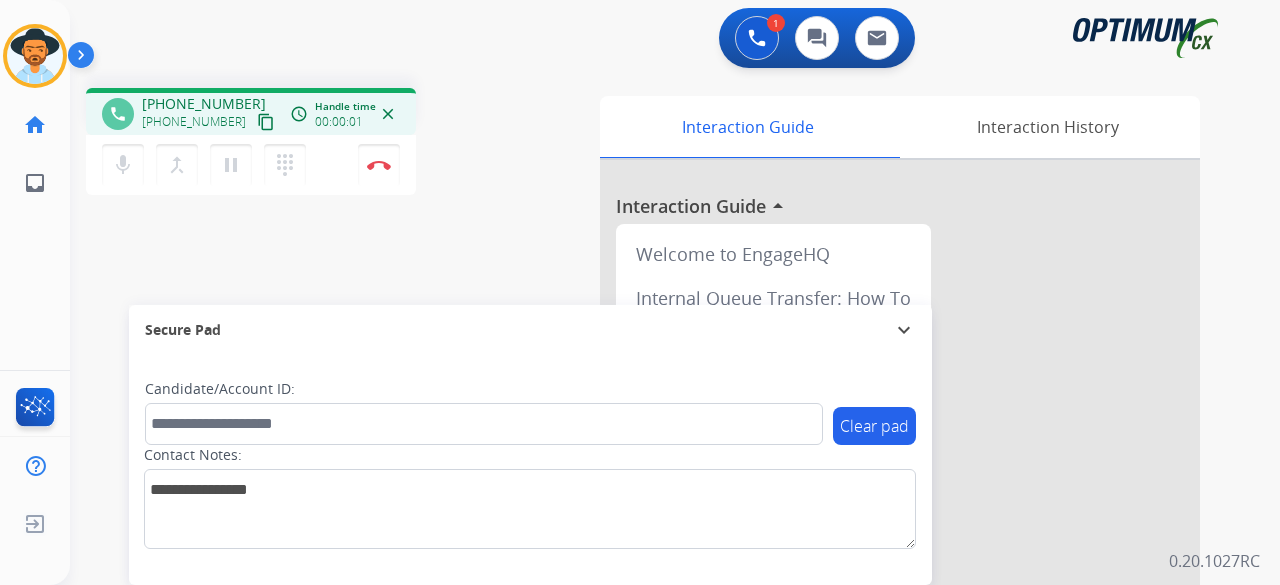 click on "content_copy" at bounding box center [266, 122] 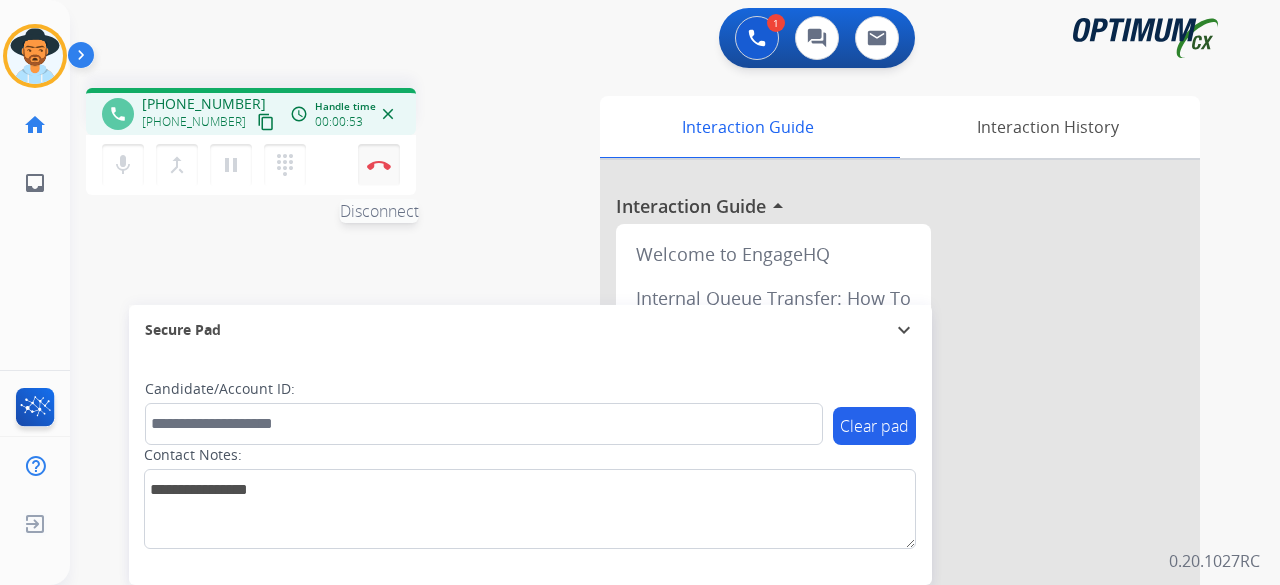 click on "Disconnect" at bounding box center (379, 165) 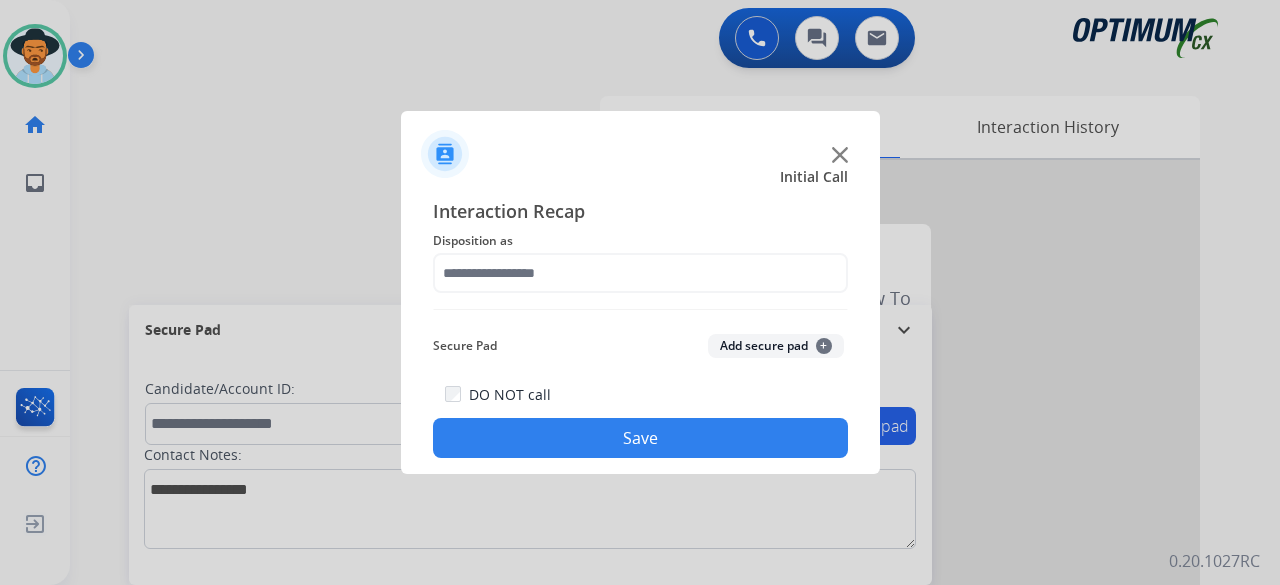 click on "Interaction Recap Disposition as    Secure Pad  Add secure pad  +  DO NOT call  Save" 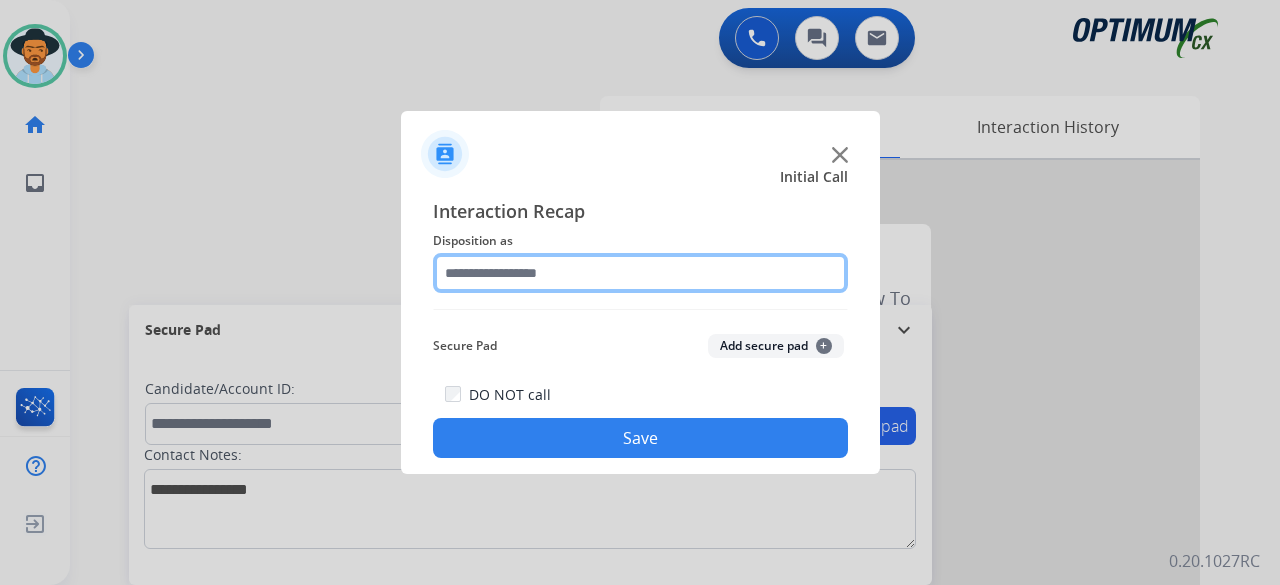 click 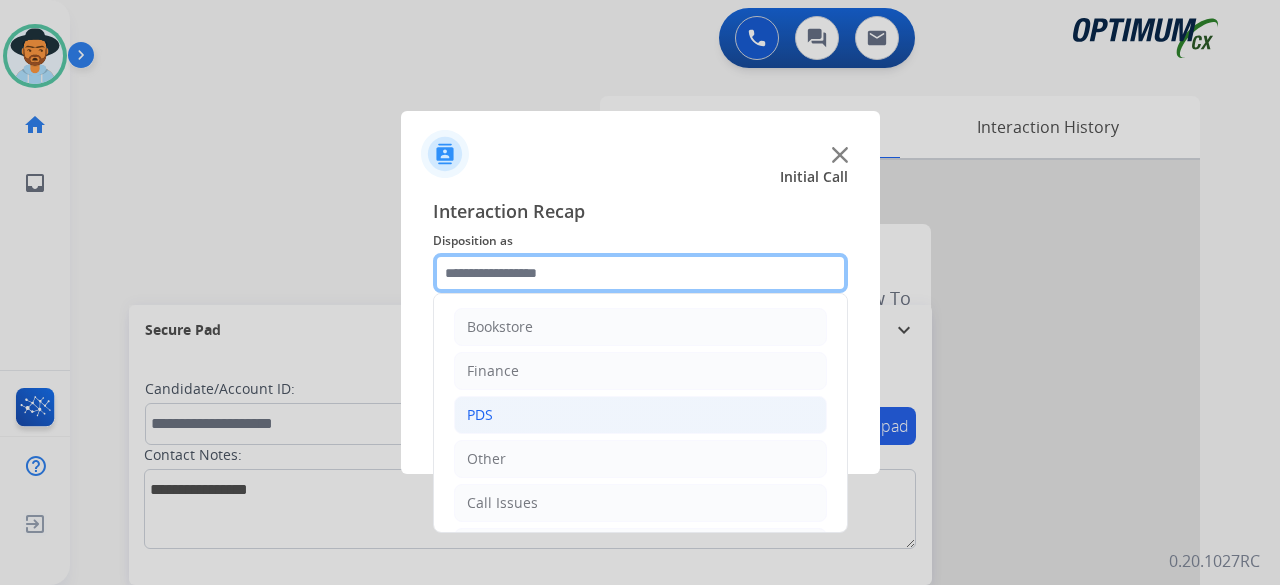 scroll, scrollTop: 130, scrollLeft: 0, axis: vertical 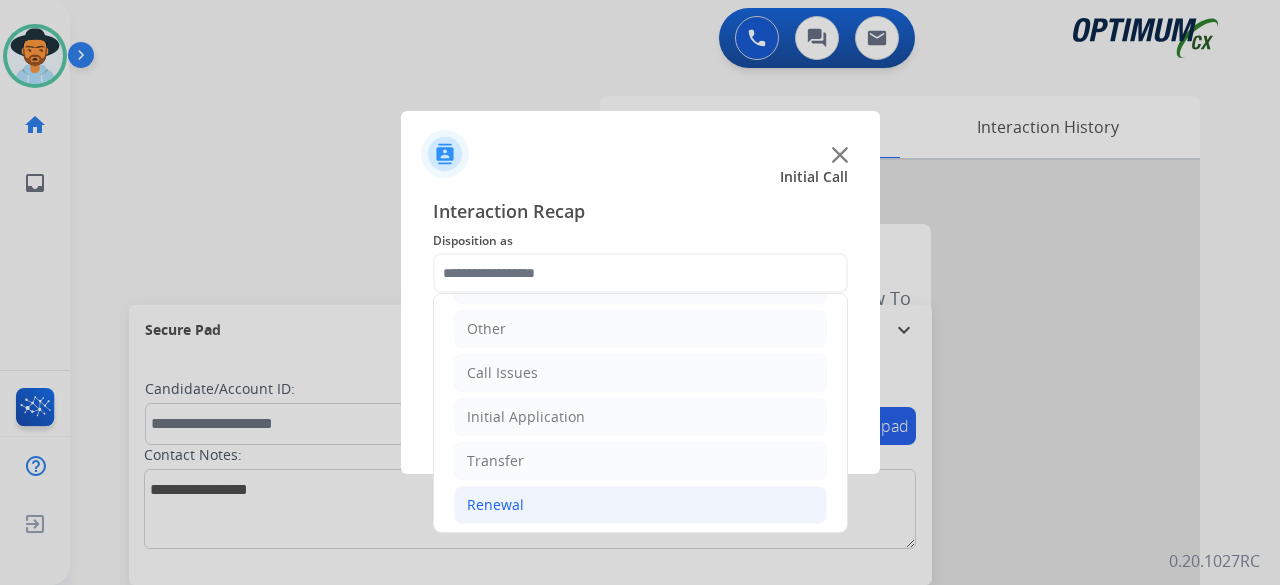 click on "Renewal" 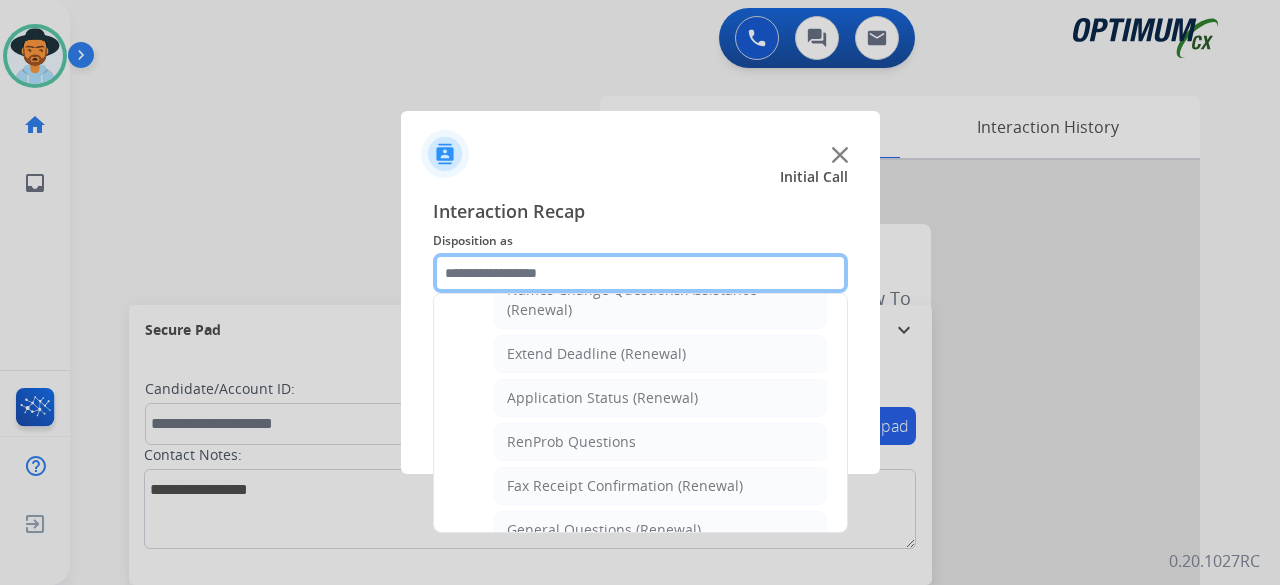 scroll, scrollTop: 460, scrollLeft: 0, axis: vertical 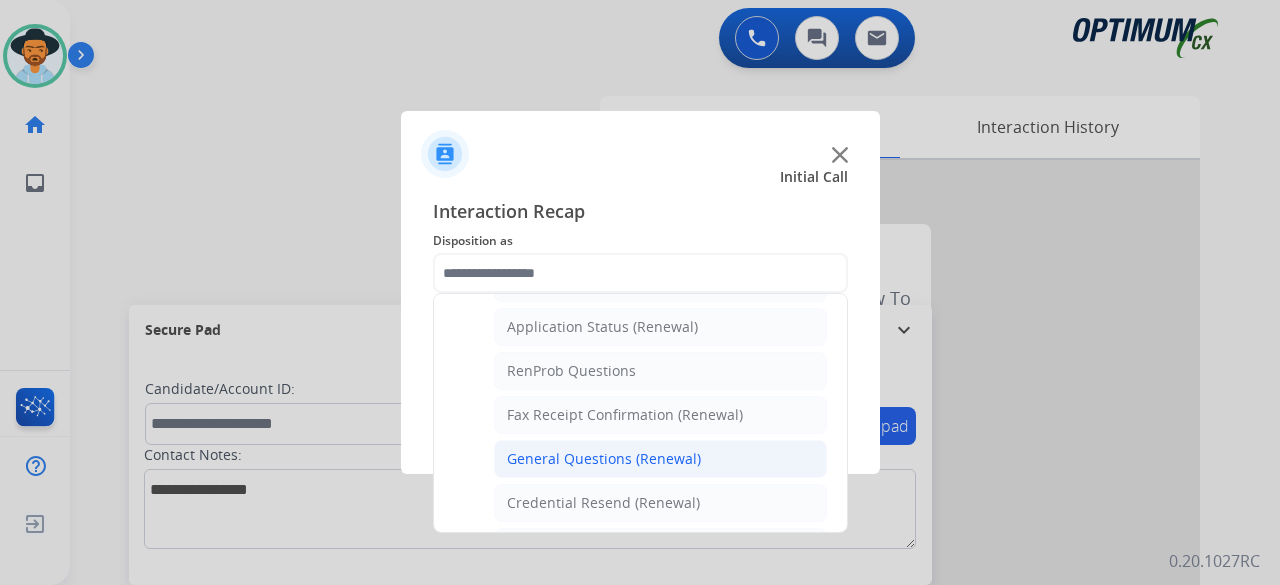 click on "General Questions (Renewal)" 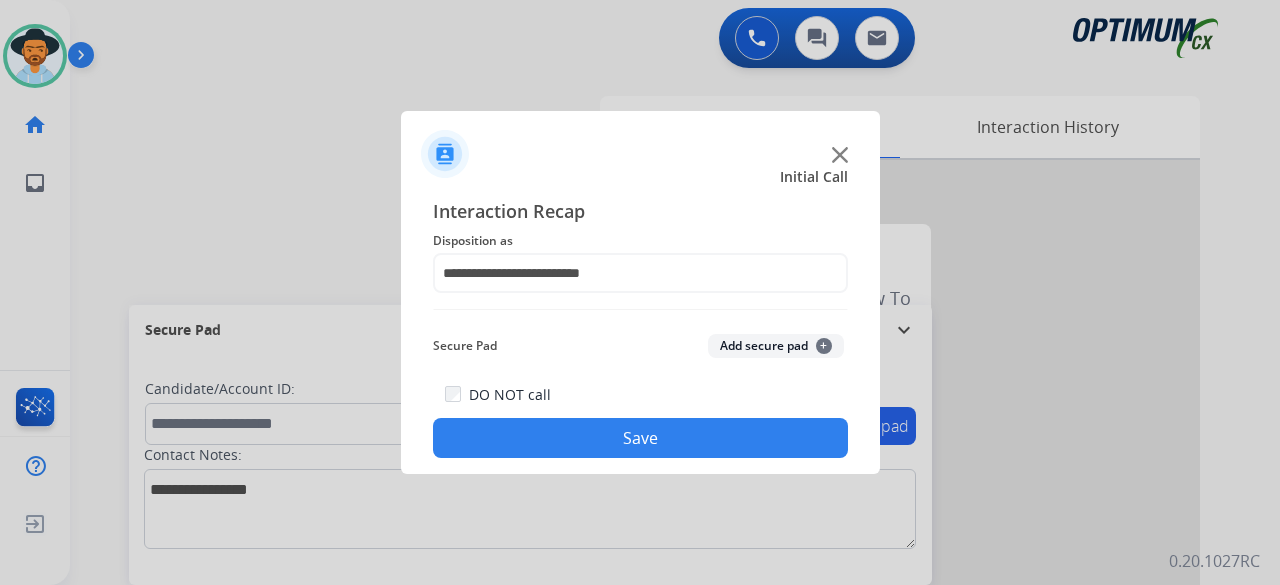 click on "Add secure pad  +" 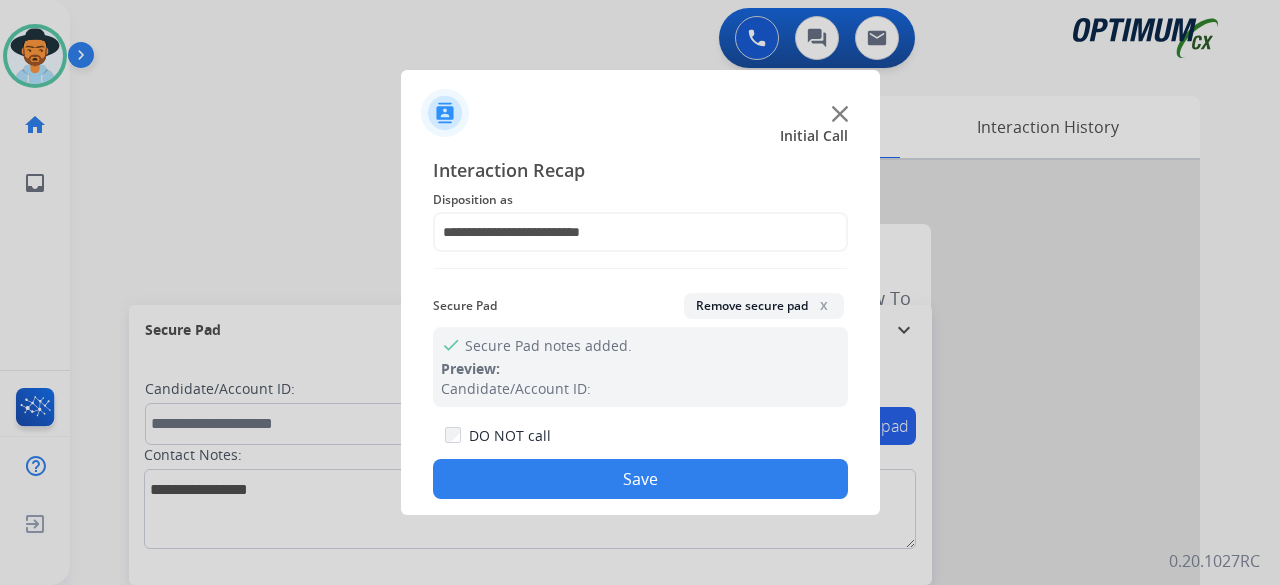 click on "Save" 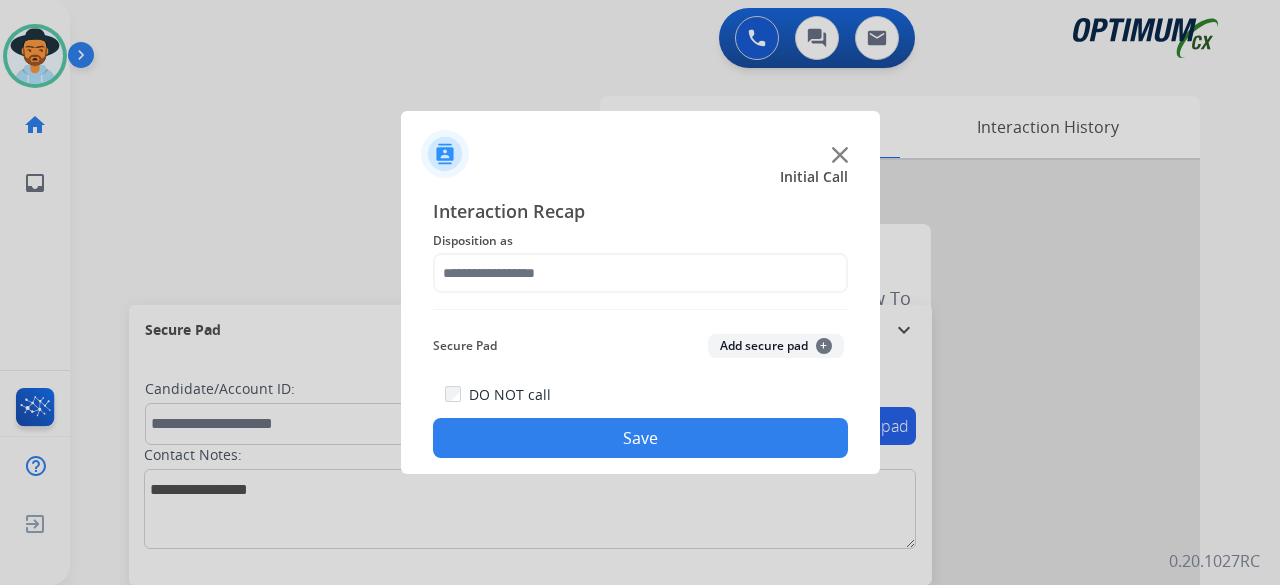 click 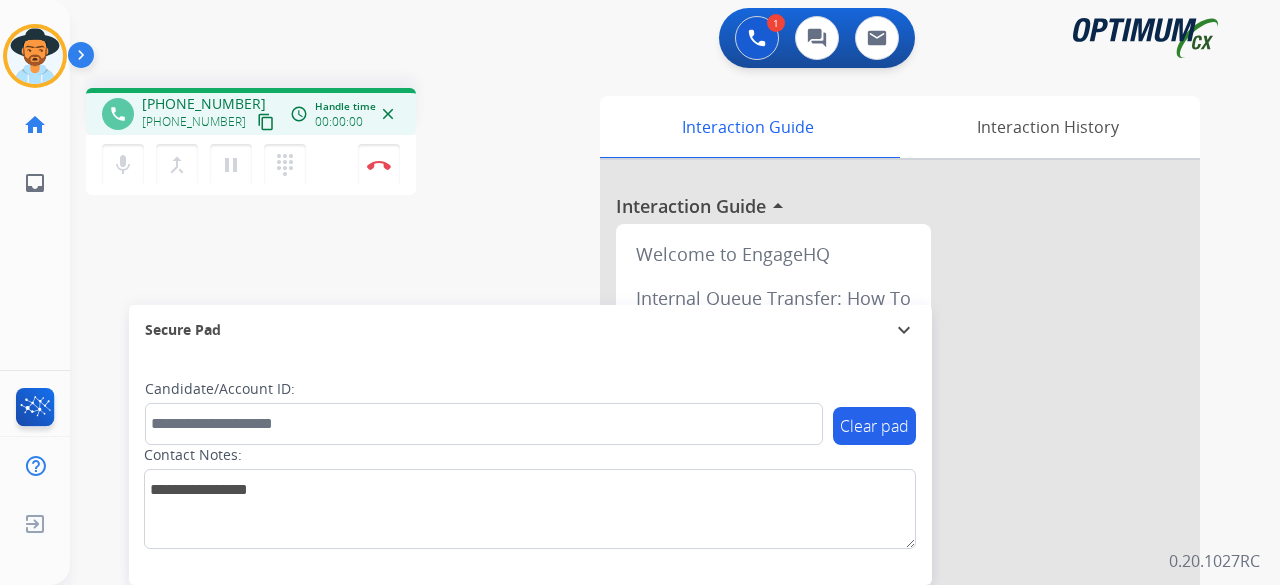 click on "content_copy" at bounding box center (266, 122) 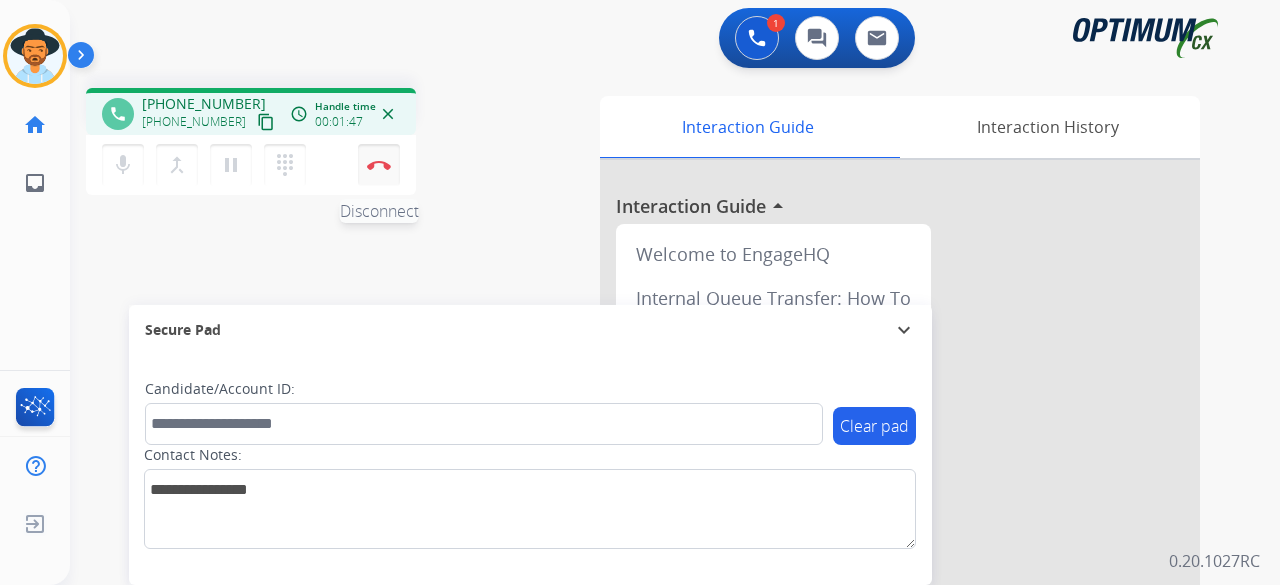 click on "Disconnect" at bounding box center (379, 165) 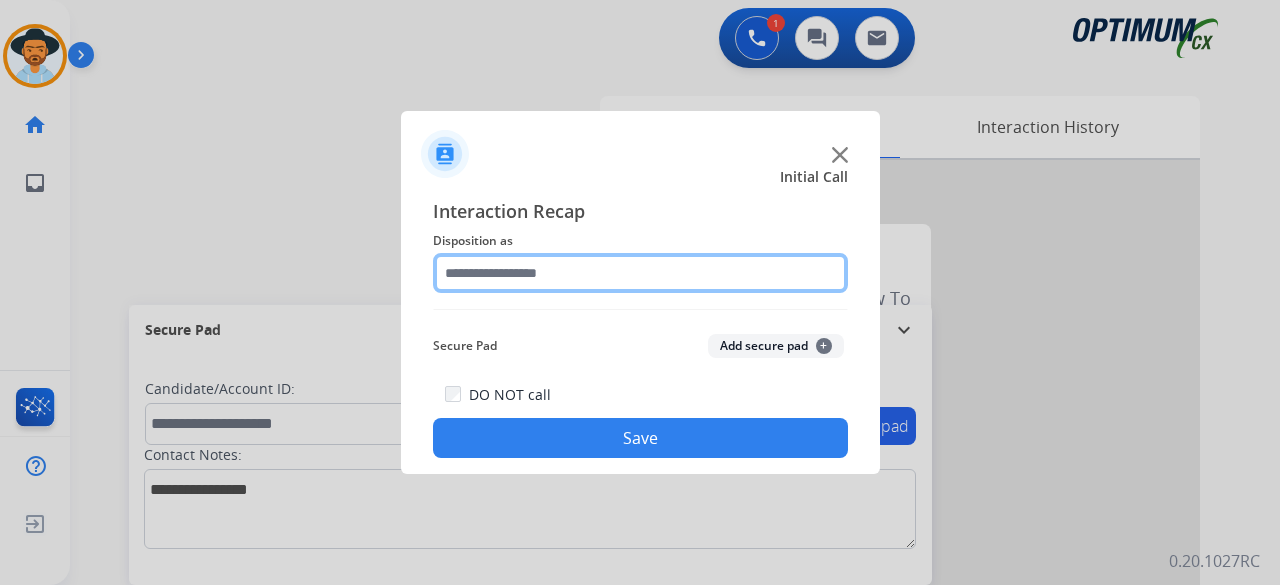 click 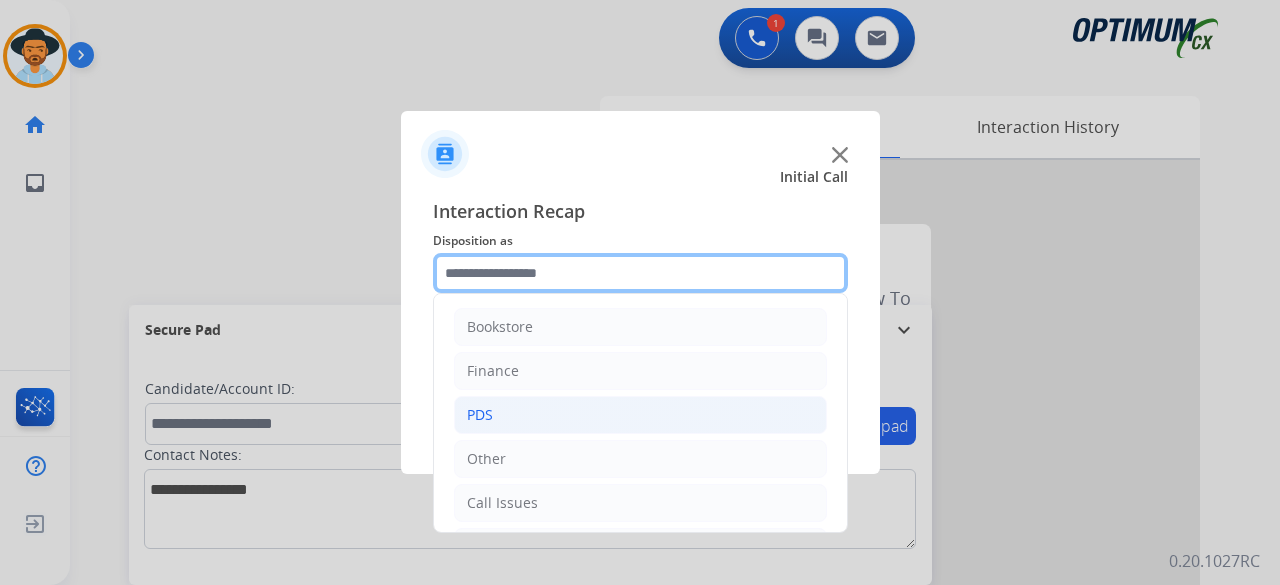scroll, scrollTop: 130, scrollLeft: 0, axis: vertical 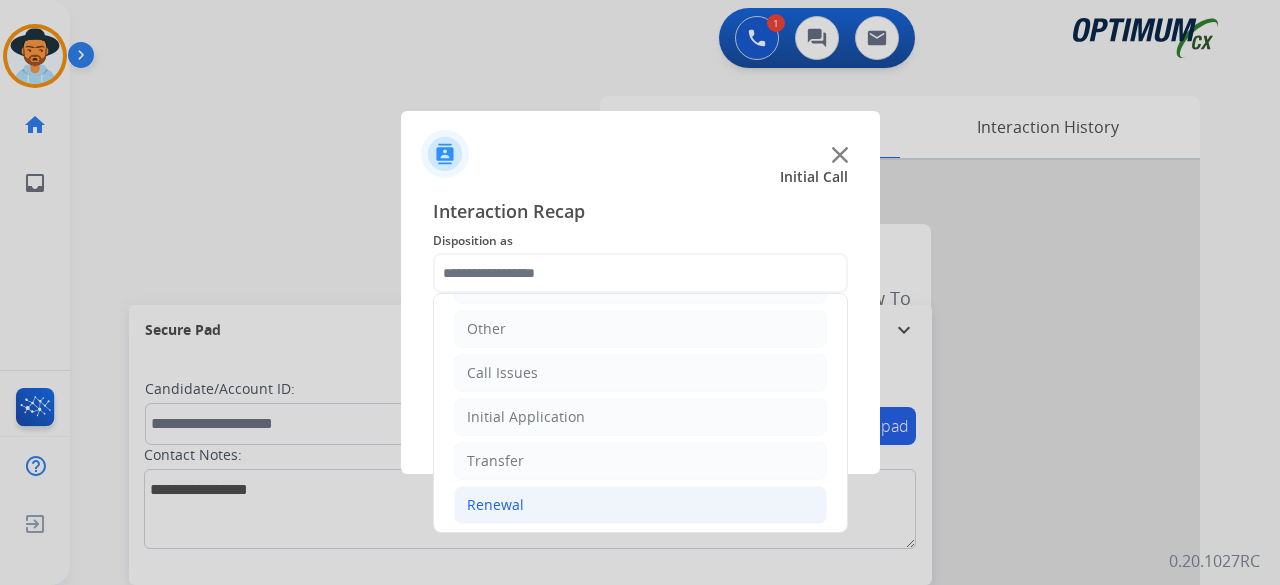 click on "Renewal" 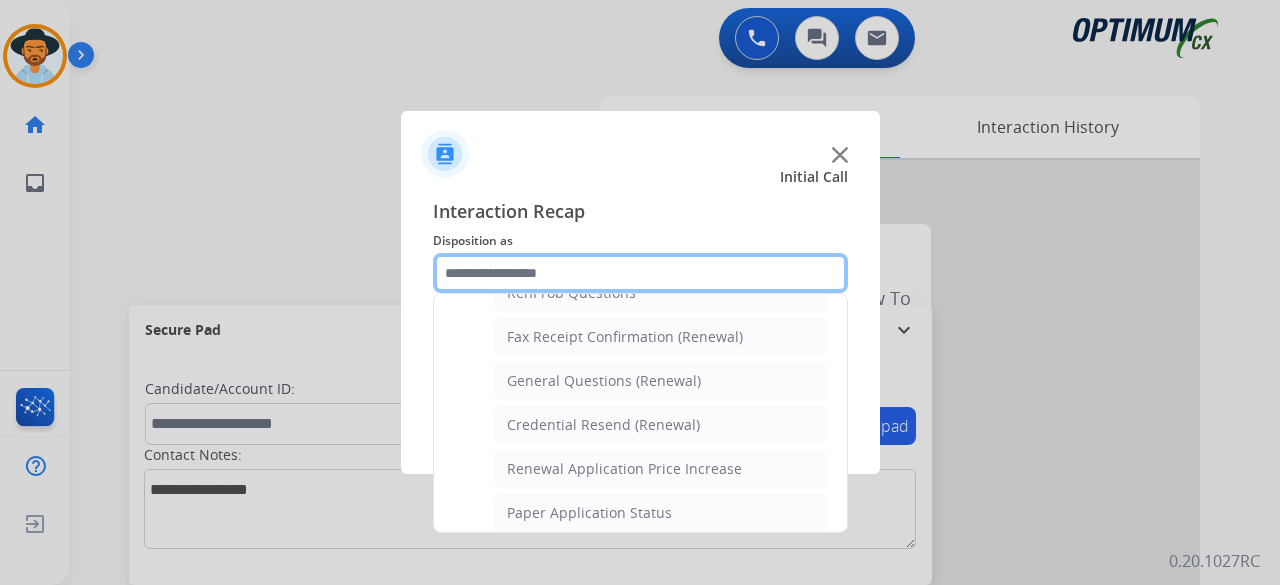 scroll, scrollTop: 539, scrollLeft: 0, axis: vertical 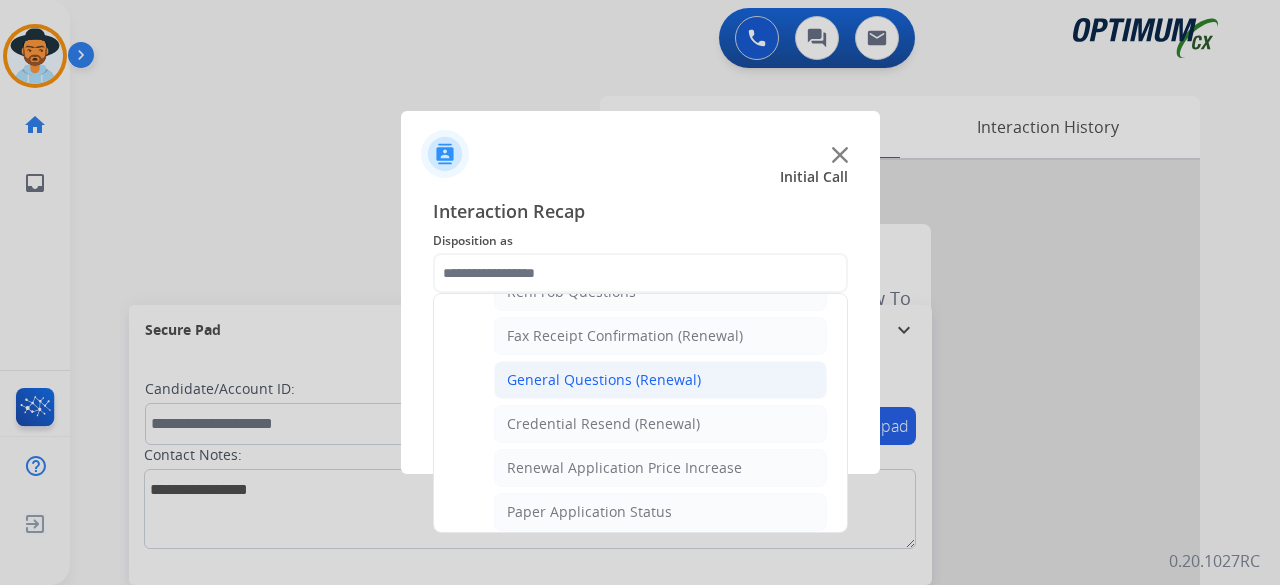 click on "General Questions (Renewal)" 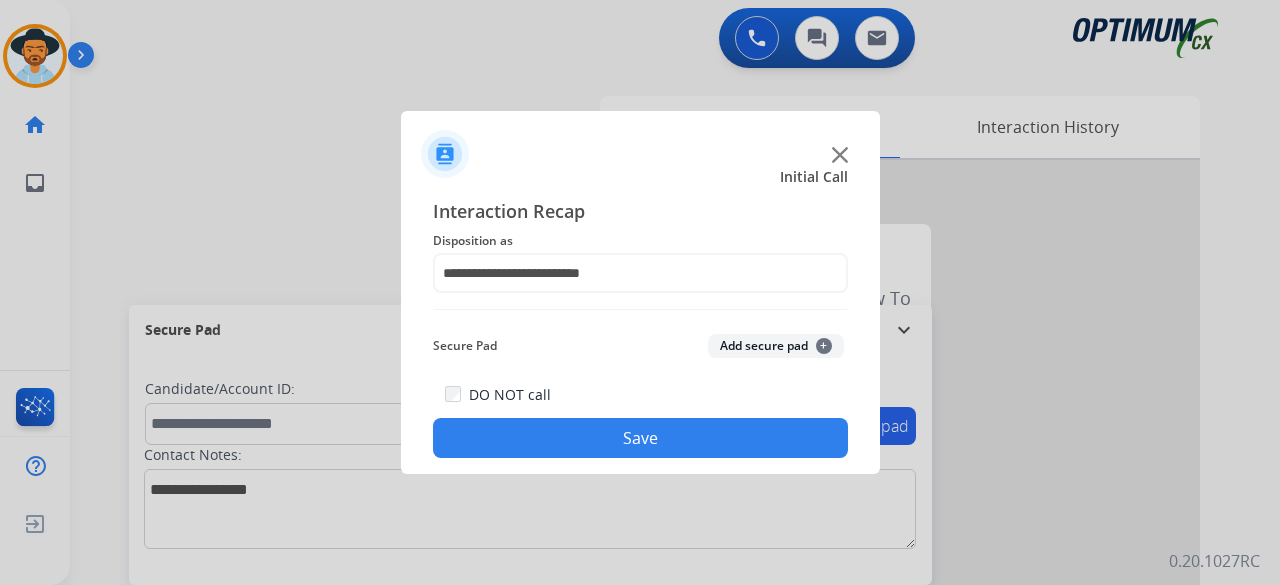 click on "Add secure pad  +" 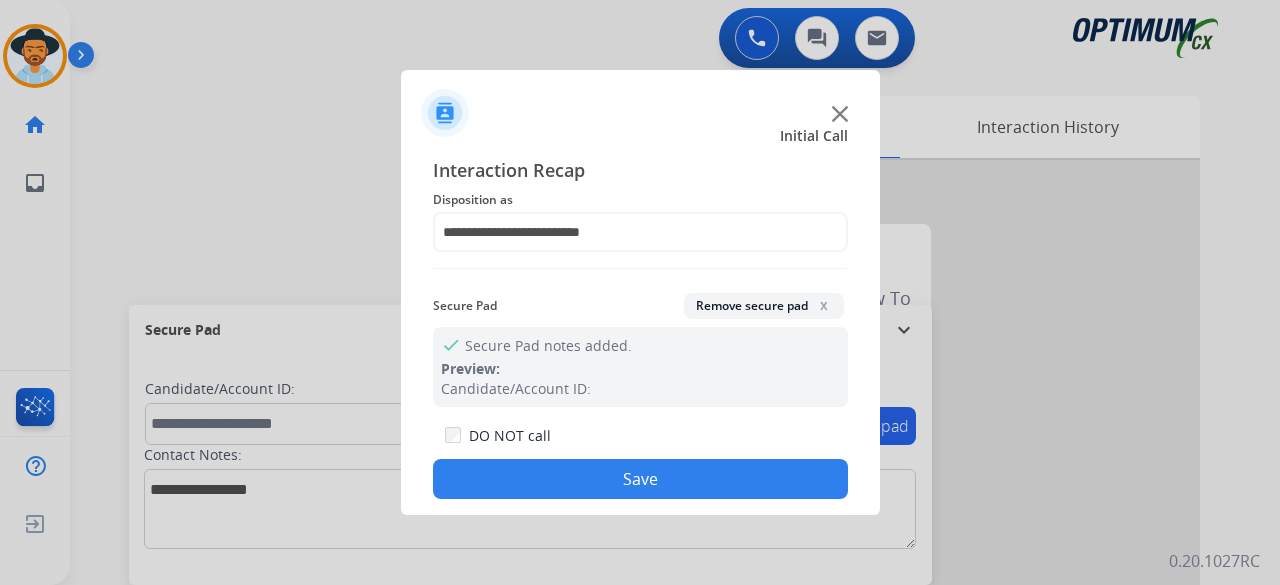 click on "Save" 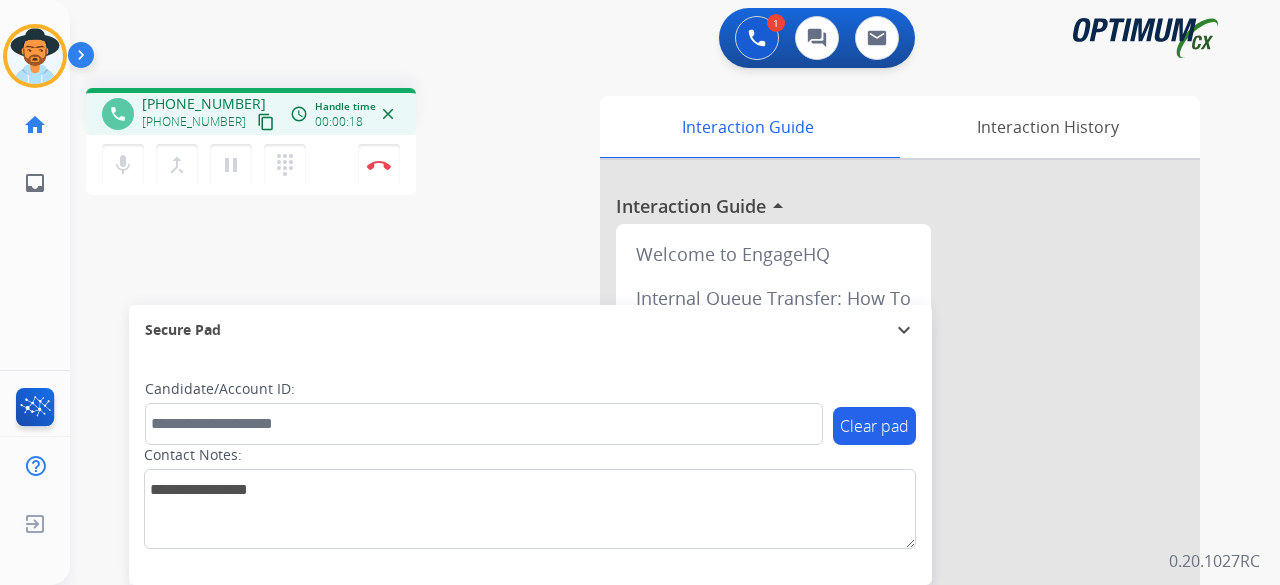 click on "content_copy" at bounding box center [266, 122] 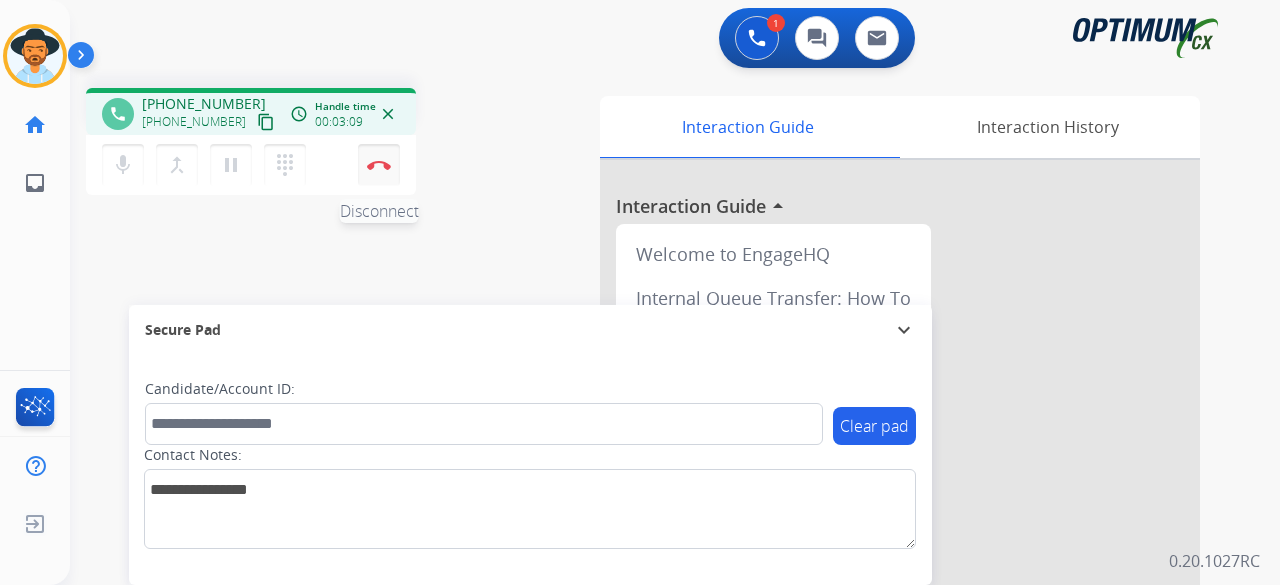 click at bounding box center [379, 165] 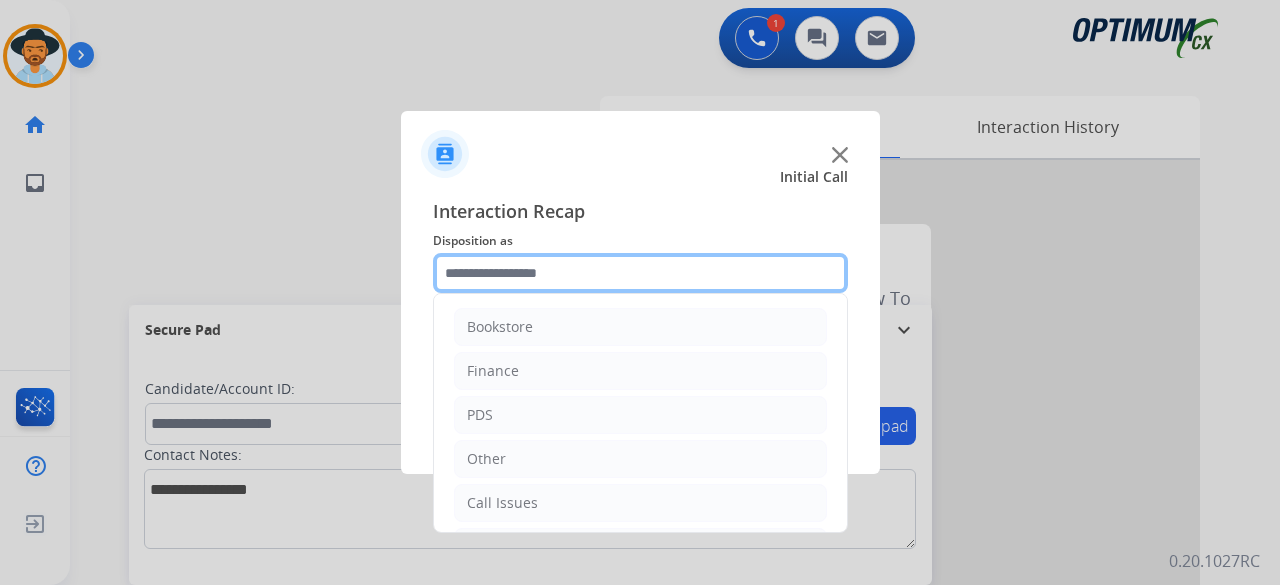 click 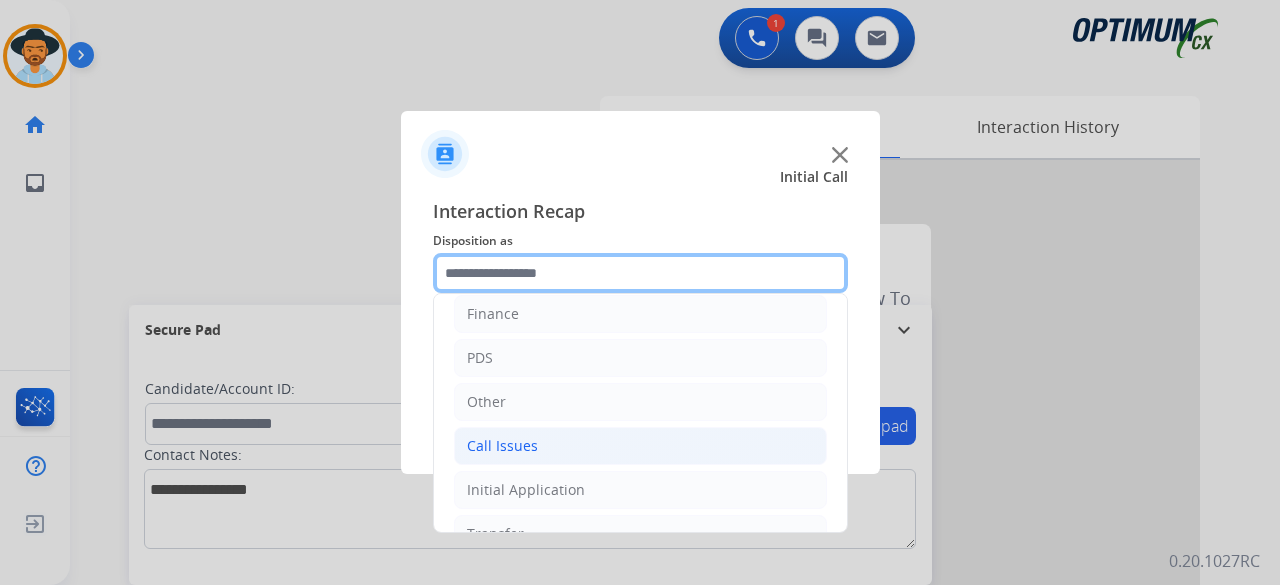 scroll, scrollTop: 130, scrollLeft: 0, axis: vertical 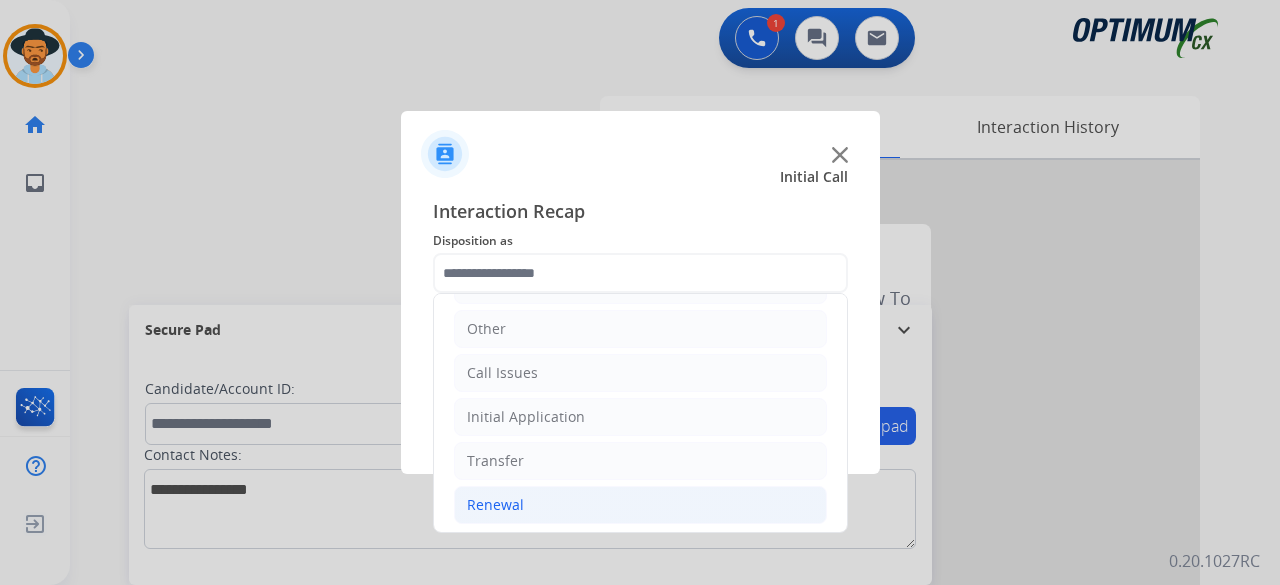 click on "Renewal" 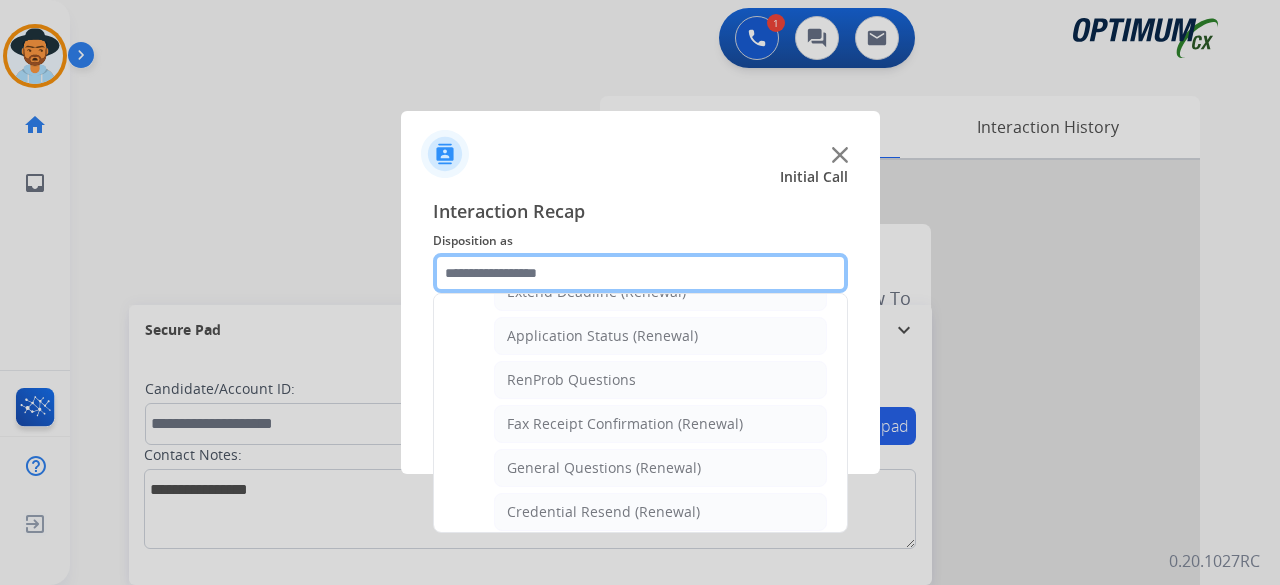 scroll, scrollTop: 486, scrollLeft: 0, axis: vertical 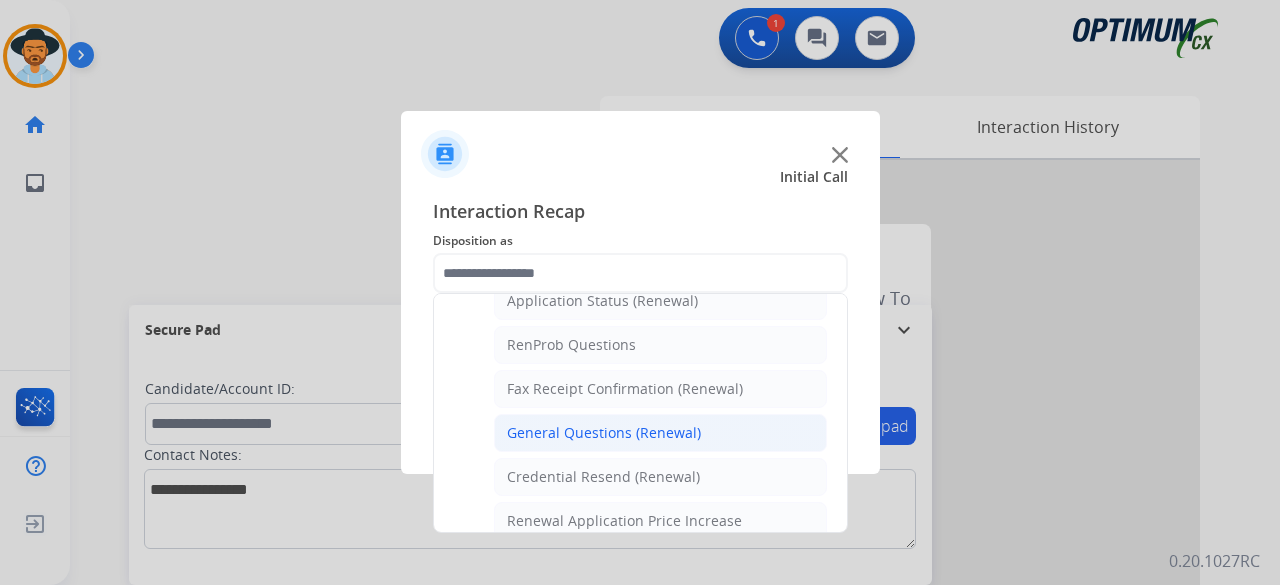 click on "General Questions (Renewal)" 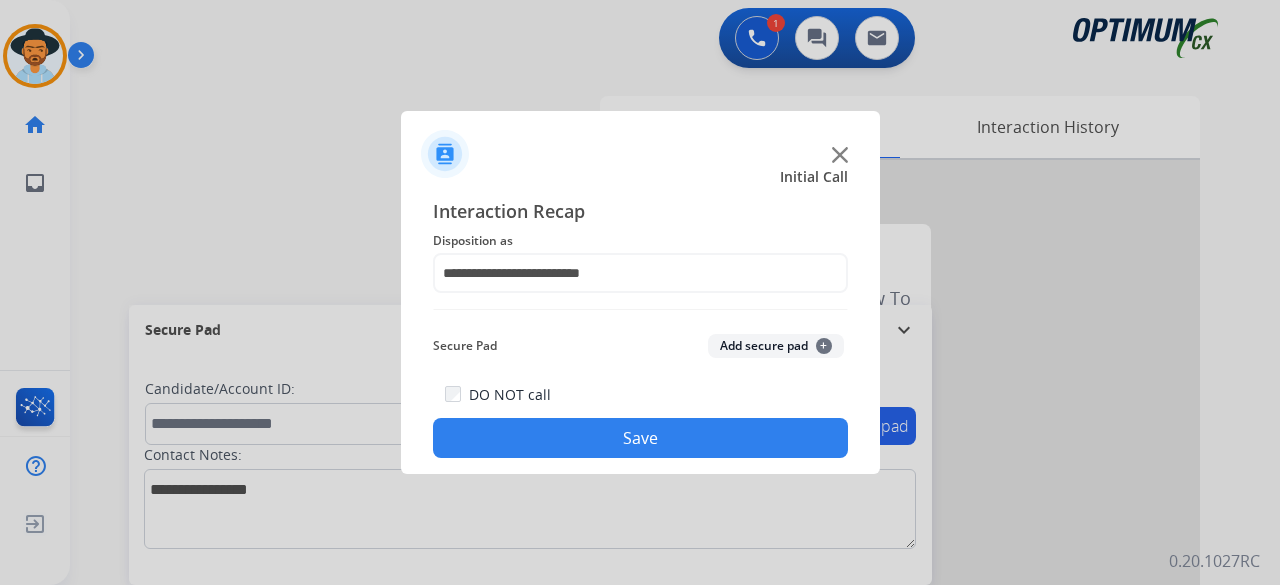click on "Add secure pad  +" 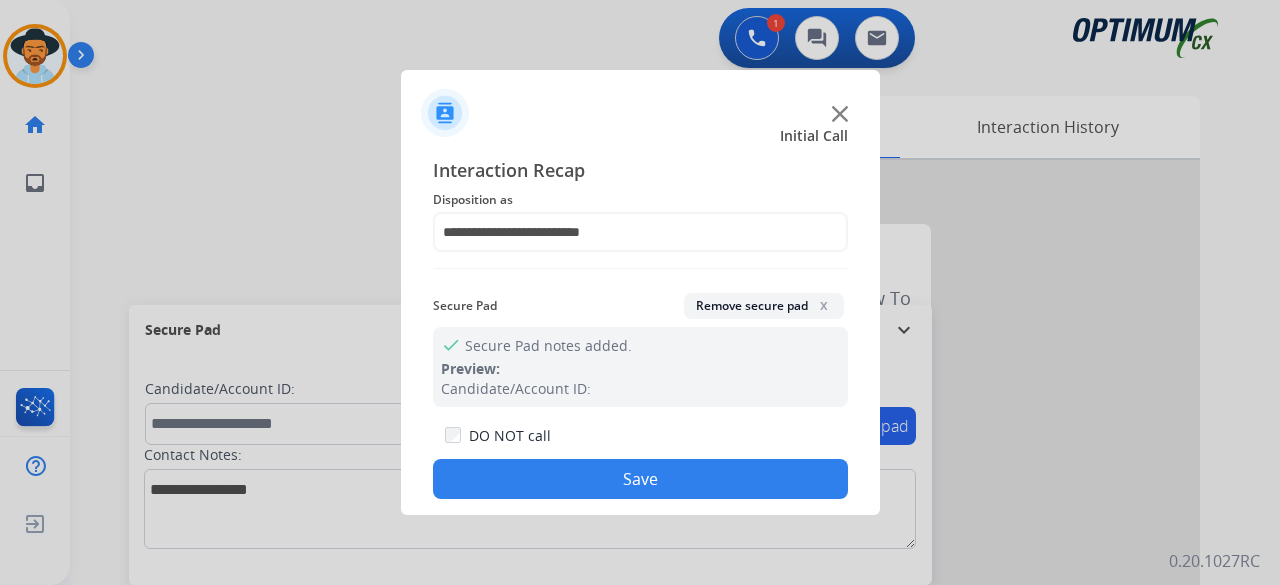click on "Save" 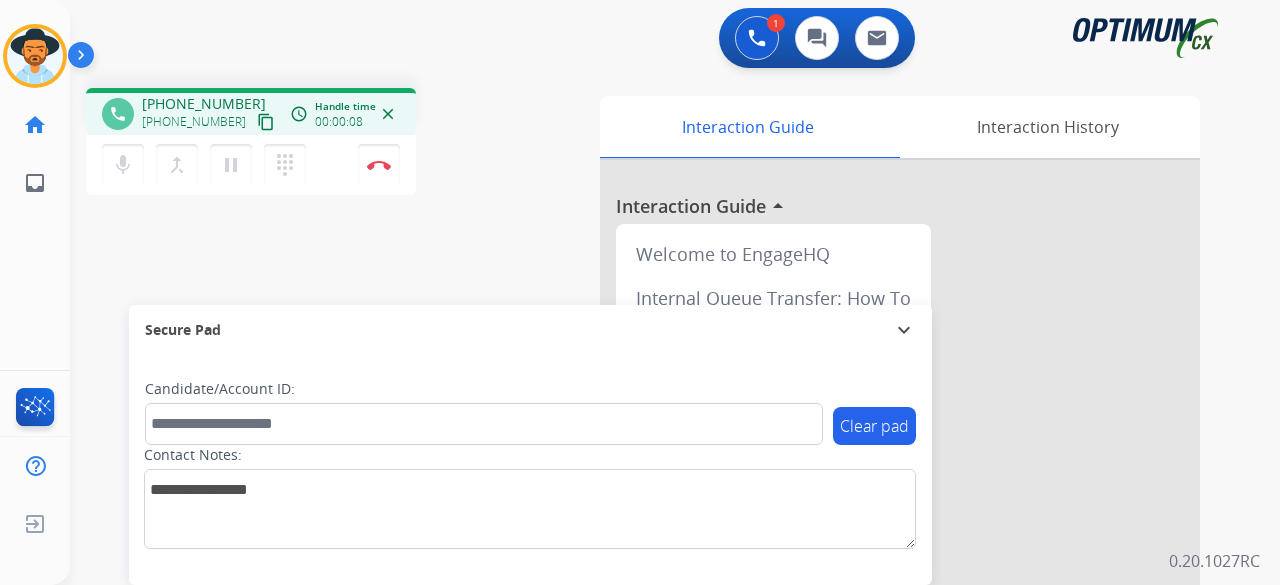 click on "content_copy" at bounding box center [266, 122] 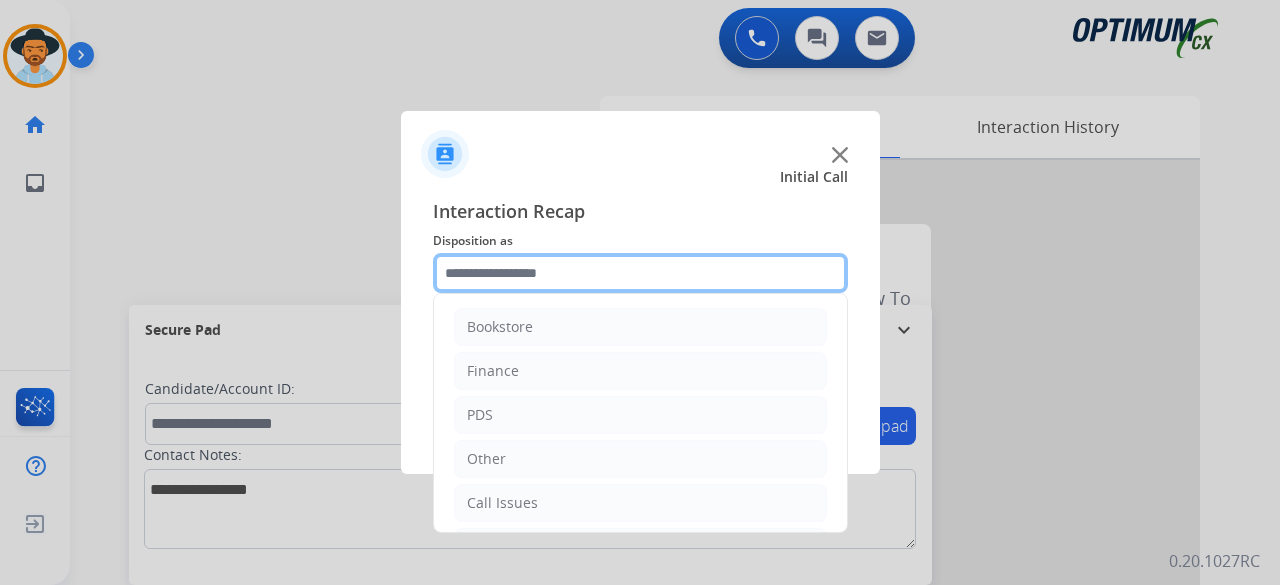 click 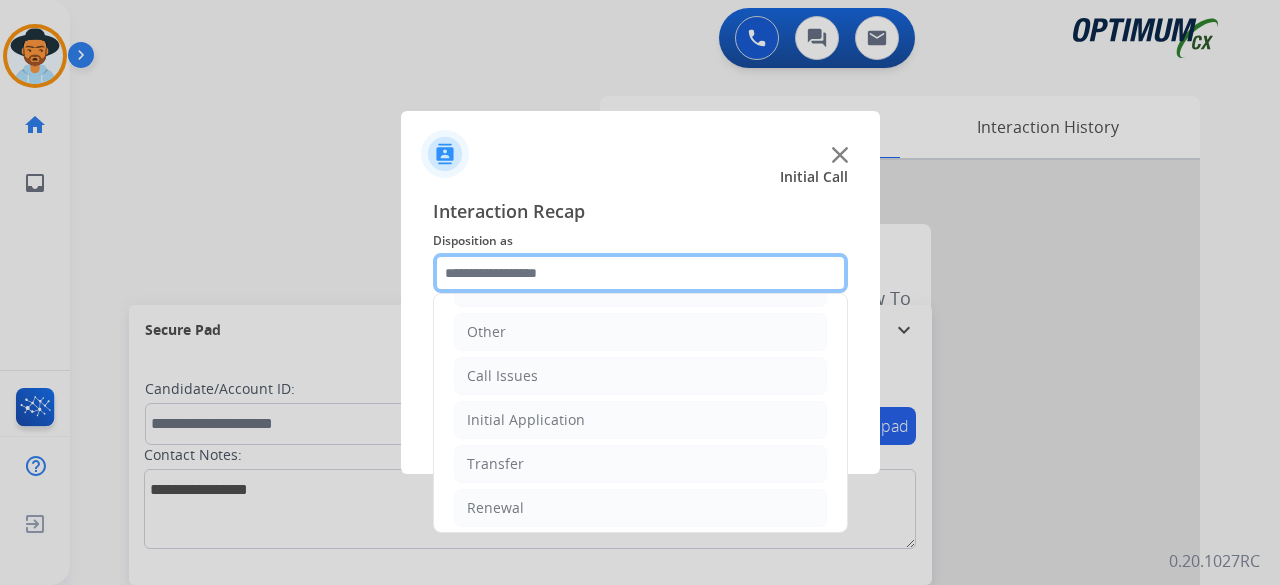 scroll, scrollTop: 130, scrollLeft: 0, axis: vertical 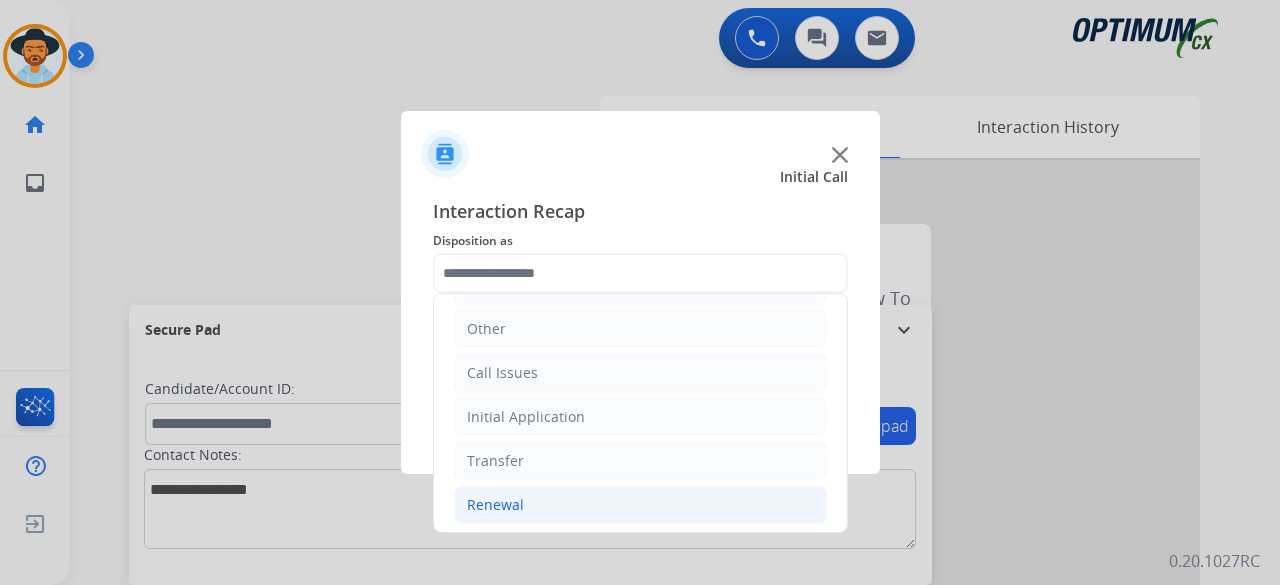 click on "Renewal" 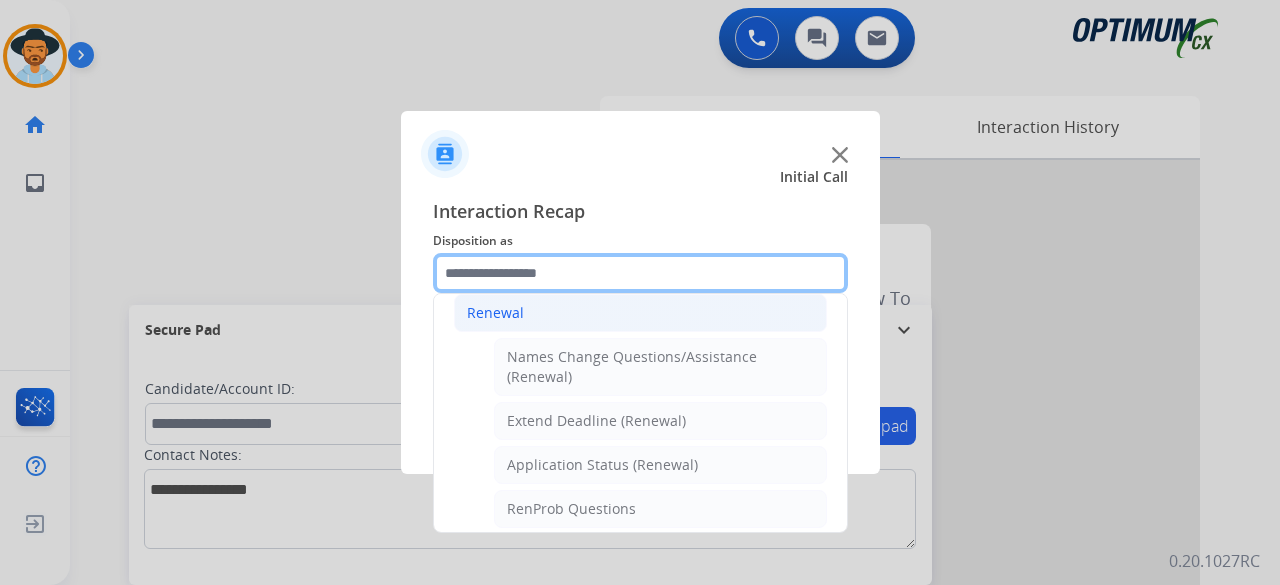 scroll, scrollTop: 399, scrollLeft: 0, axis: vertical 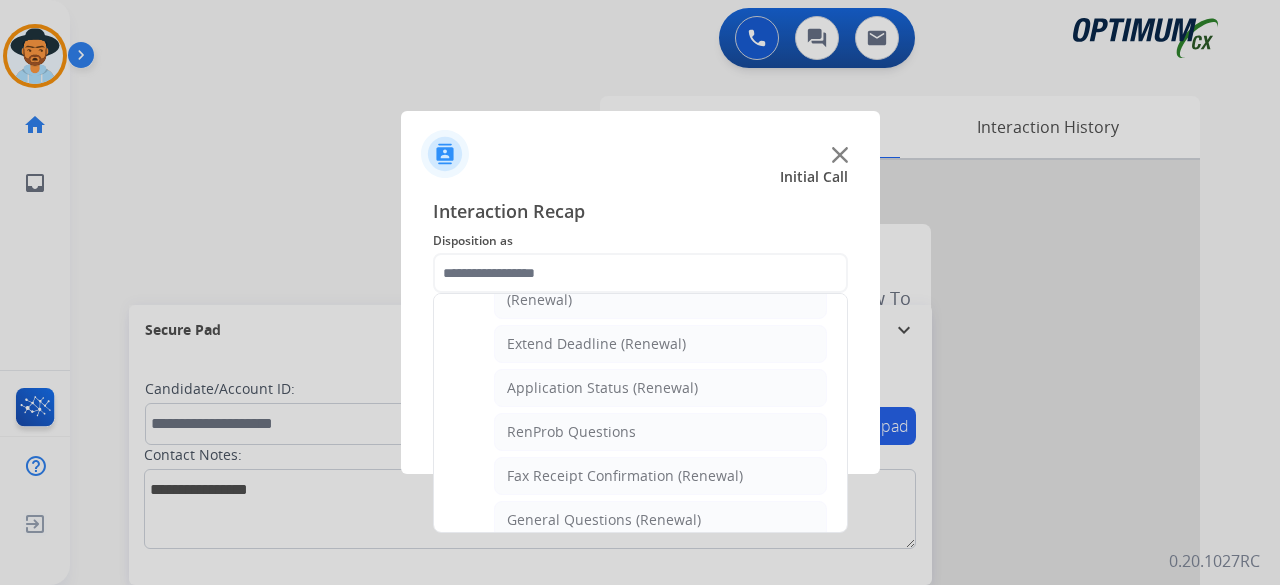 click on "General Questions (Renewal)" 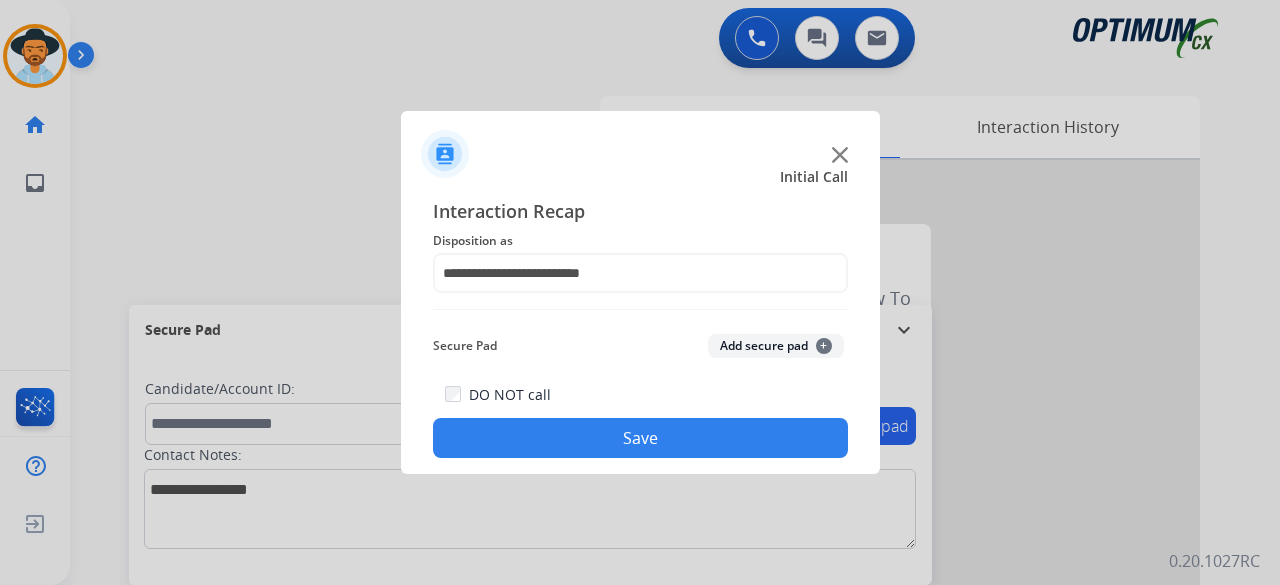 click on "Add secure pad  +" 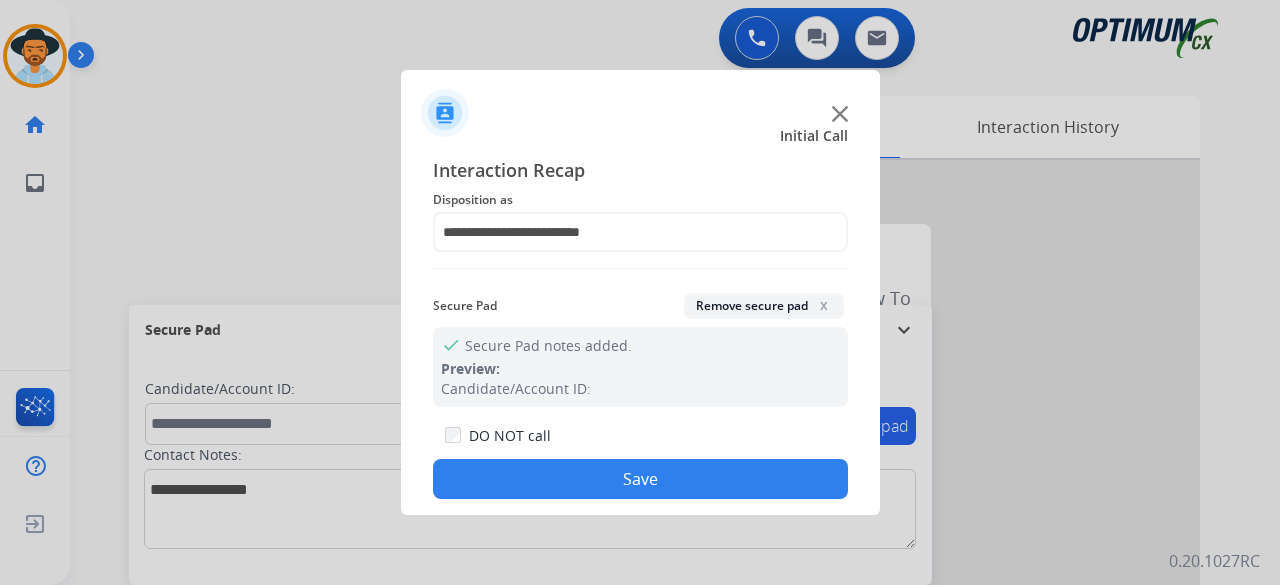 click on "Save" 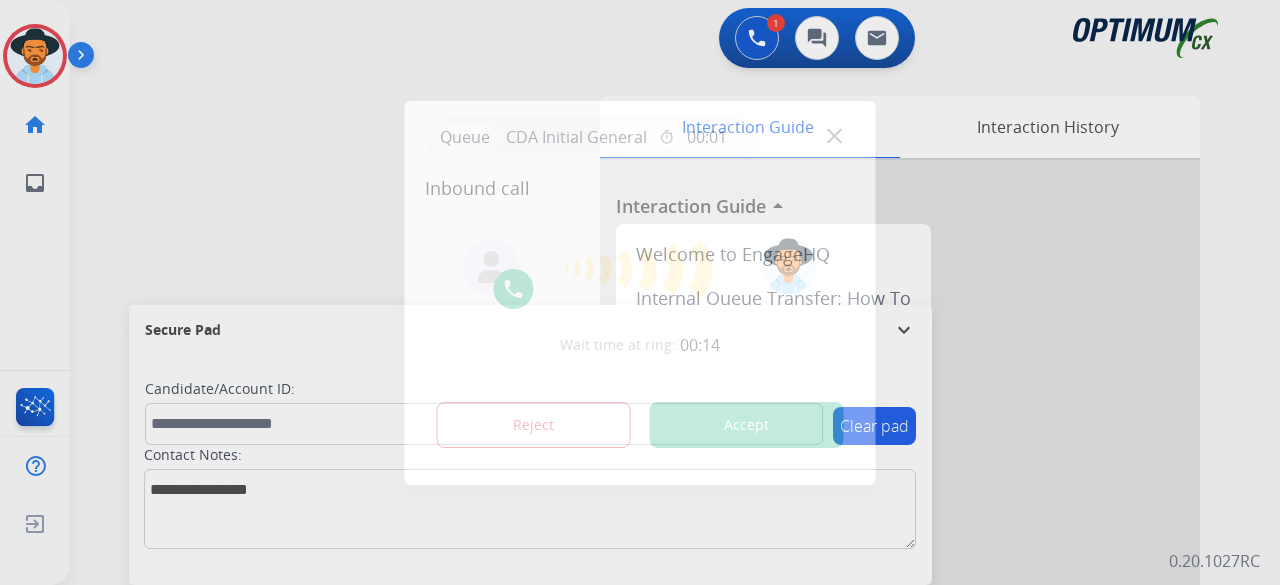 click on "Accept" at bounding box center [747, 425] 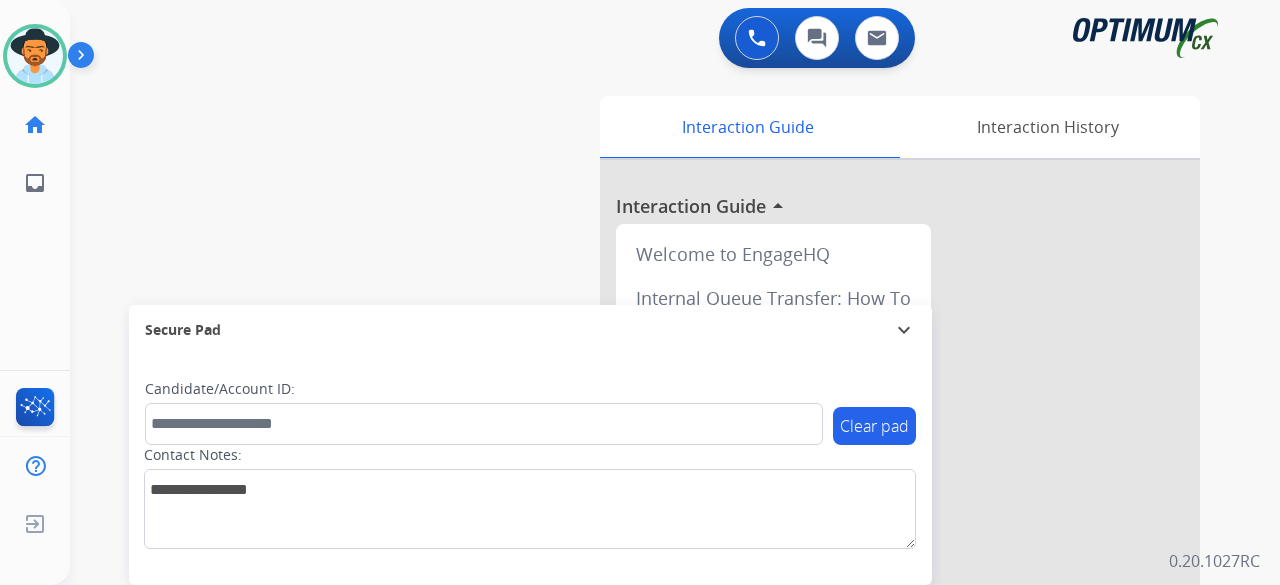 click on "swap_horiz Break voice bridge close_fullscreen Connect 3-Way Call merge_type Separate 3-Way Call  Interaction Guide   Interaction History  Interaction Guide arrow_drop_up  Welcome to EngageHQ   Internal Queue Transfer: How To  Secure Pad expand_more Clear pad Candidate/Account ID: Contact Notes:" at bounding box center (651, 489) 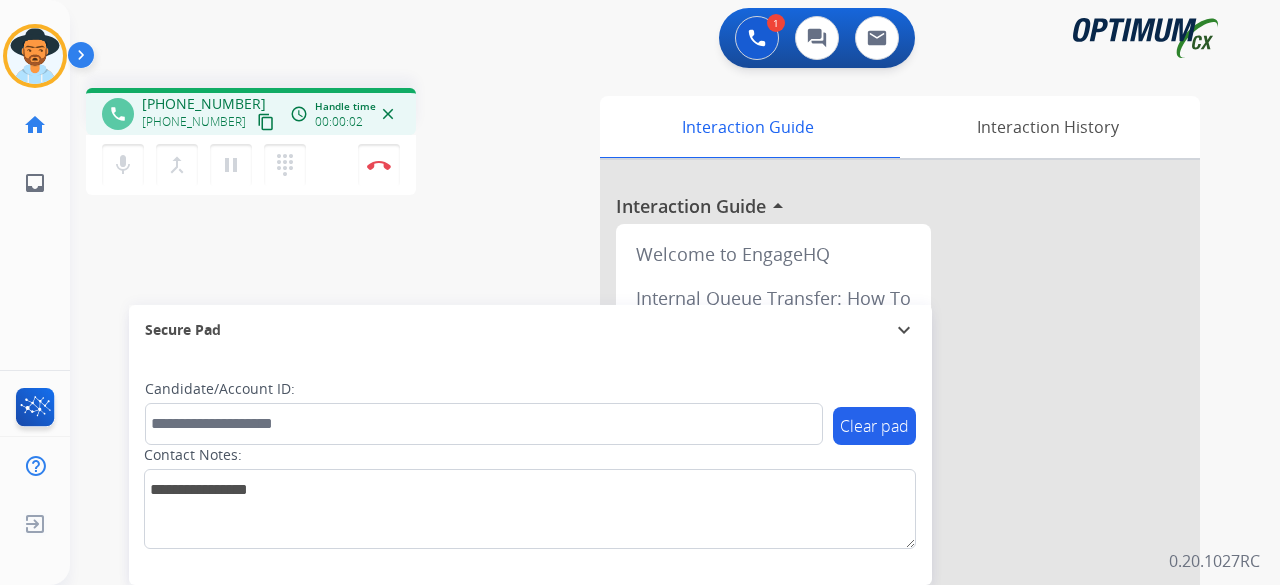 click on "content_copy" at bounding box center [266, 122] 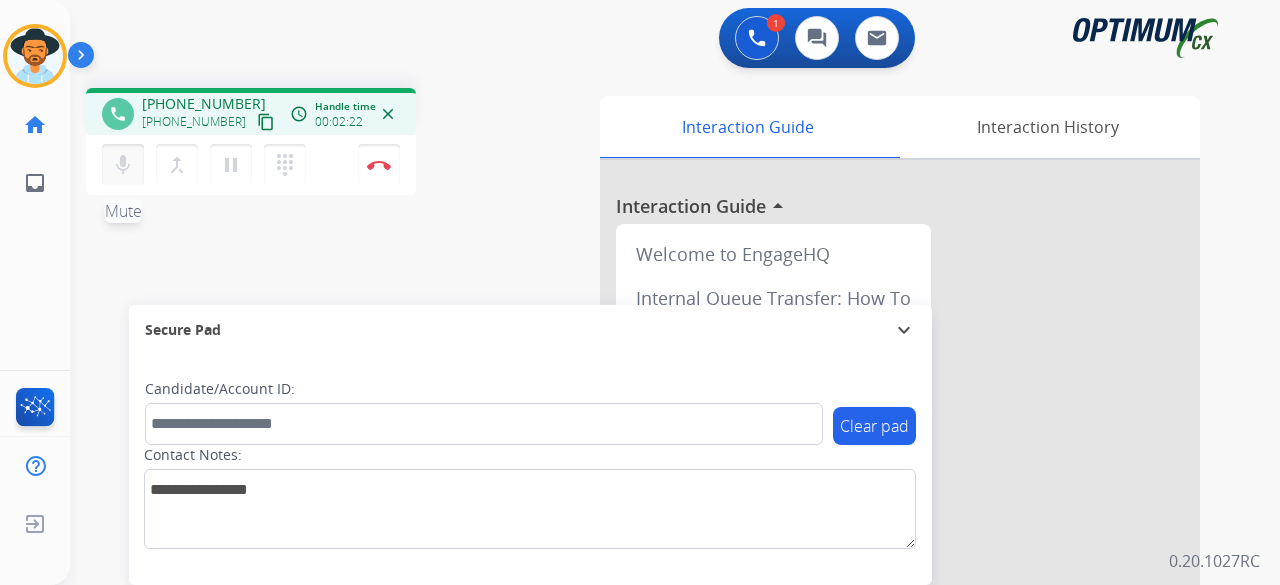 click on "mic" at bounding box center (123, 165) 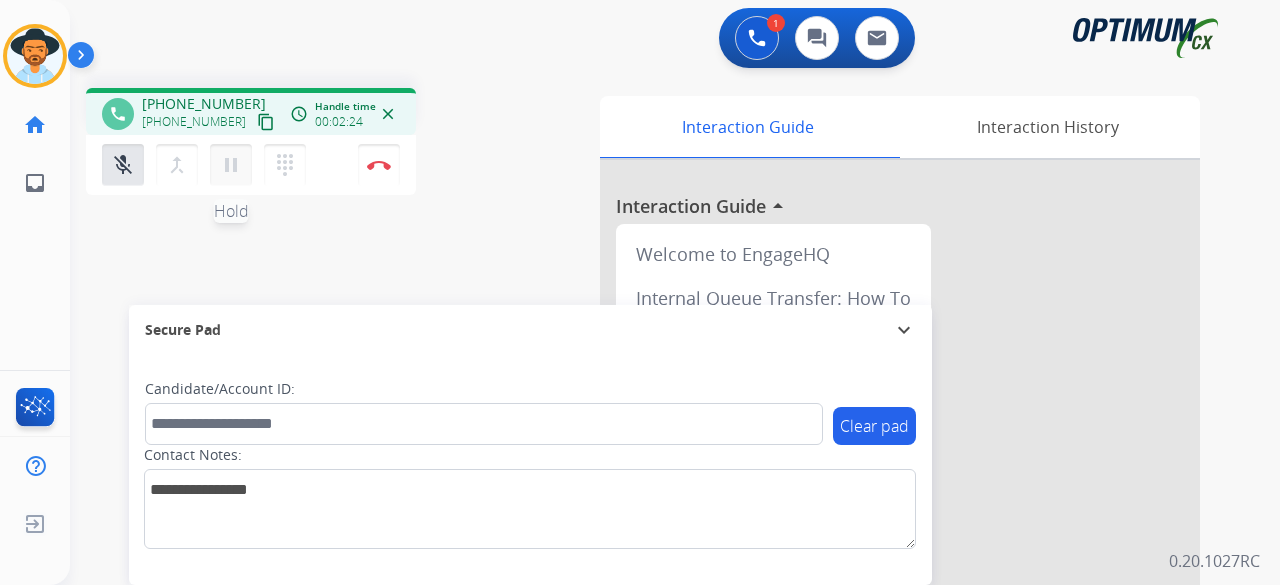 click on "pause" at bounding box center (231, 165) 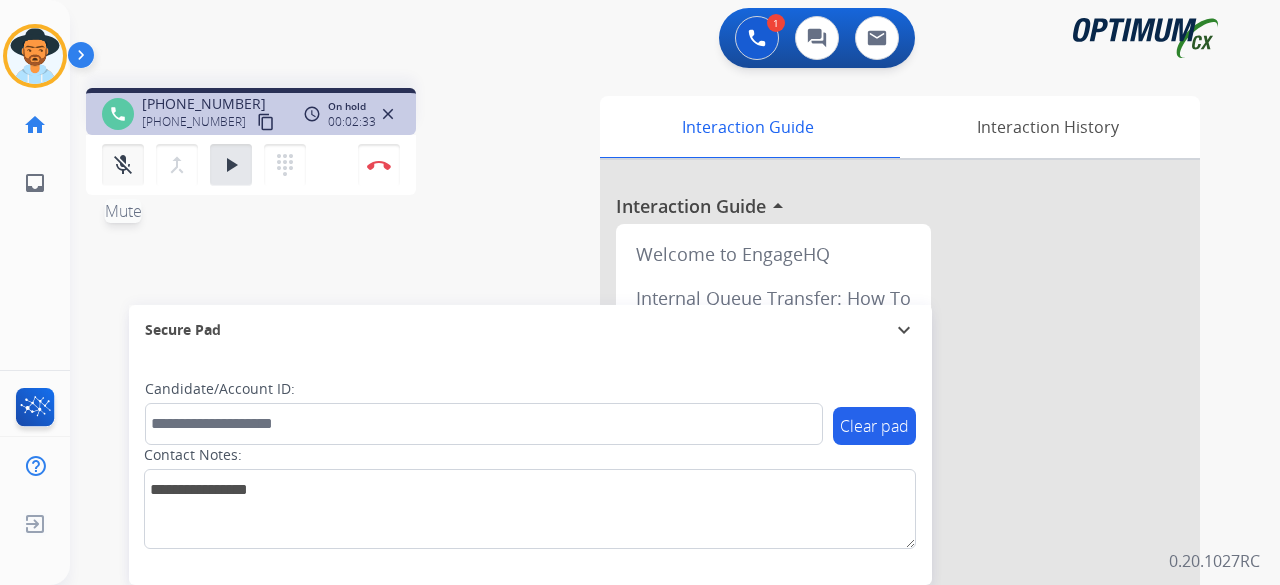 click on "mic_off Mute" at bounding box center [123, 165] 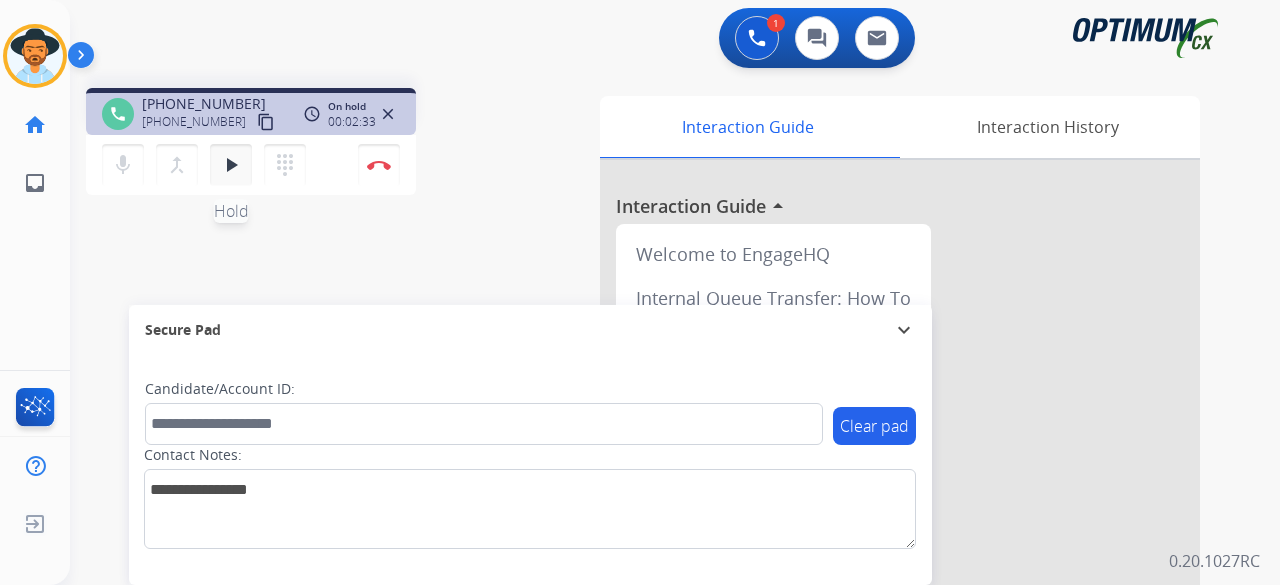 click on "play_arrow Hold" at bounding box center [231, 165] 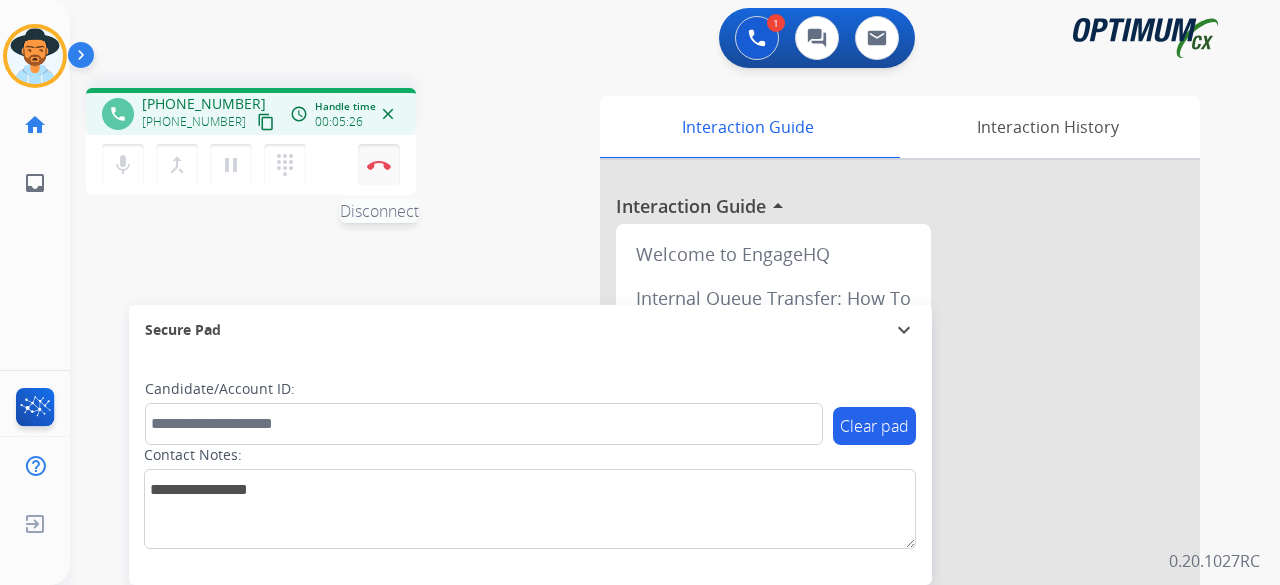 click at bounding box center [379, 165] 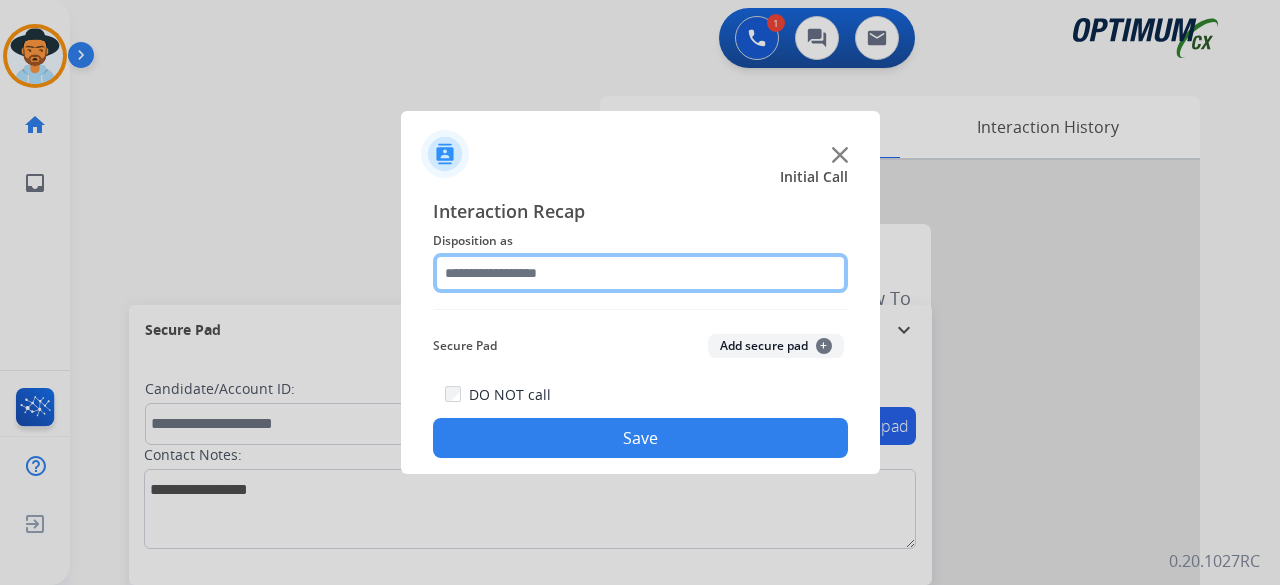 click 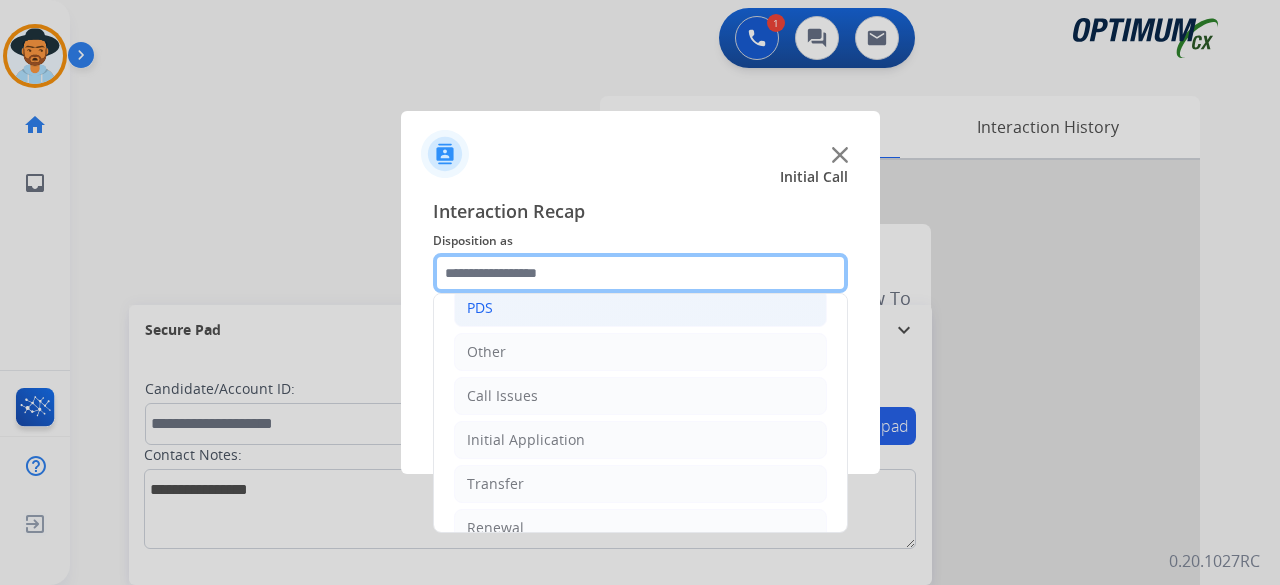 scroll, scrollTop: 130, scrollLeft: 0, axis: vertical 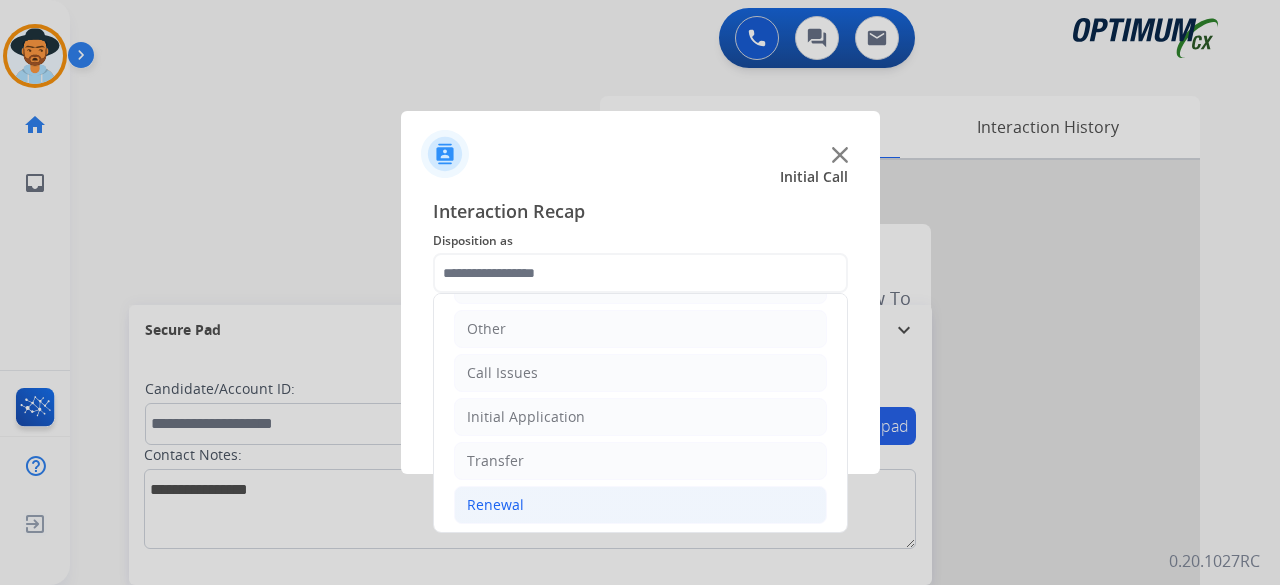 click on "Renewal" 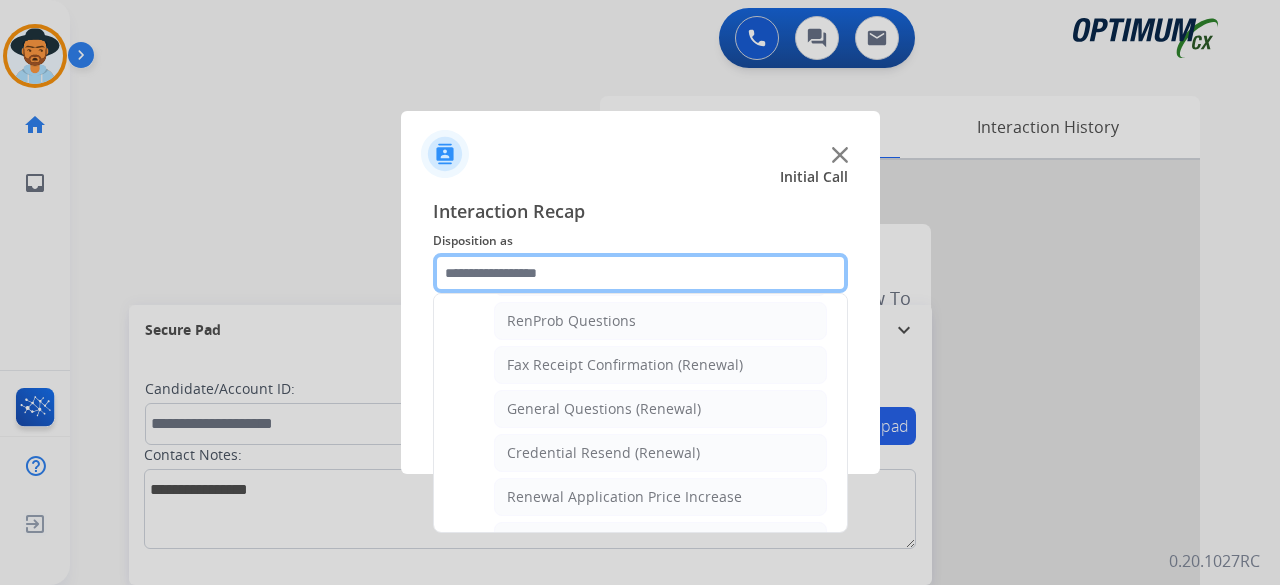 scroll, scrollTop: 516, scrollLeft: 0, axis: vertical 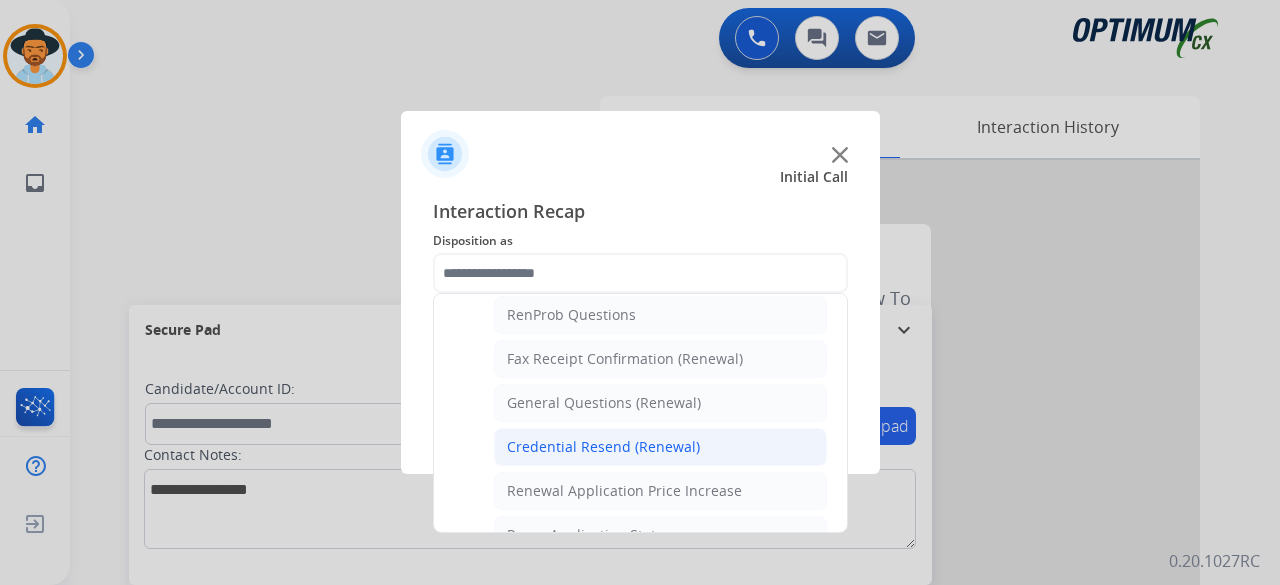 click on "Credential Resend (Renewal)" 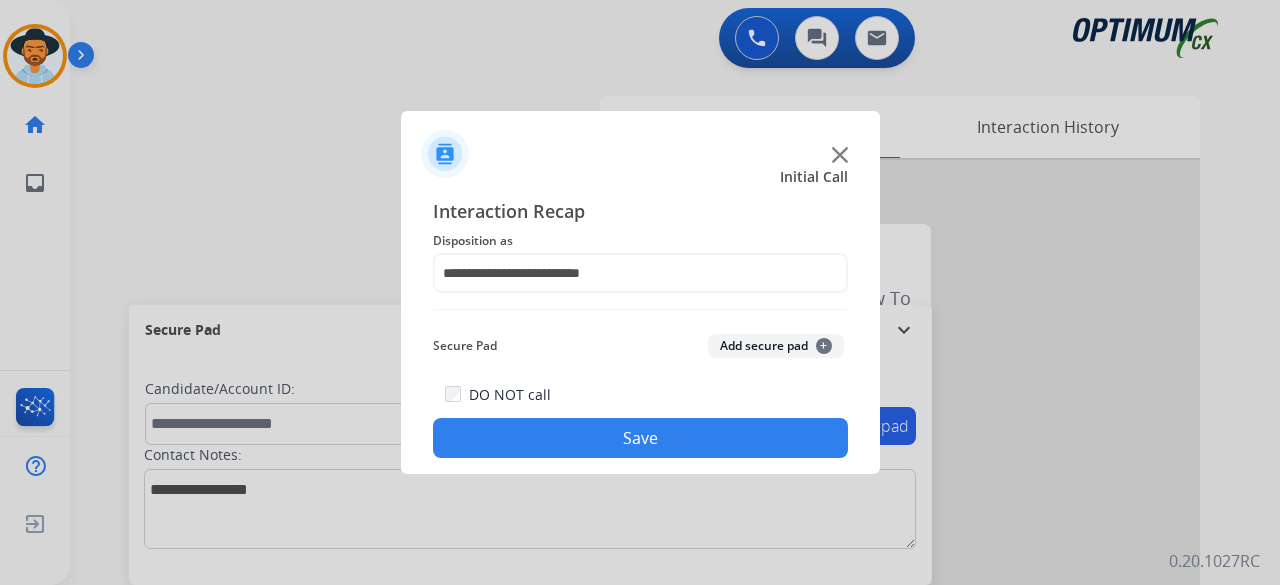 click on "Add secure pad  +" 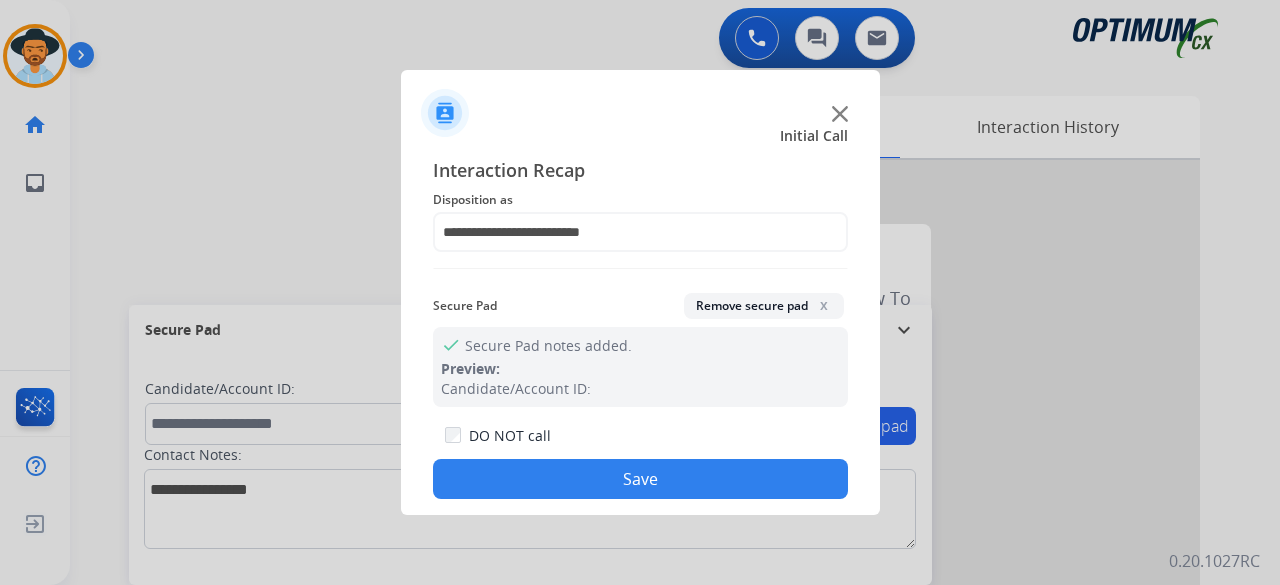 click on "Save" 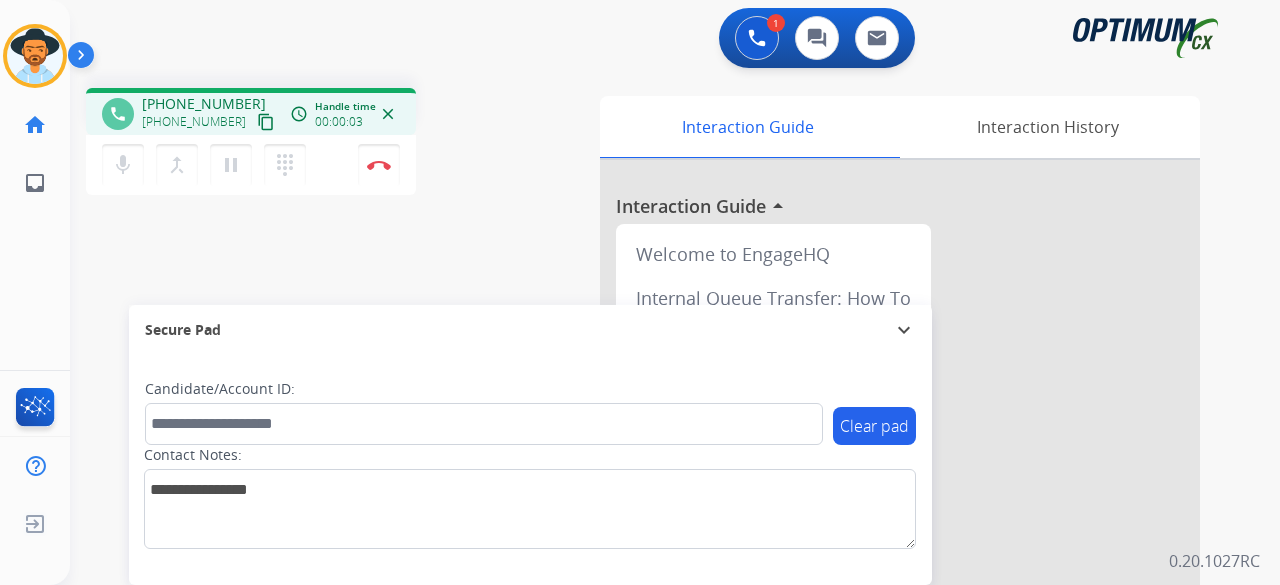 click on "content_copy" at bounding box center (266, 122) 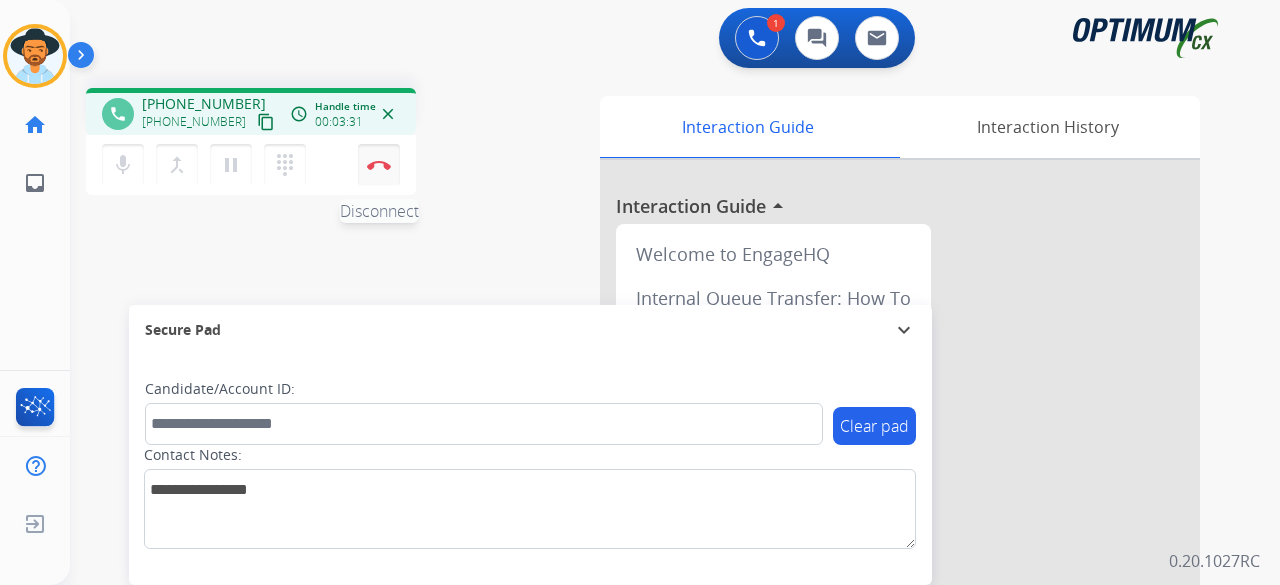 click at bounding box center (379, 165) 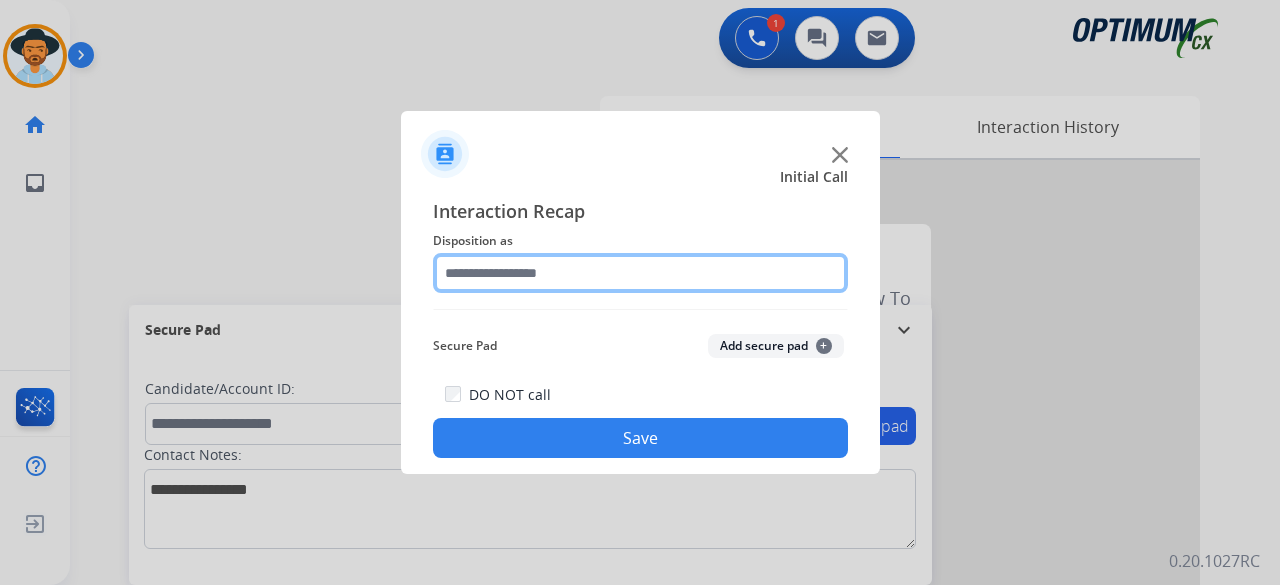click 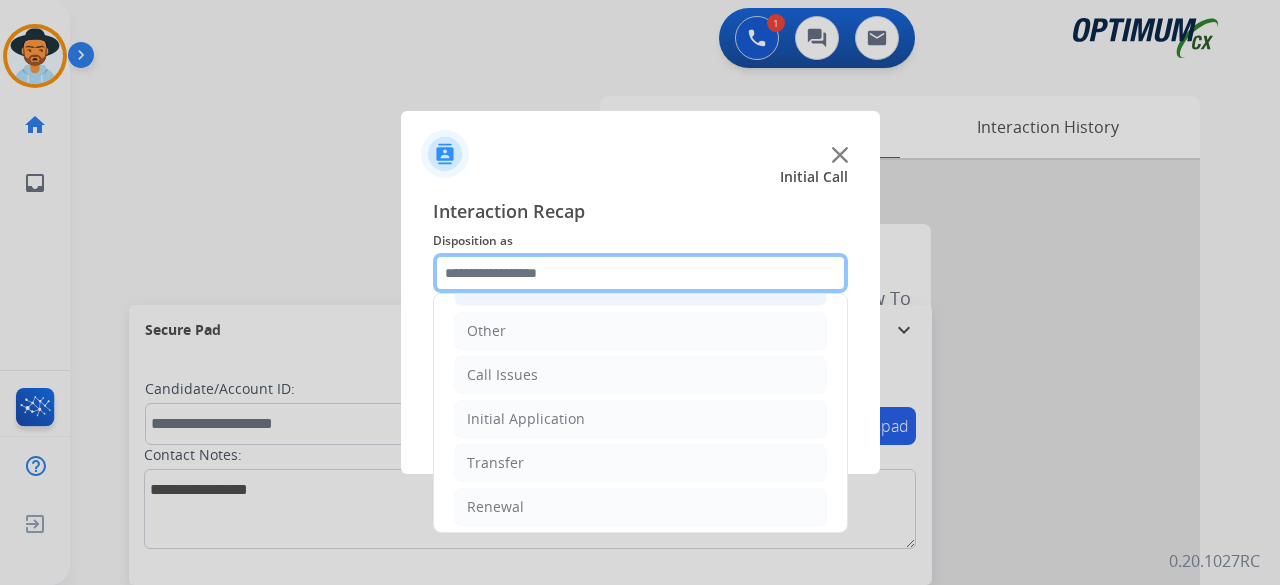 scroll, scrollTop: 130, scrollLeft: 0, axis: vertical 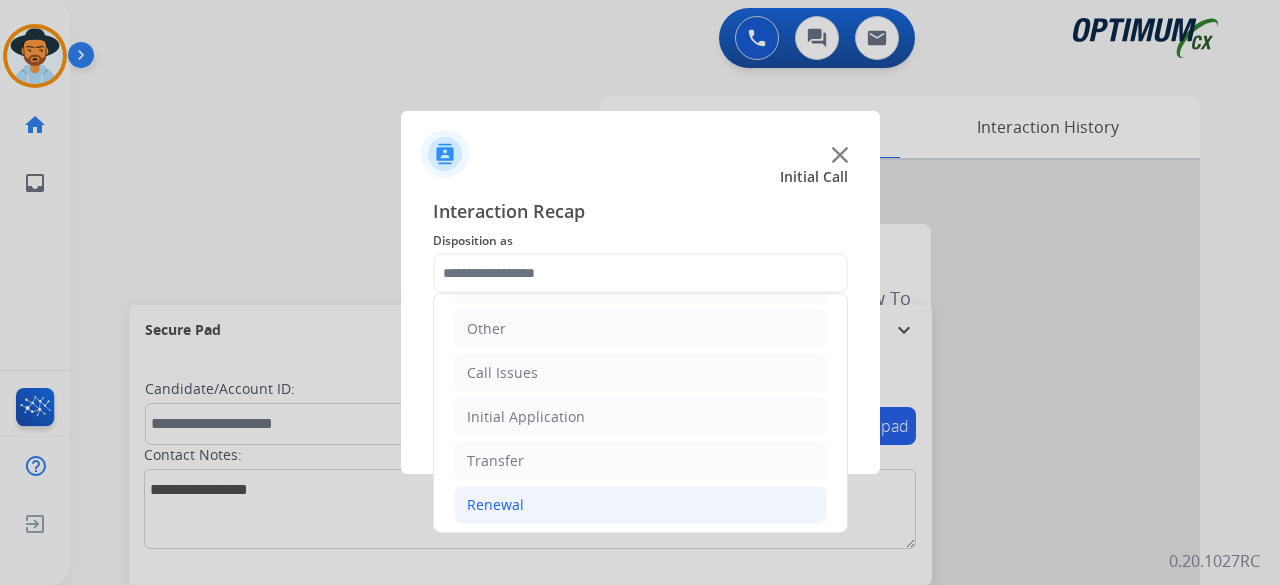 click on "Renewal" 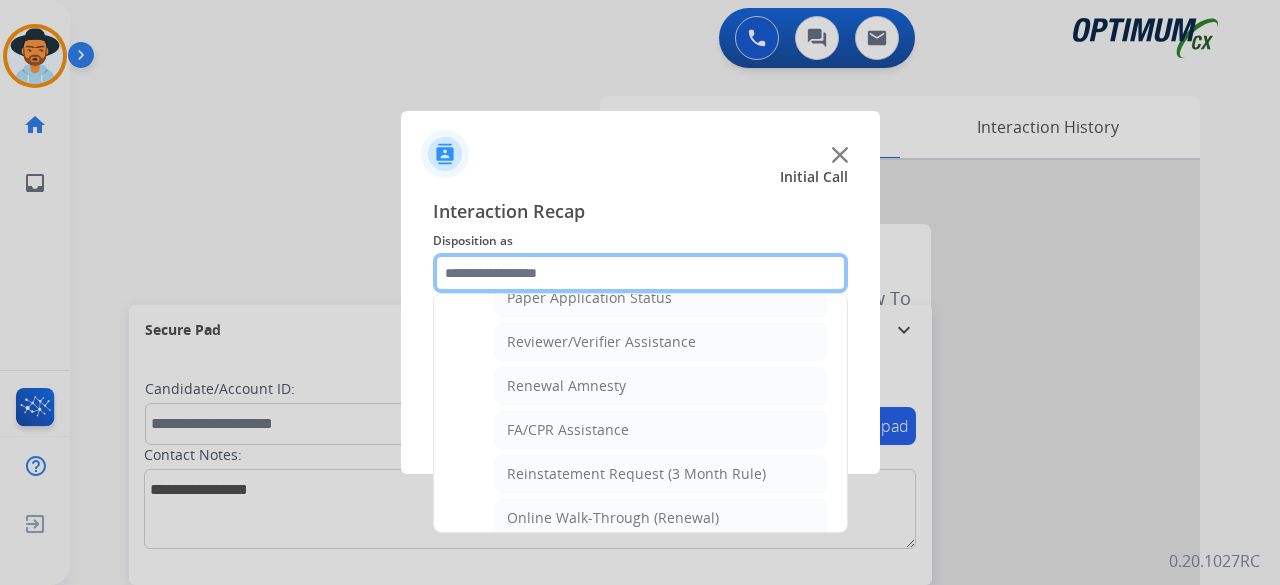 scroll, scrollTop: 756, scrollLeft: 0, axis: vertical 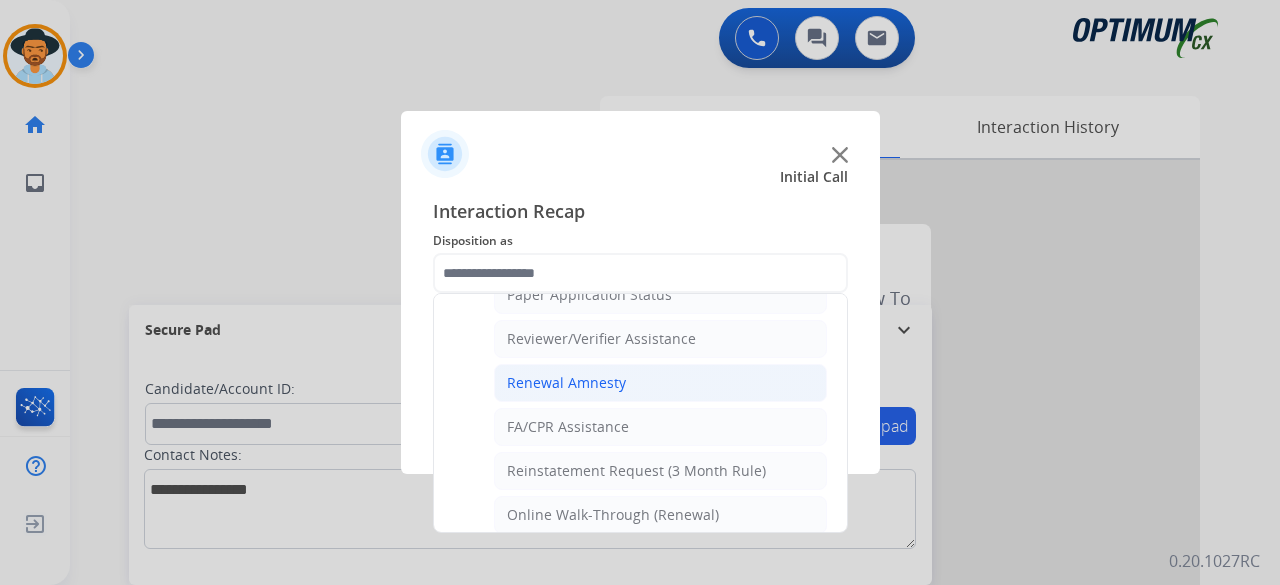 click on "Renewal Amnesty" 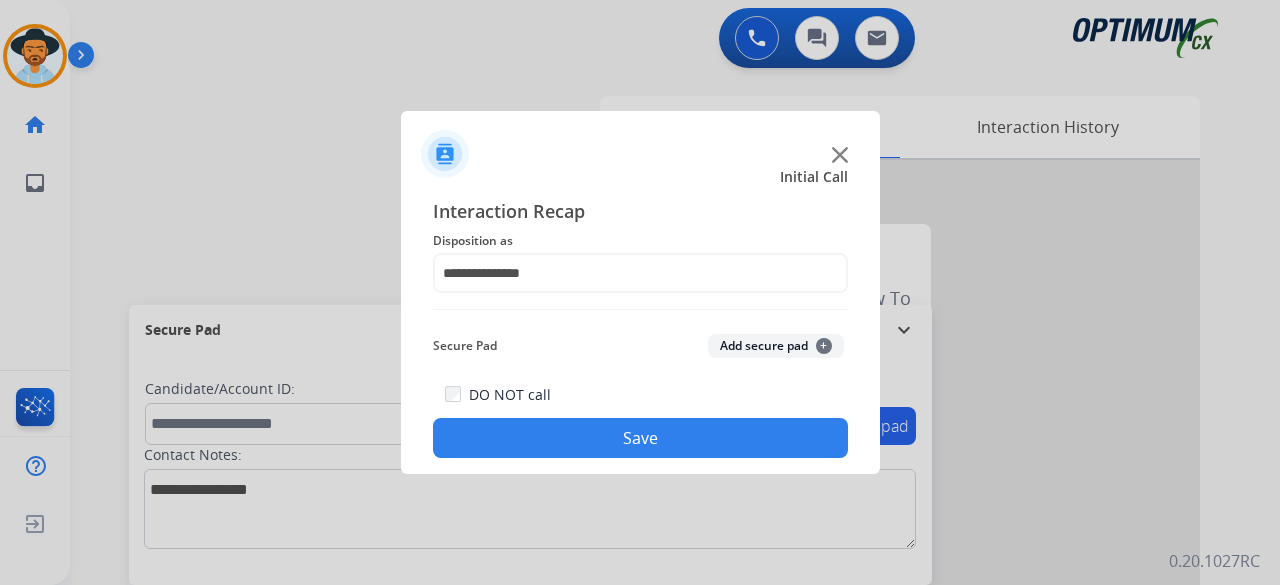 click on "Add secure pad  +" 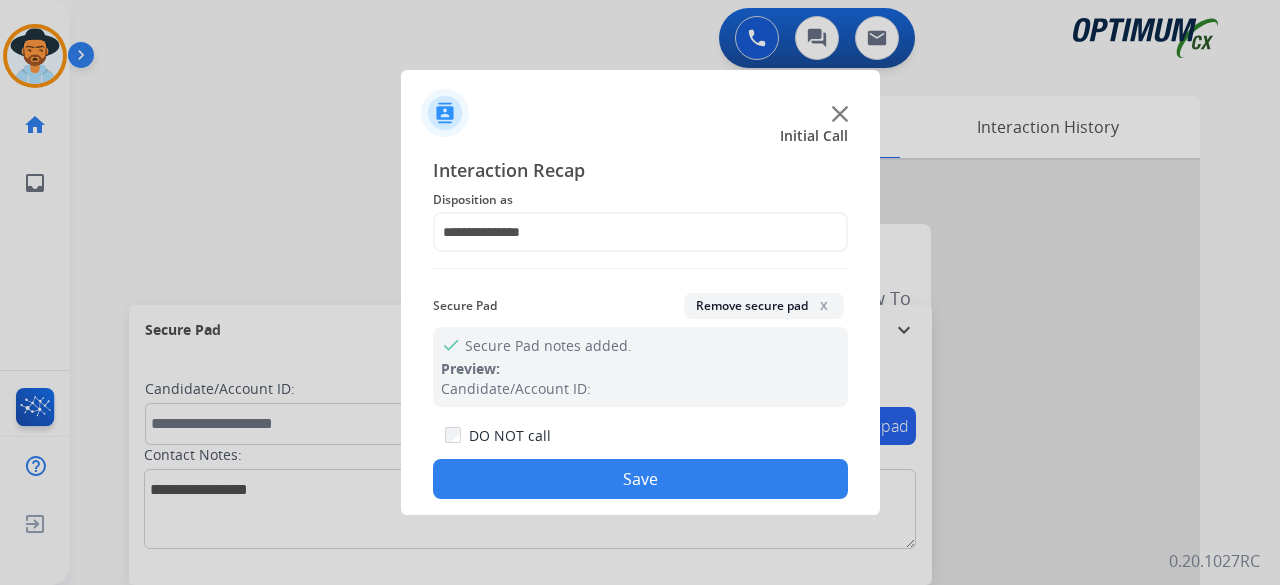click on "Save" 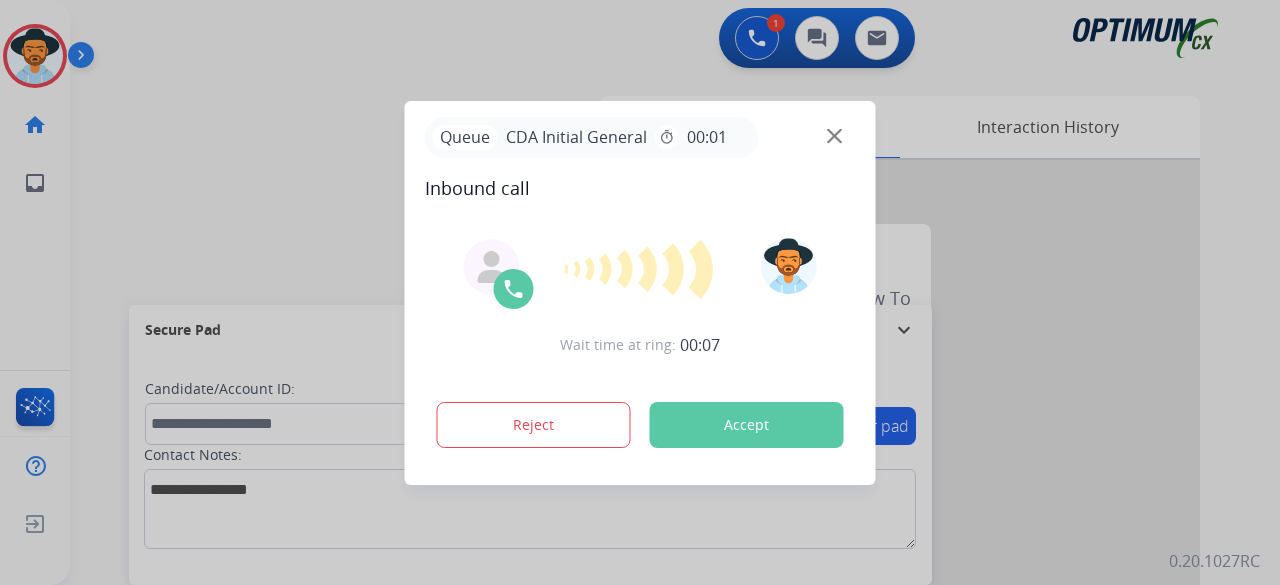click on "Accept" at bounding box center (747, 425) 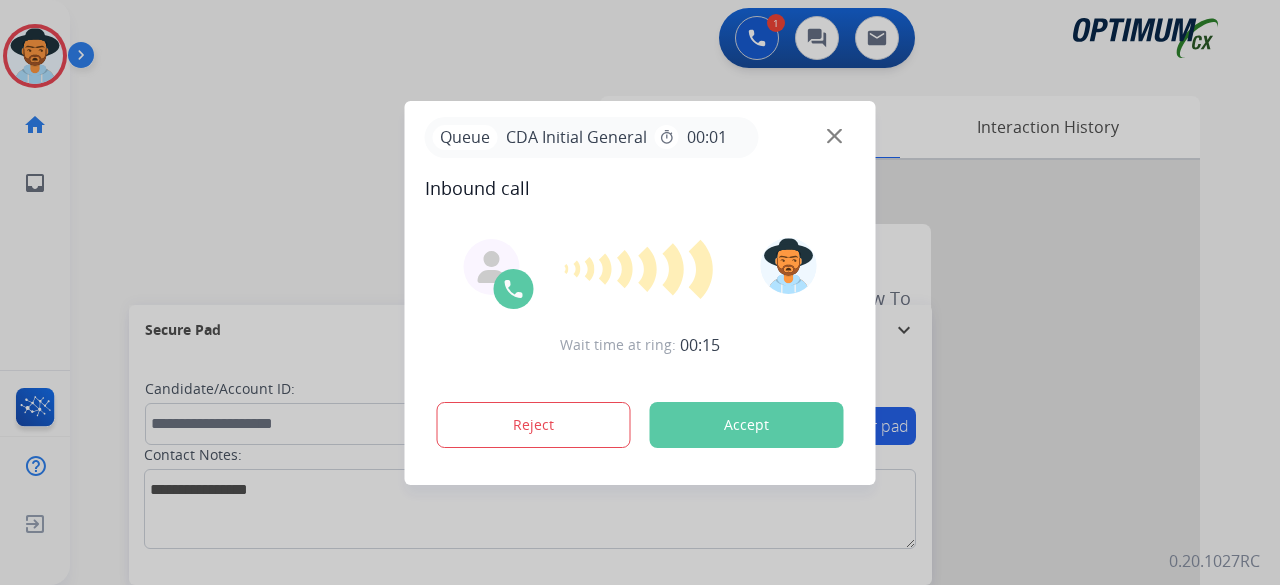 click on "Accept" at bounding box center [747, 425] 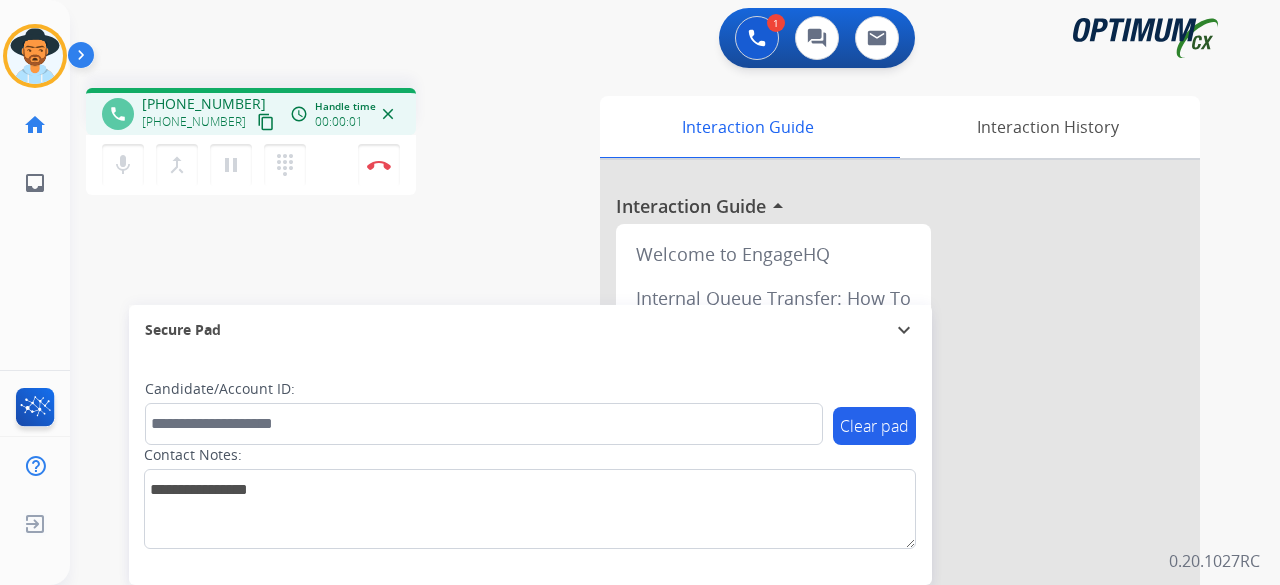 click on "content_copy" at bounding box center (266, 122) 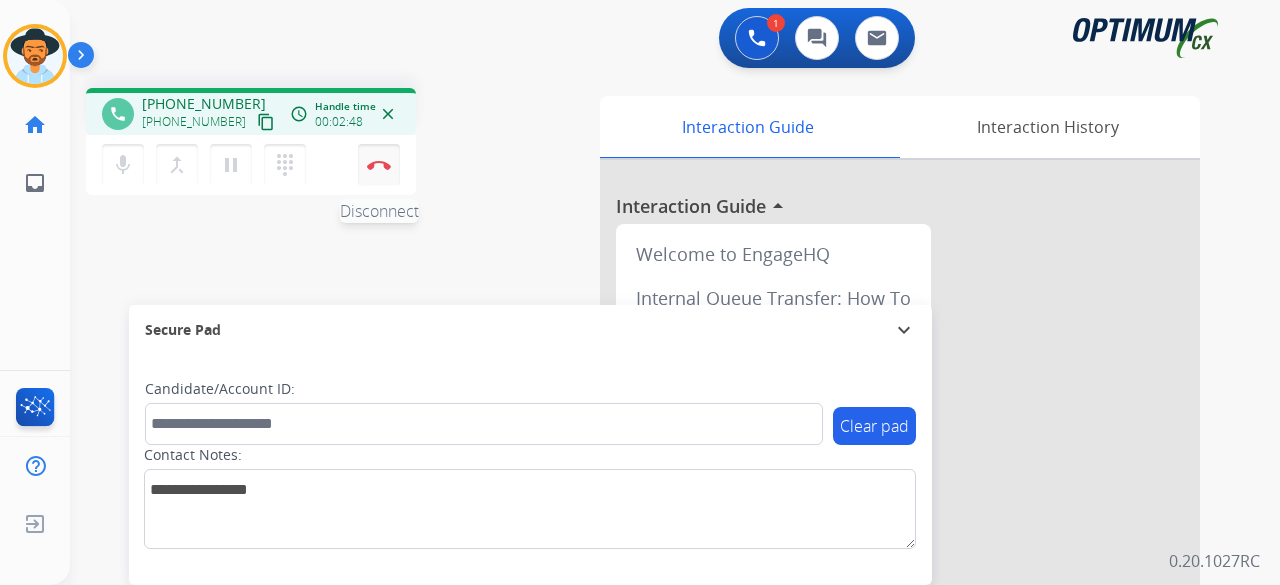 click at bounding box center [379, 165] 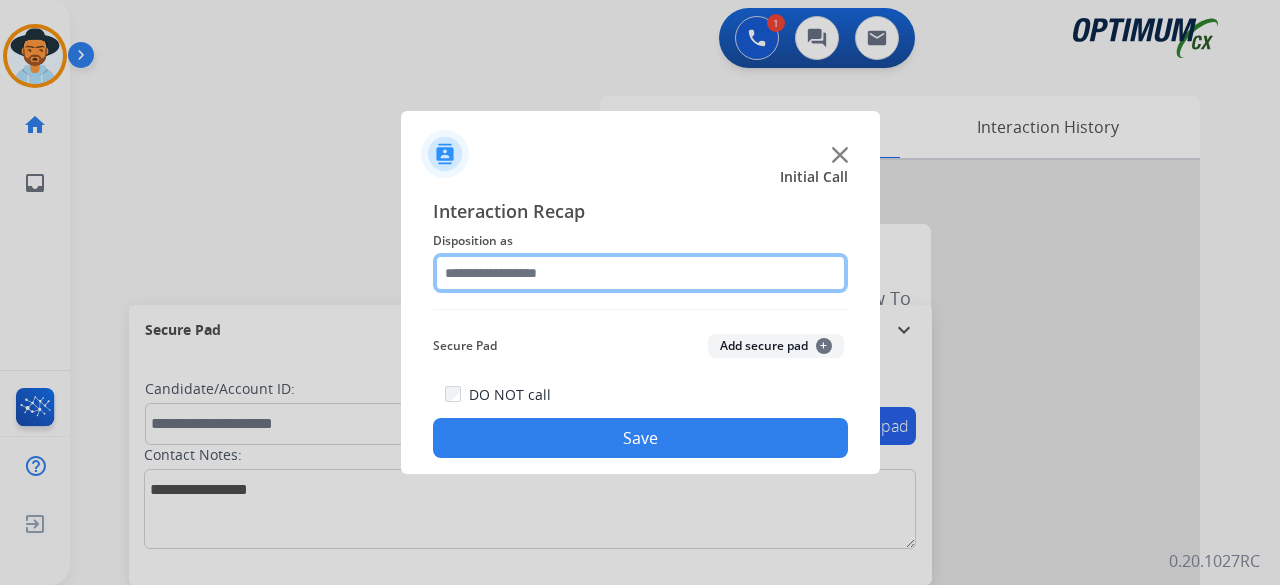 click 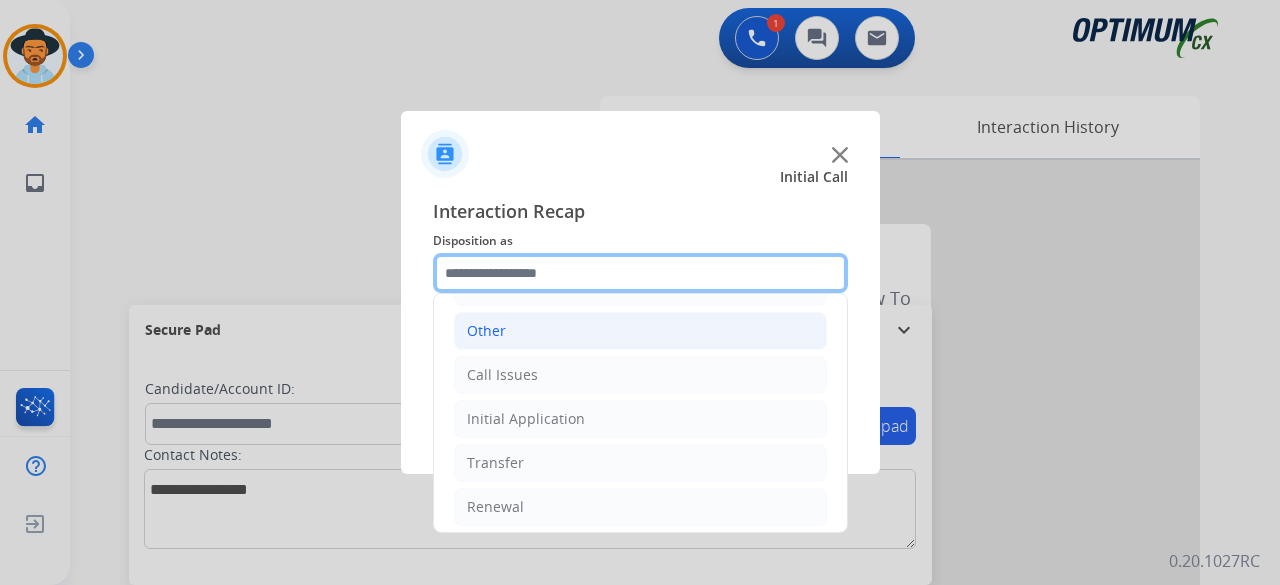 scroll, scrollTop: 130, scrollLeft: 0, axis: vertical 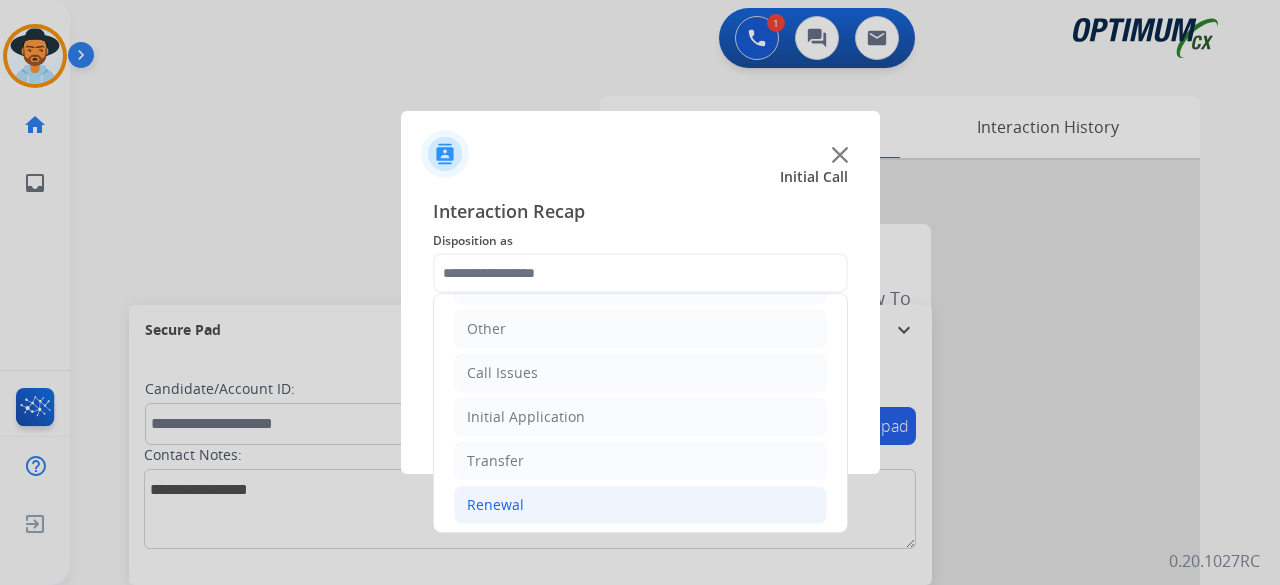 click on "Renewal" 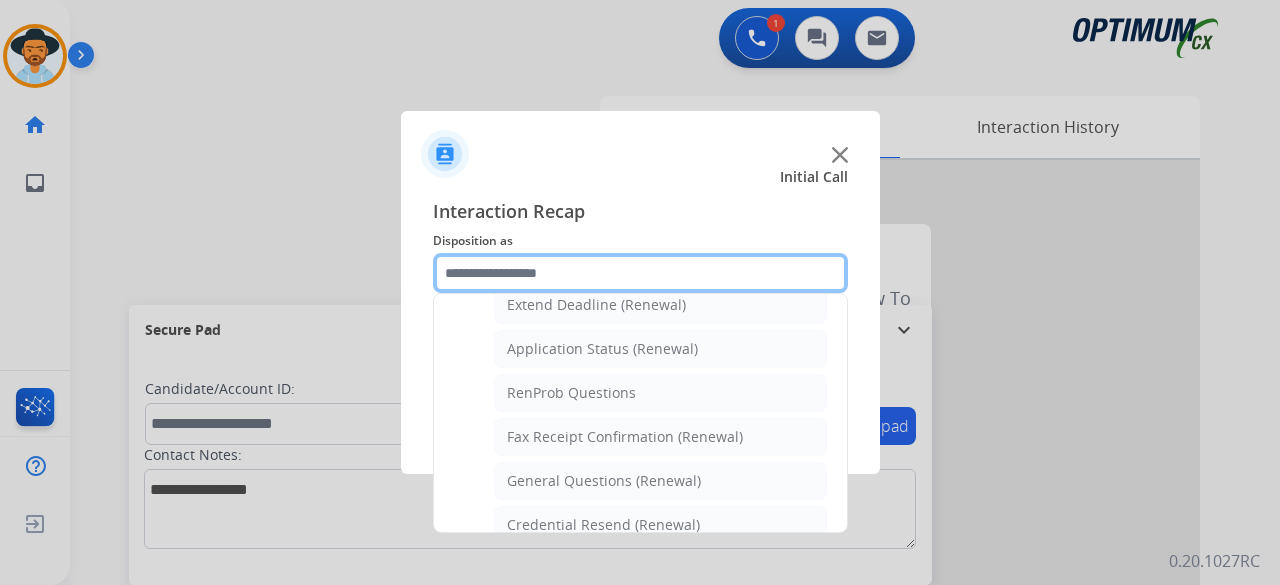 scroll, scrollTop: 445, scrollLeft: 0, axis: vertical 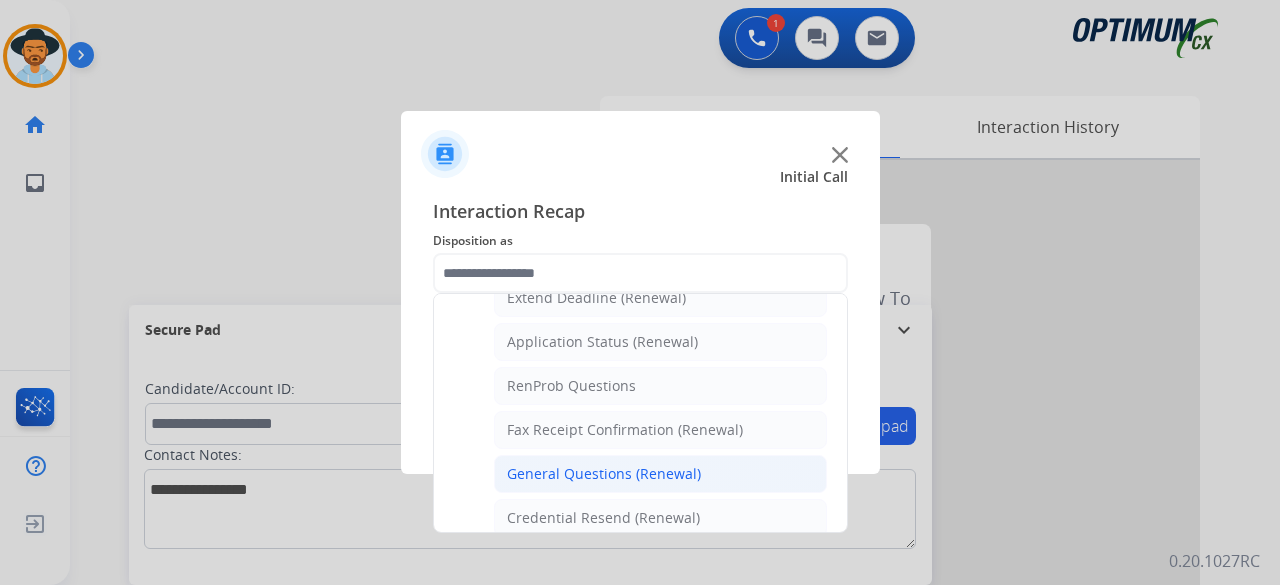 click on "General Questions (Renewal)" 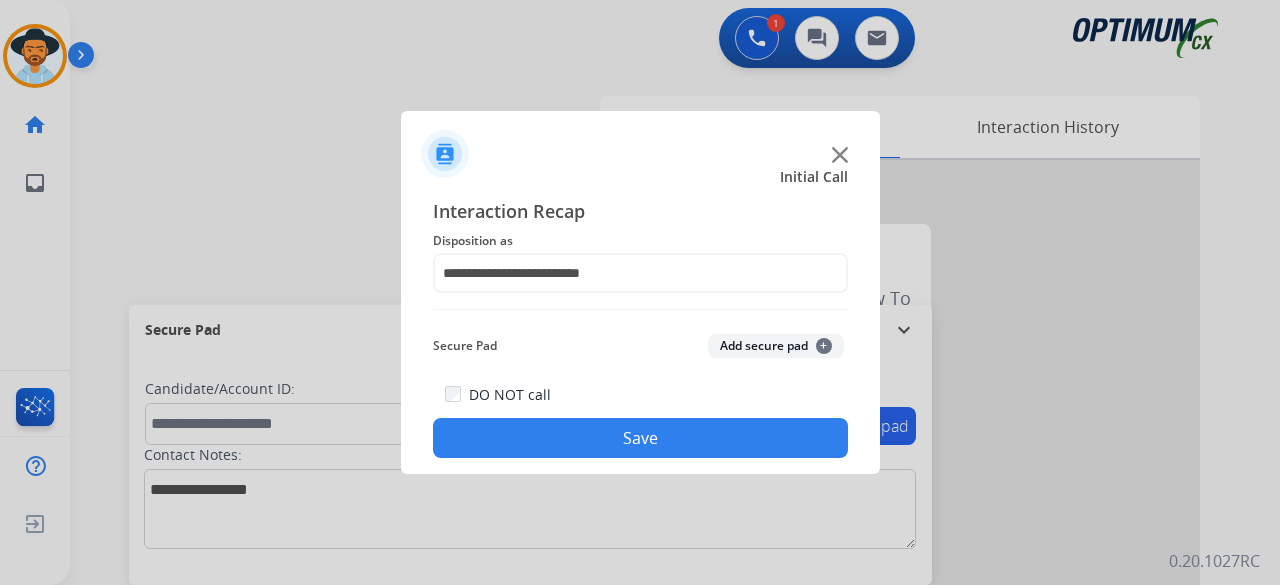 click on "Add secure pad  +" 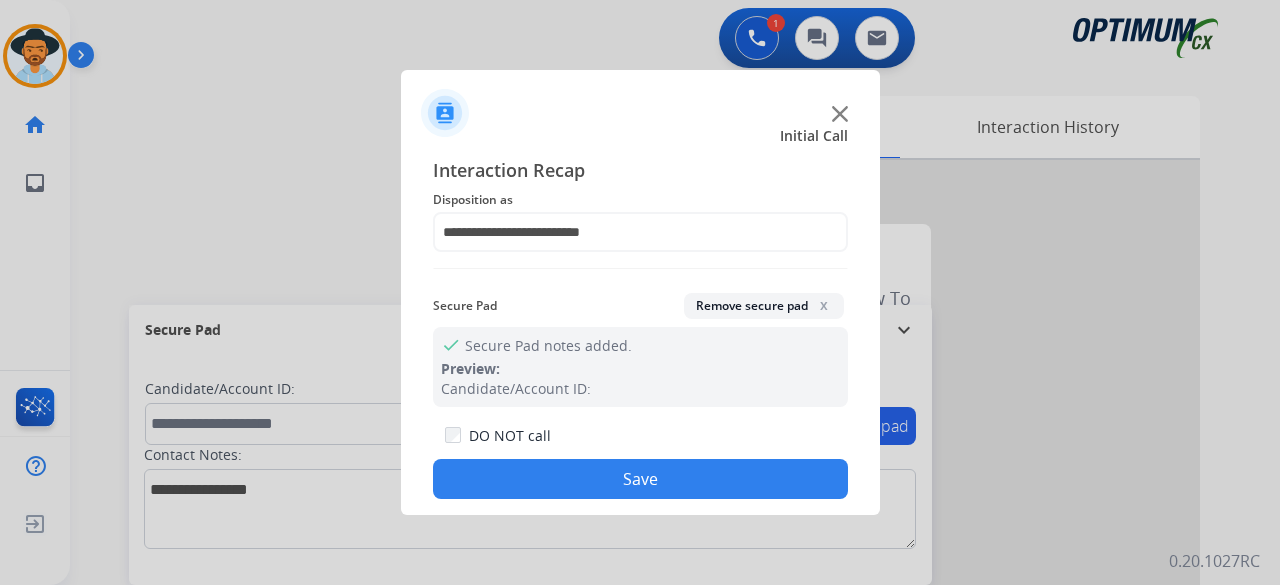 click on "Save" 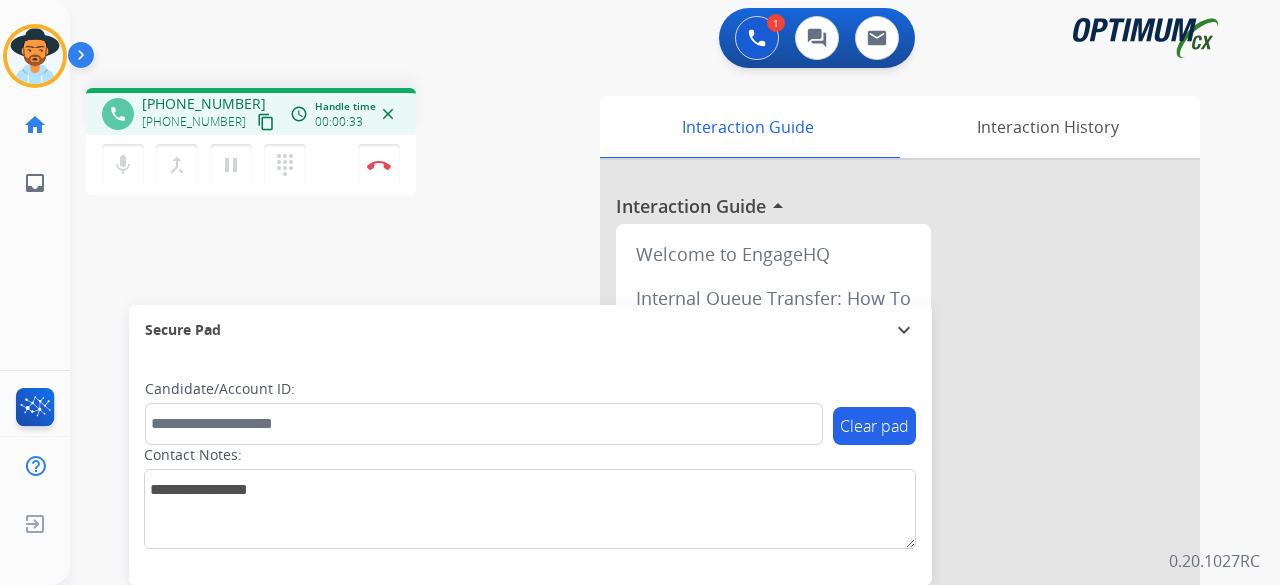 click on "content_copy" at bounding box center (266, 122) 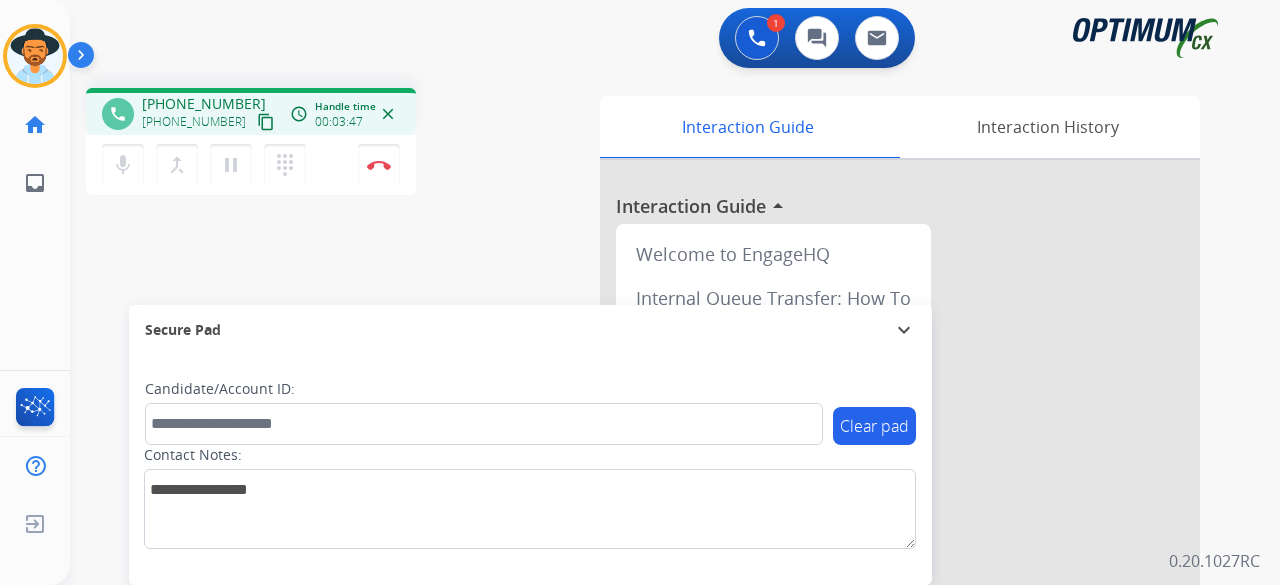click on "phone [PHONE_NUMBER] [PHONE_NUMBER] content_copy access_time Call metrics Queue   00:08 Hold   00:00 Talk   03:48 Total   03:55 Handle time 00:03:47 close mic Mute merge_type Bridge pause Hold dialpad Dialpad Disconnect swap_horiz Break voice bridge close_fullscreen Connect 3-Way Call merge_type Separate 3-Way Call" at bounding box center (325, 144) 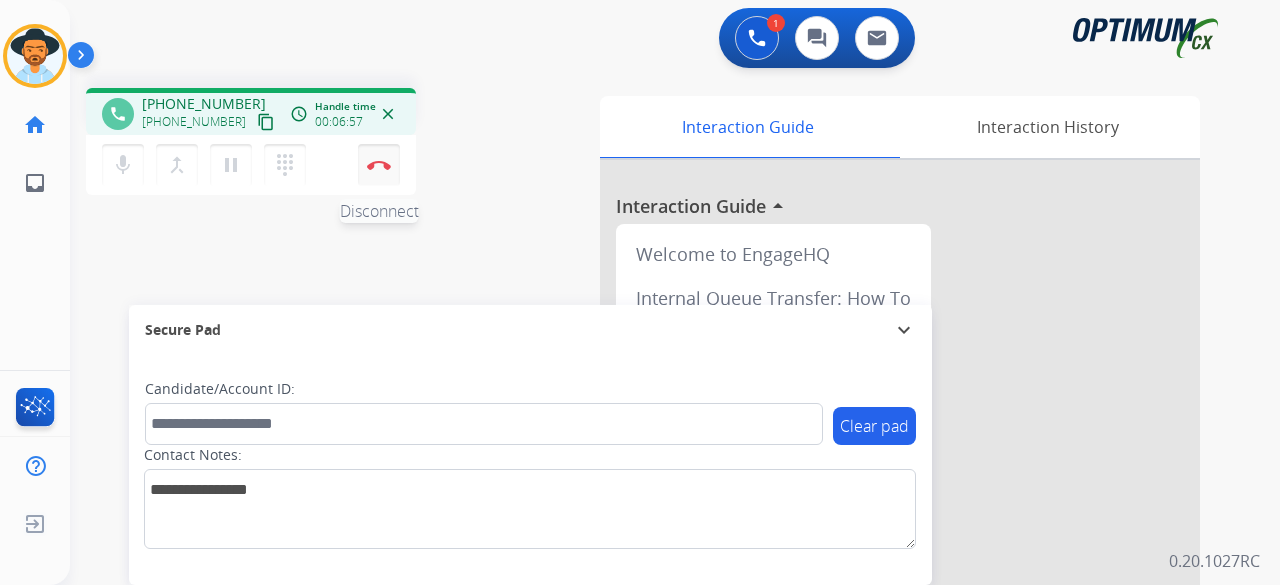 click on "Disconnect" at bounding box center (379, 165) 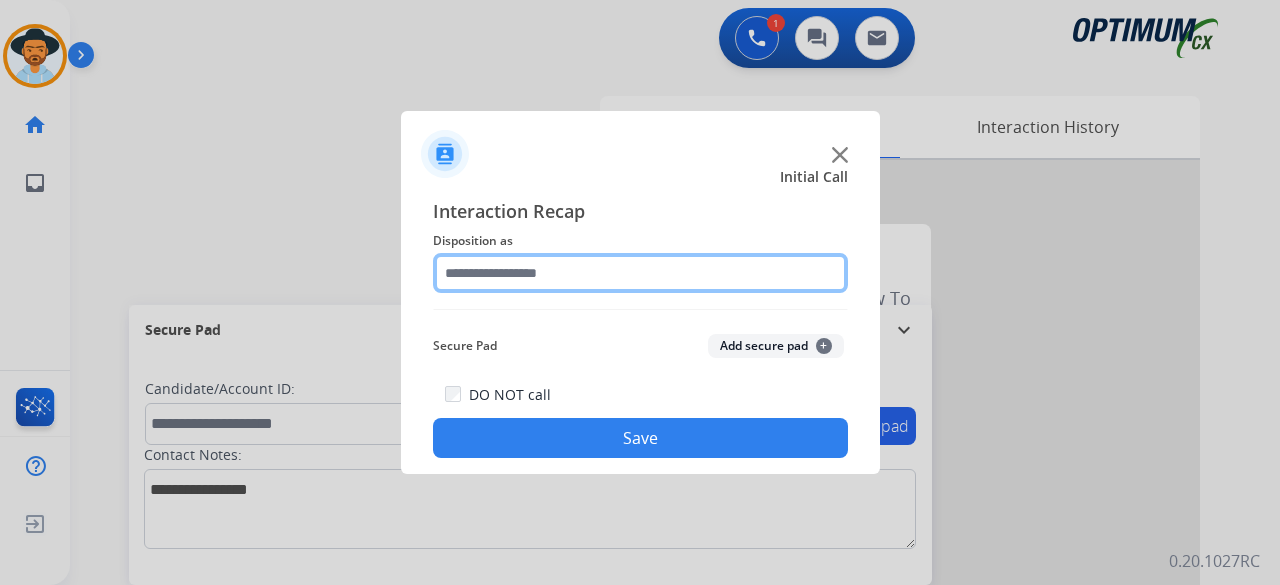 click 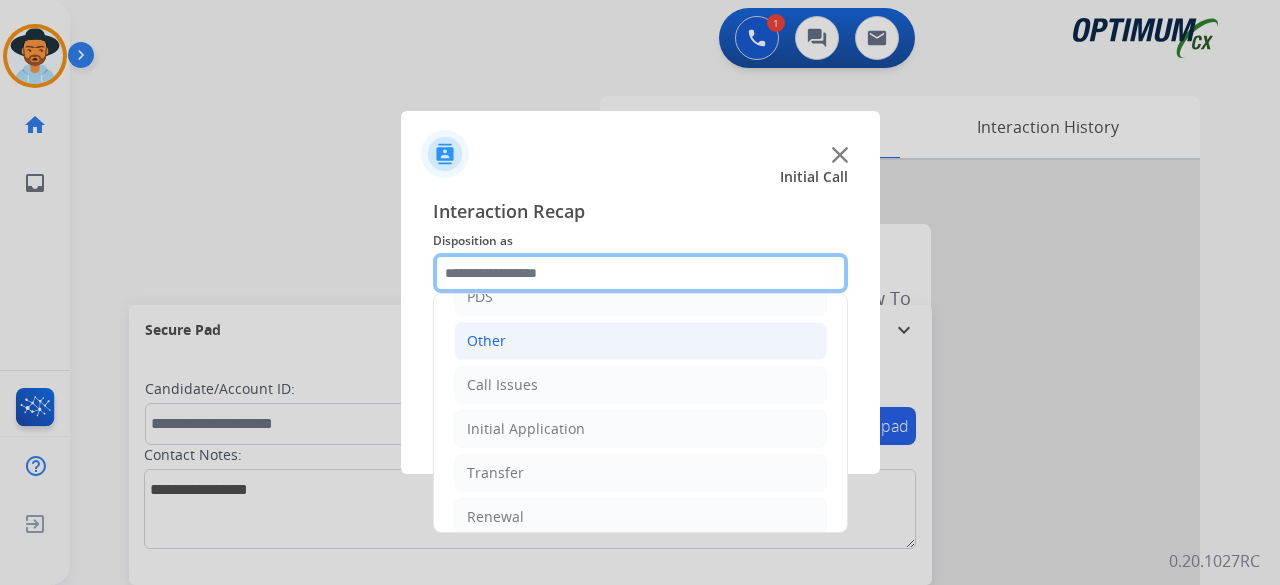 scroll, scrollTop: 130, scrollLeft: 0, axis: vertical 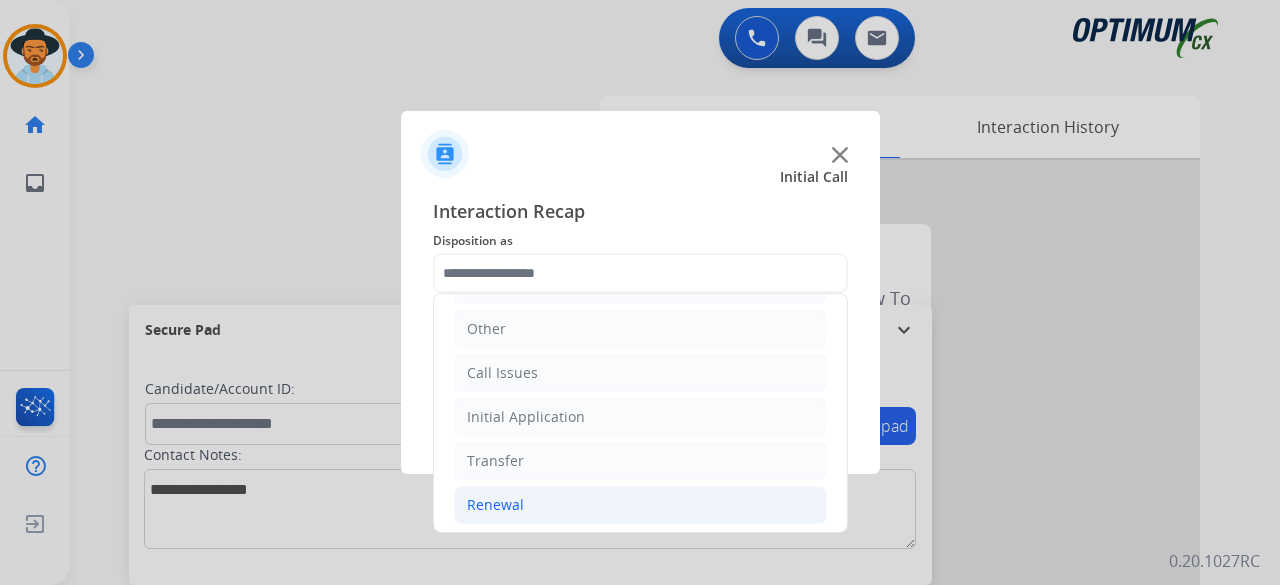click on "Renewal" 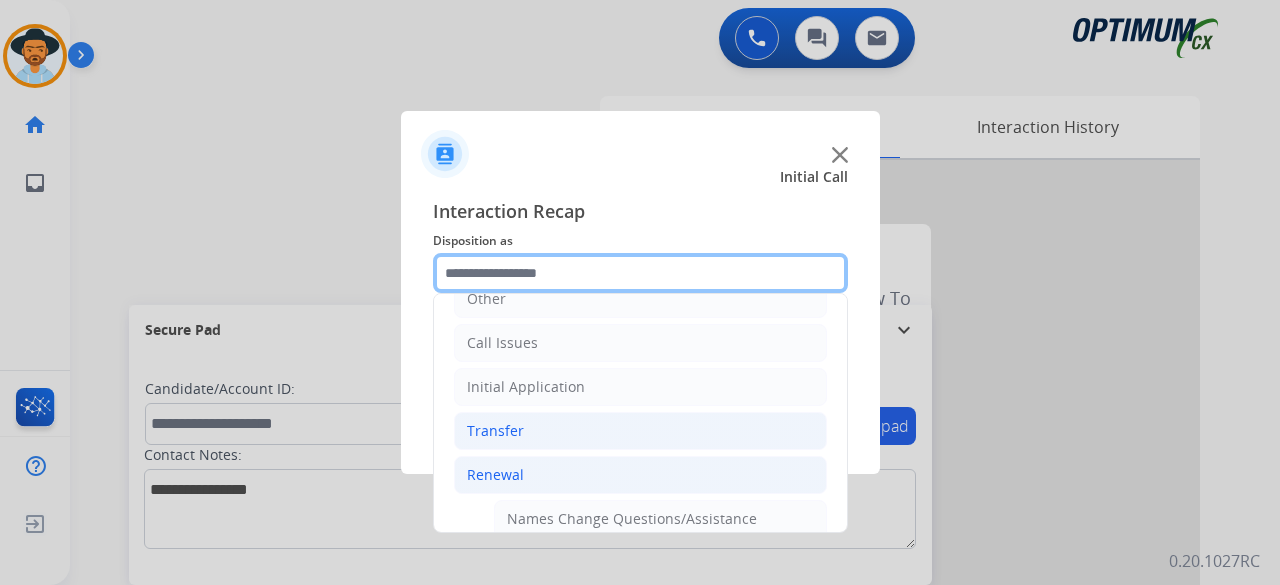 scroll, scrollTop: 152, scrollLeft: 0, axis: vertical 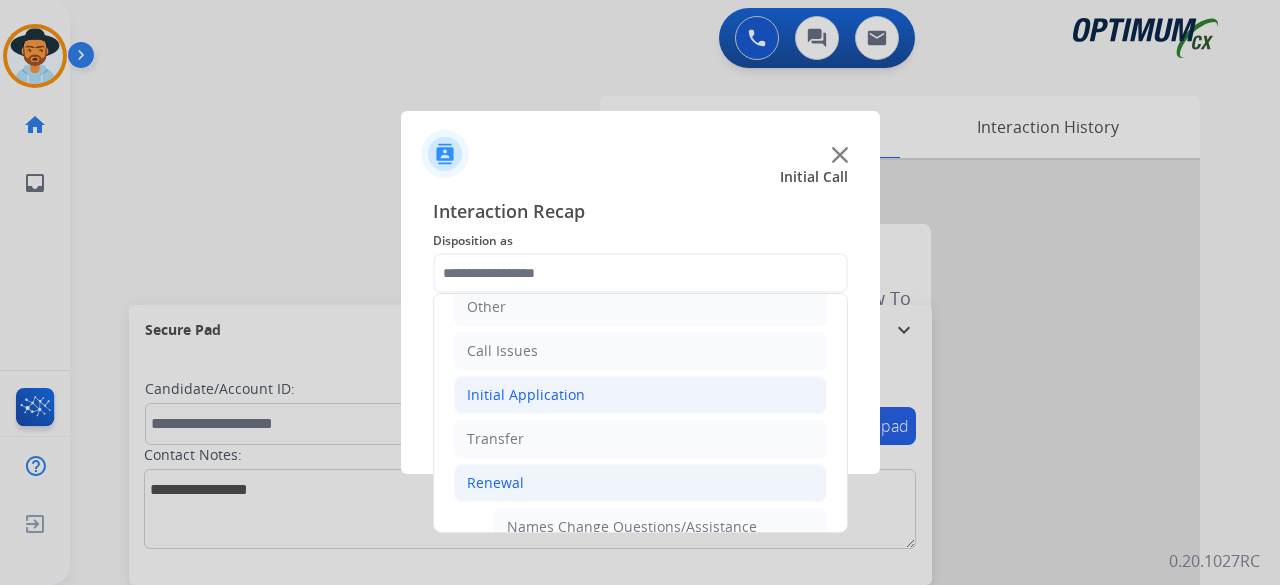 click on "Initial Application" 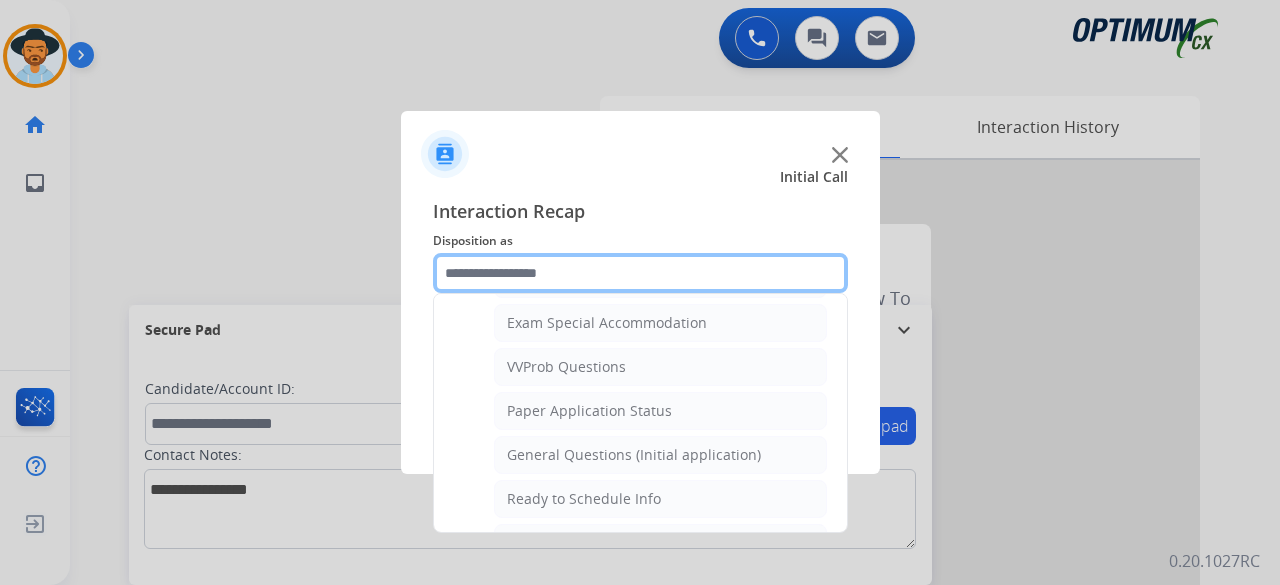 scroll, scrollTop: 1090, scrollLeft: 0, axis: vertical 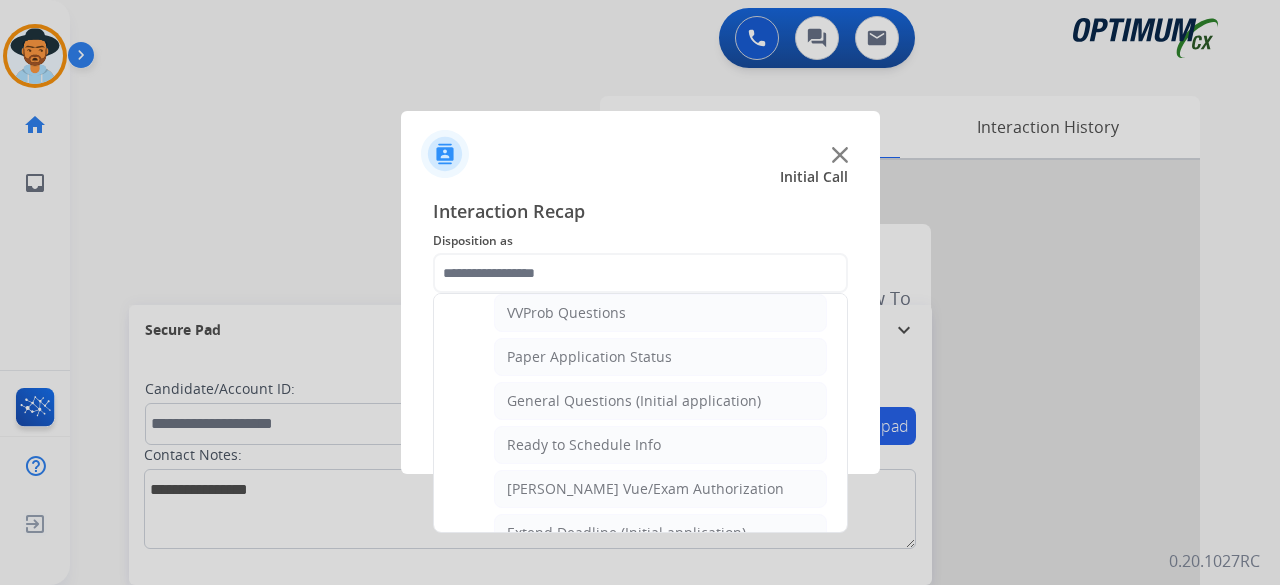 click on "General Questions (Initial application)" 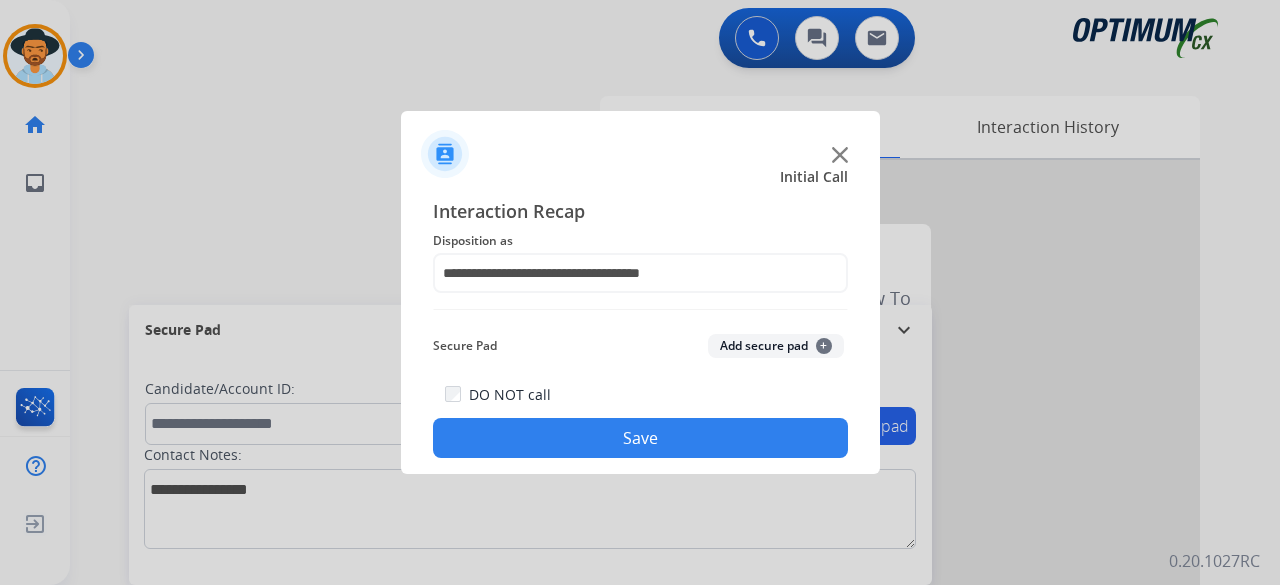 click on "Add secure pad  +" 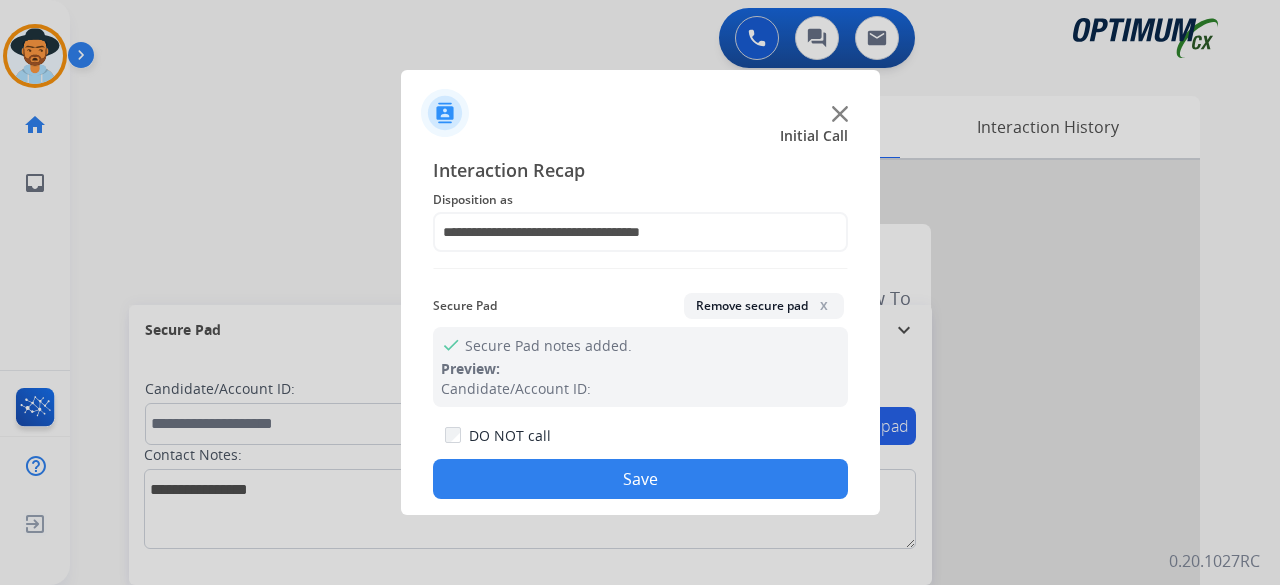click on "Save" 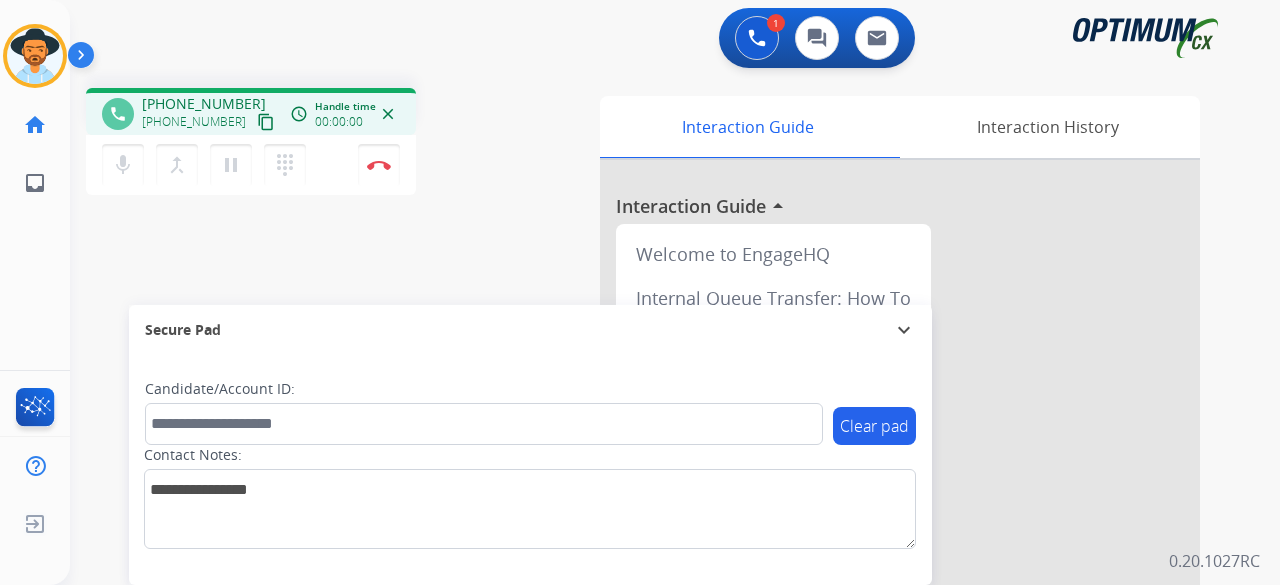 click on "content_copy" at bounding box center [266, 122] 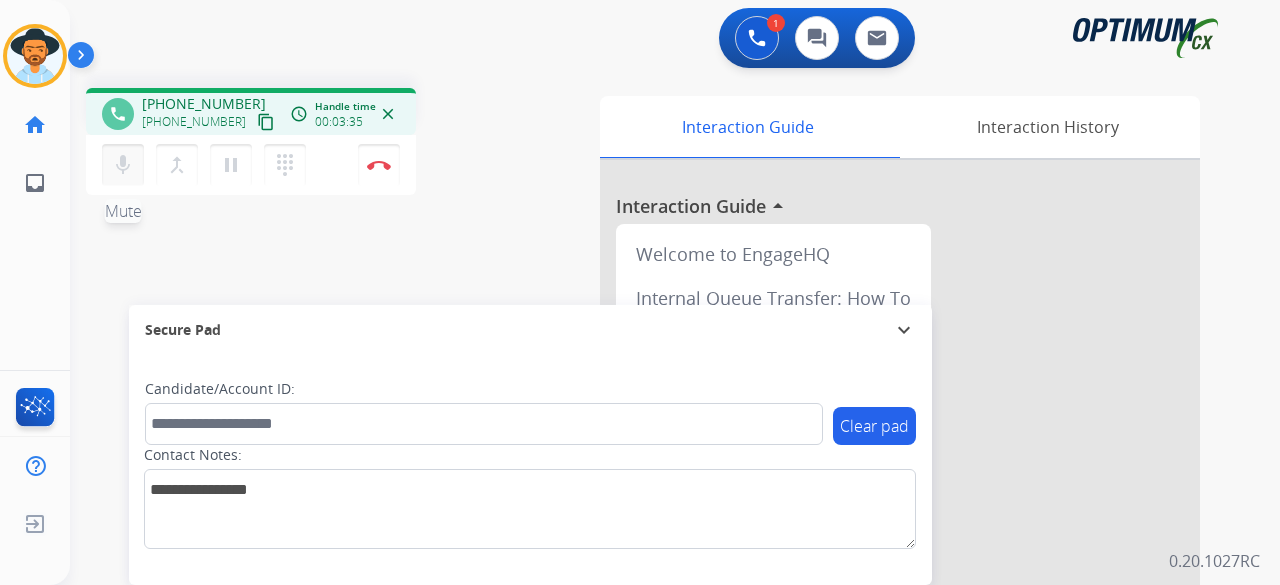 click on "mic" at bounding box center [123, 165] 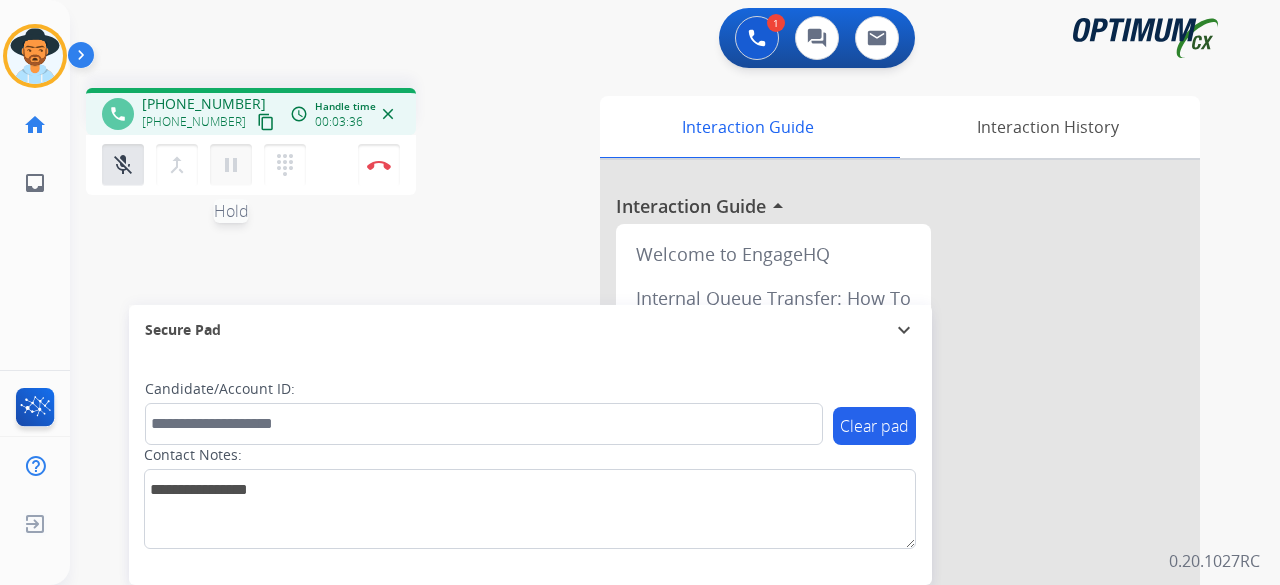 click on "pause" at bounding box center (231, 165) 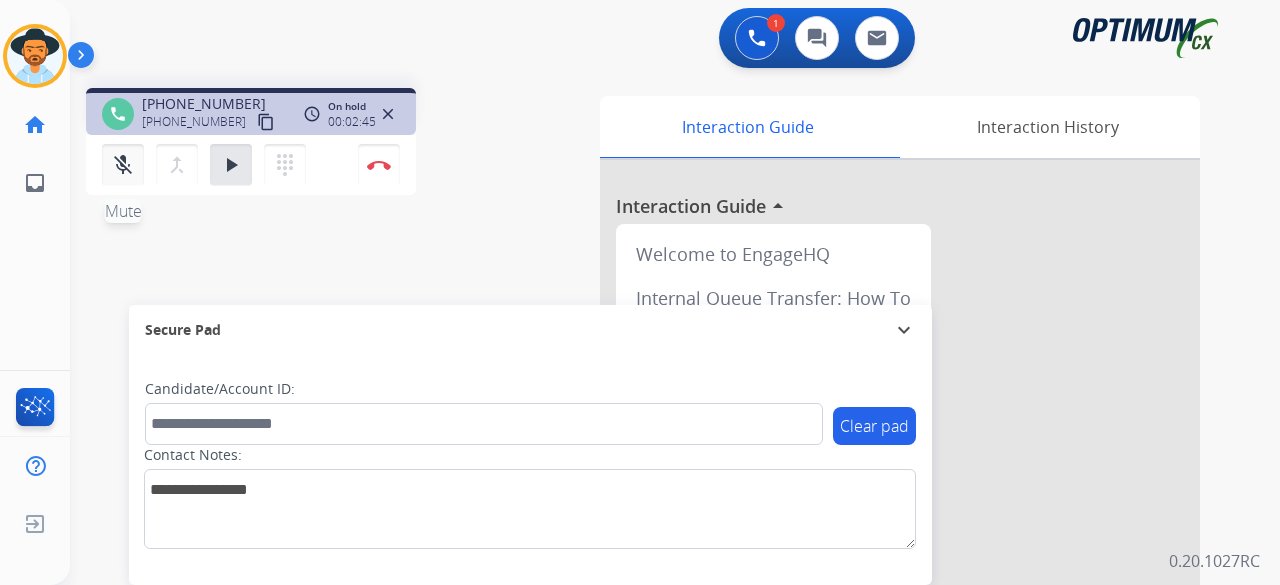 click on "mic_off Mute" at bounding box center (123, 165) 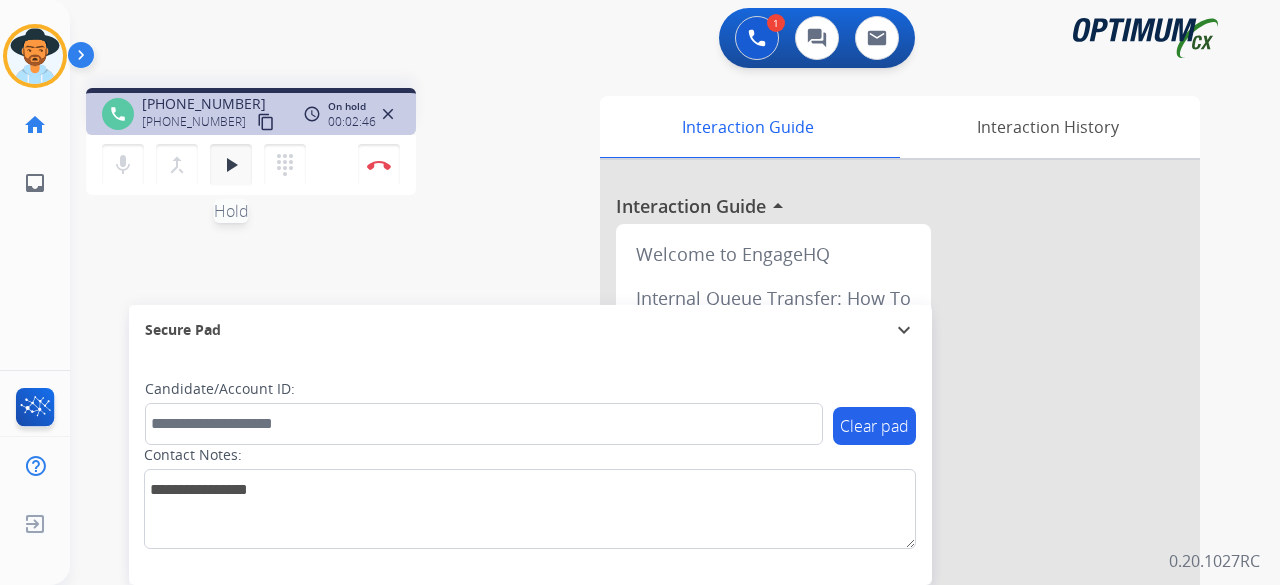 click on "play_arrow" at bounding box center [231, 165] 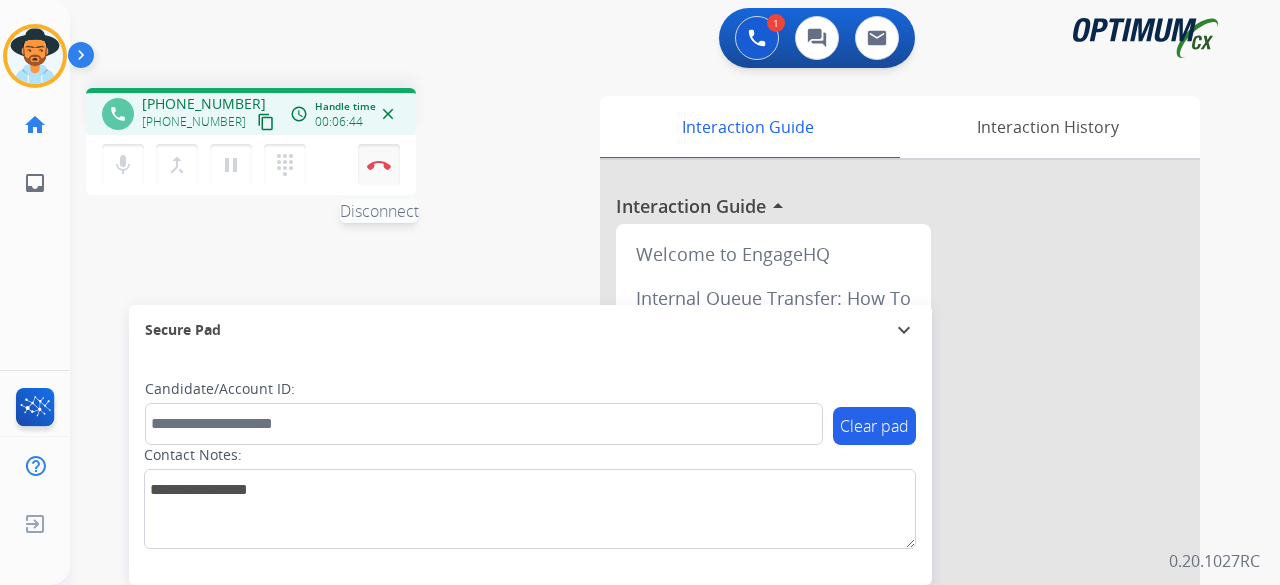 click on "Disconnect" at bounding box center [379, 165] 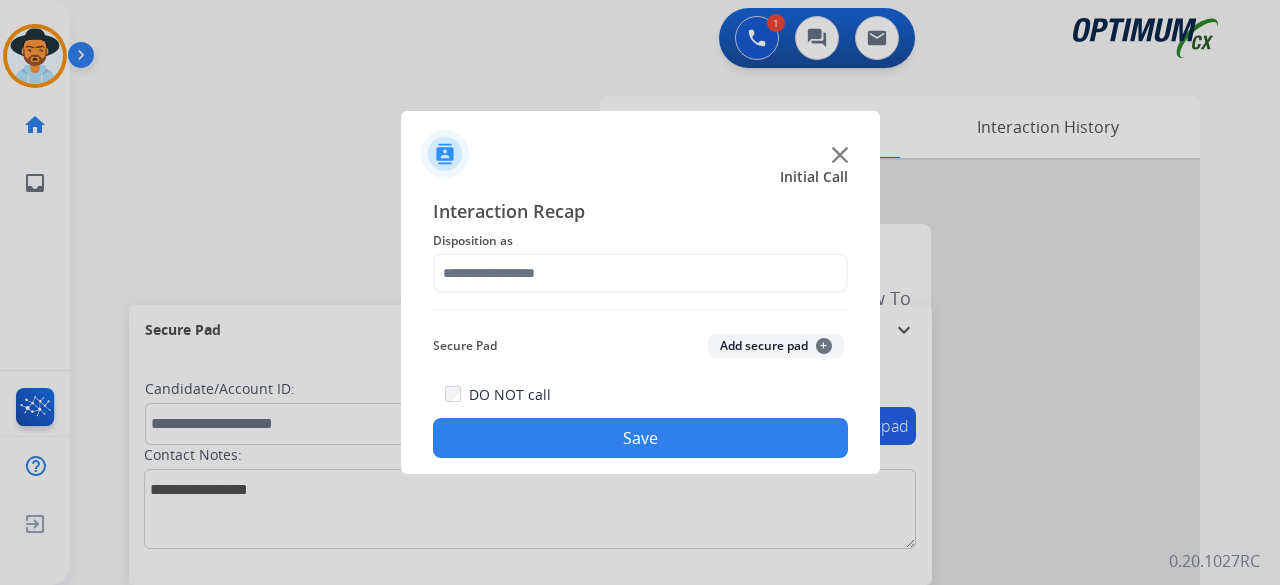 click 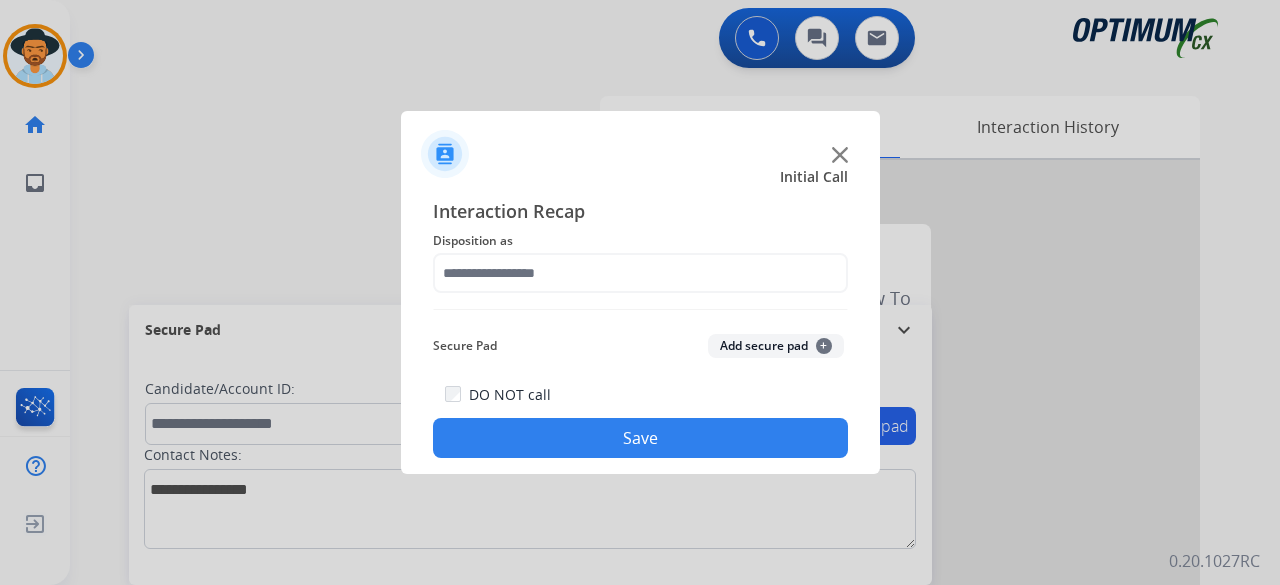 click 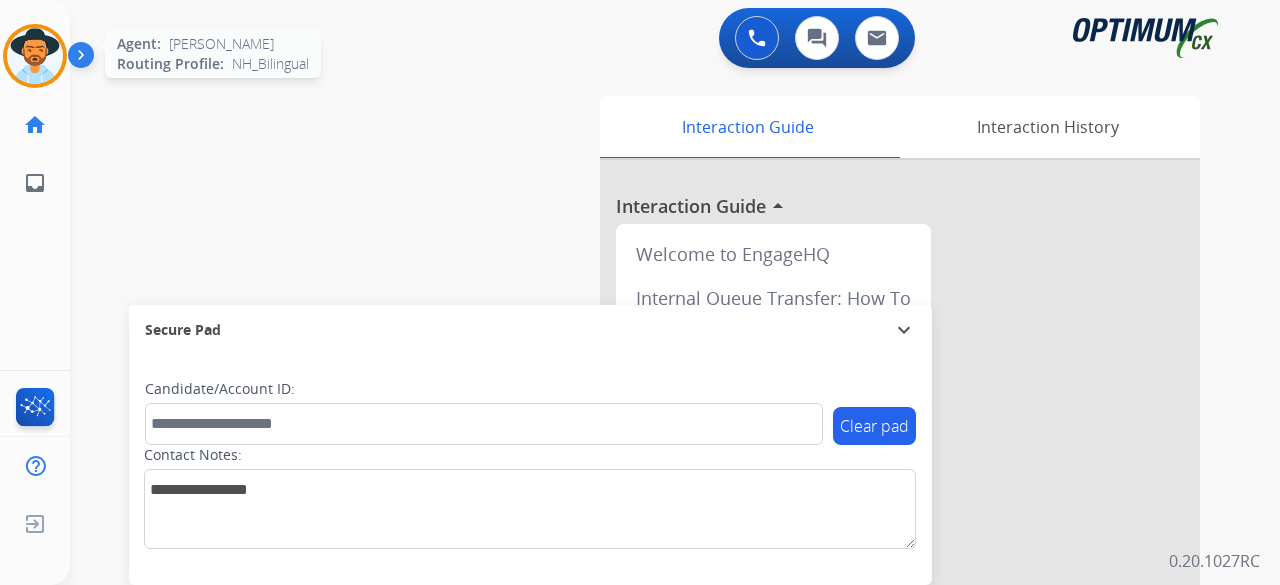 click at bounding box center [35, 56] 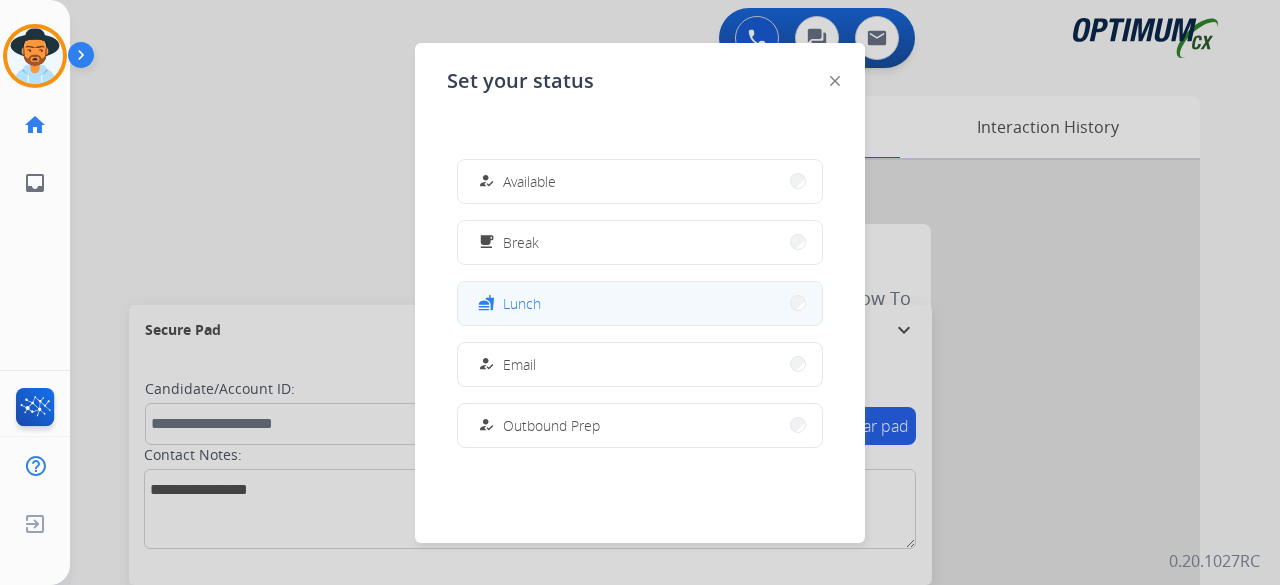 click on "fastfood Lunch" at bounding box center [640, 303] 